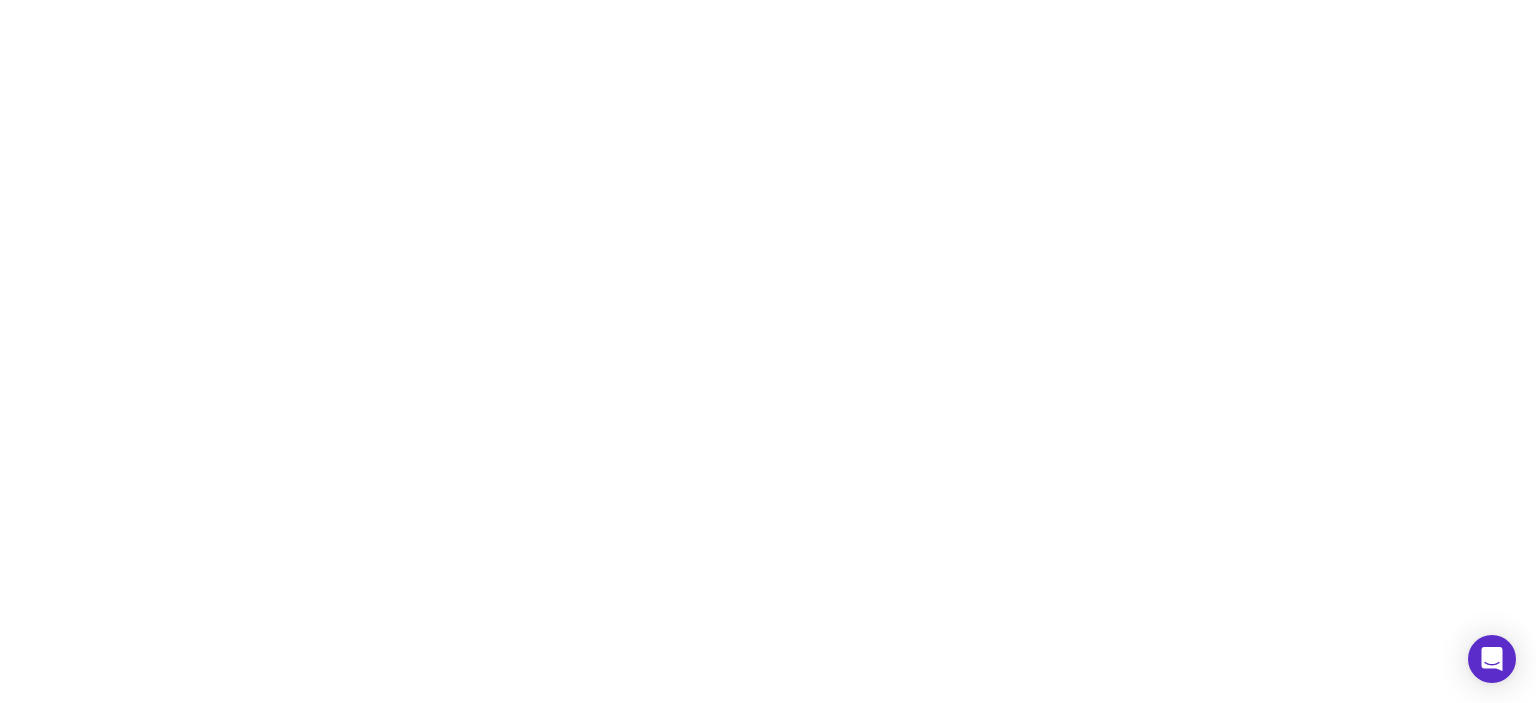 scroll, scrollTop: 0, scrollLeft: 0, axis: both 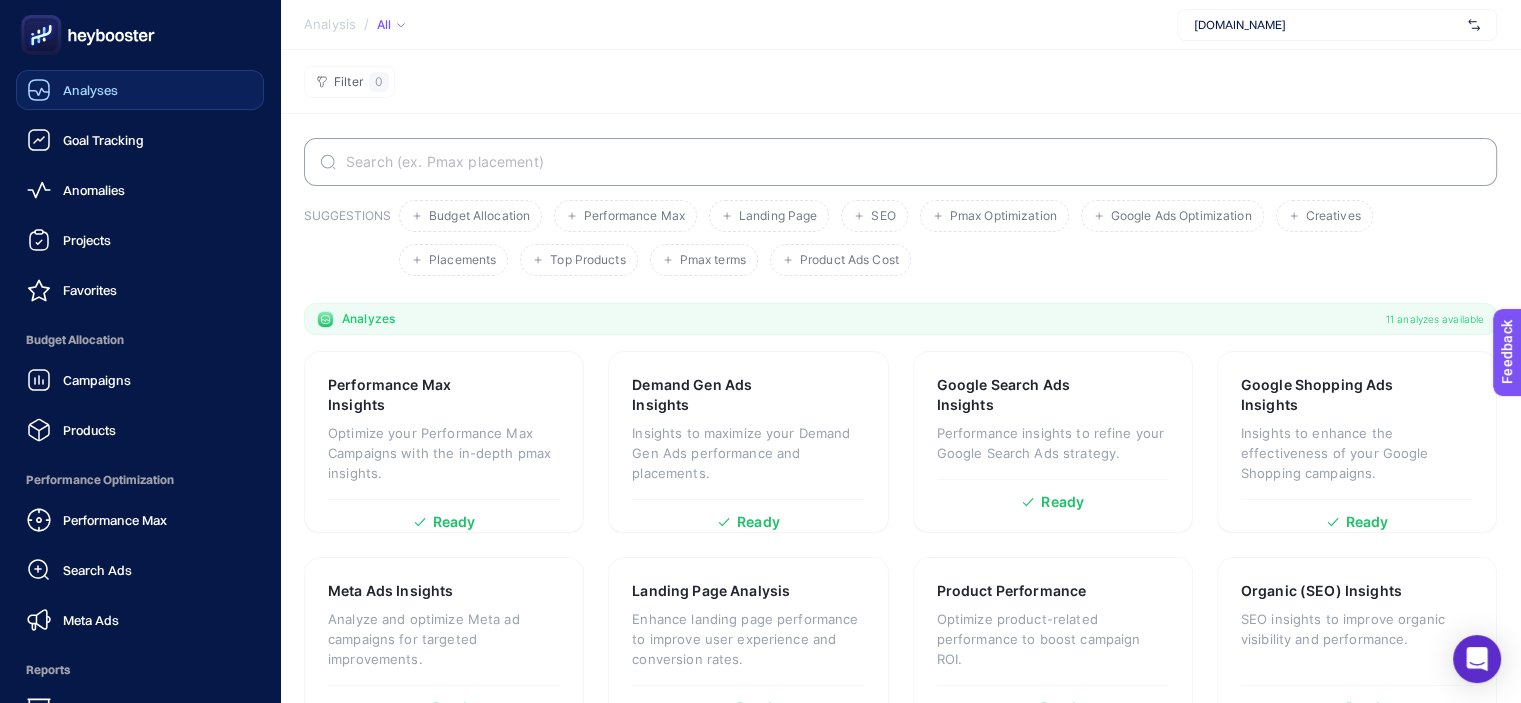 click on "Analyses" at bounding box center (90, 90) 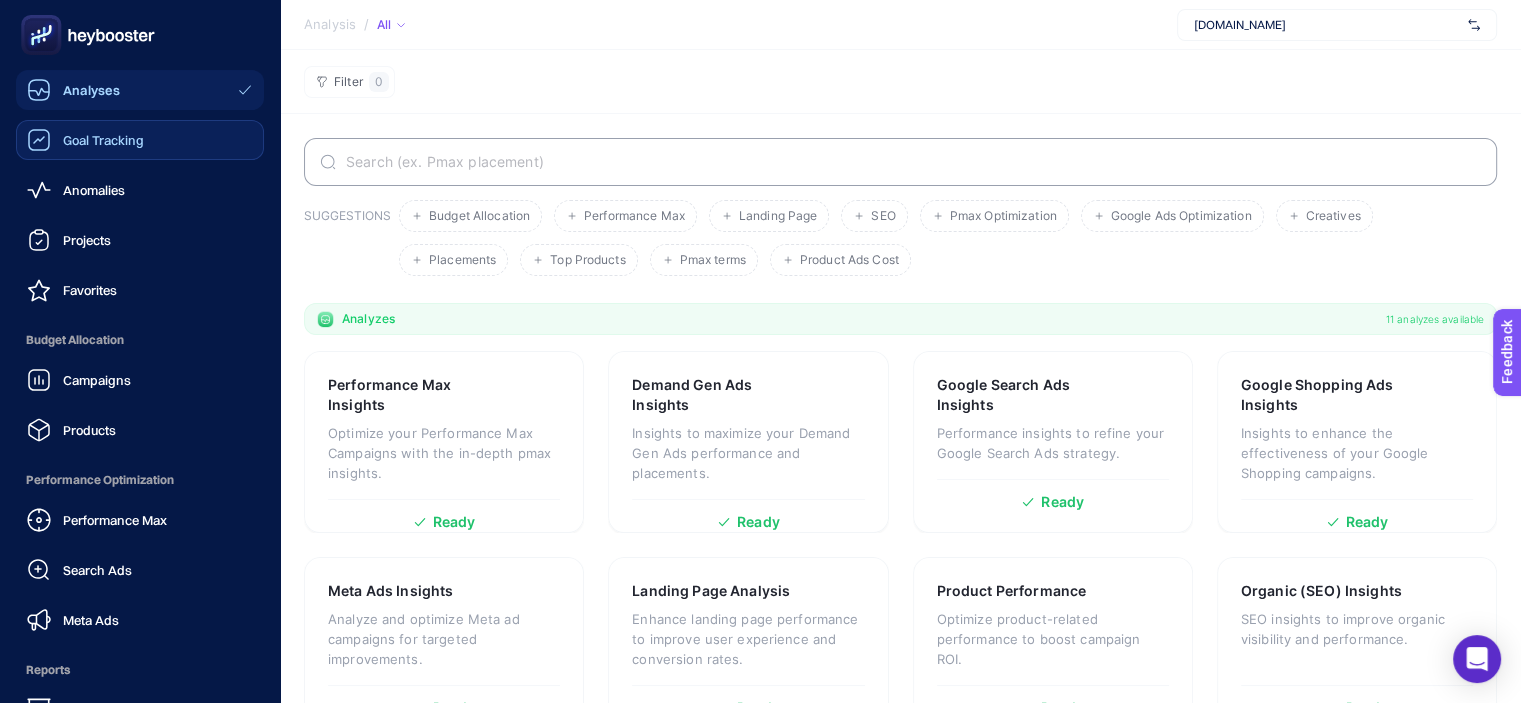 click on "Goal Tracking" at bounding box center (103, 140) 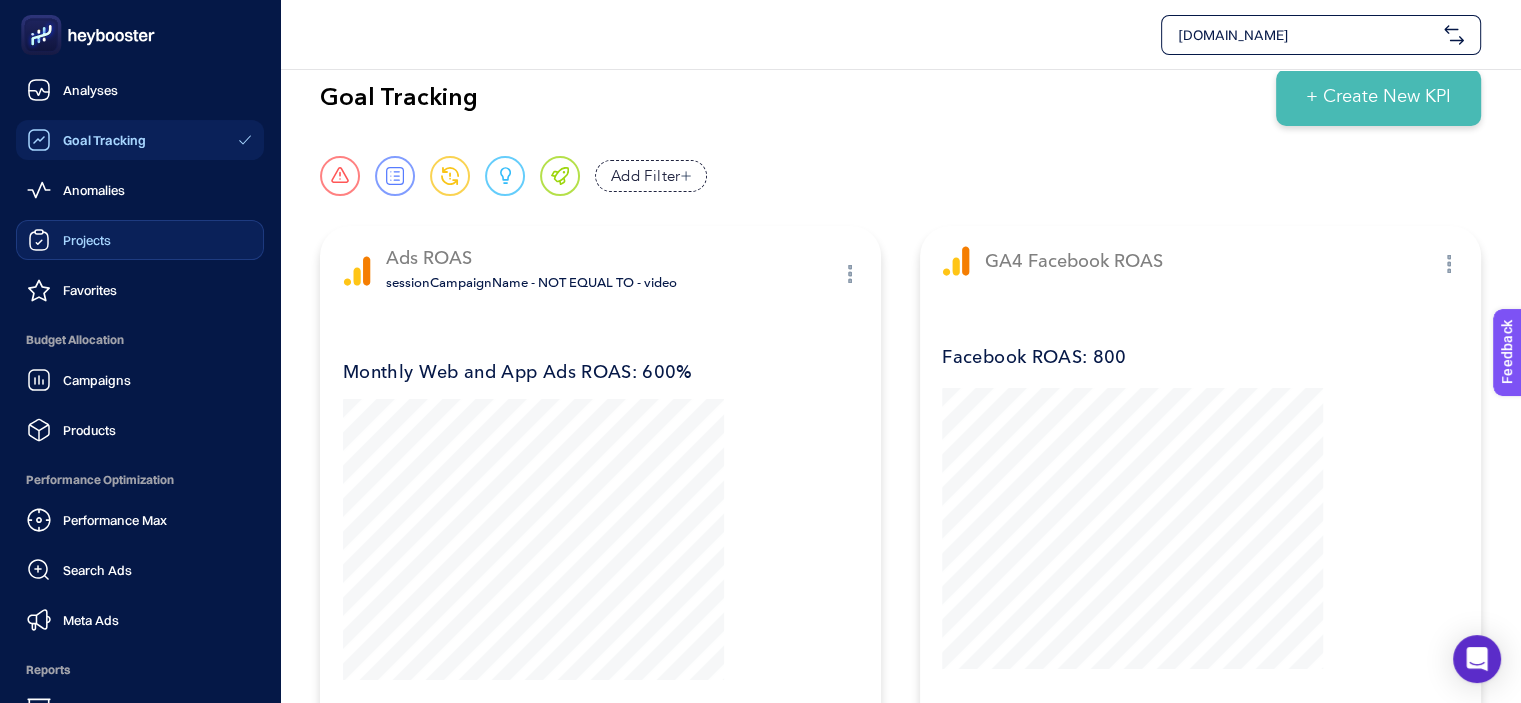 scroll, scrollTop: 0, scrollLeft: 0, axis: both 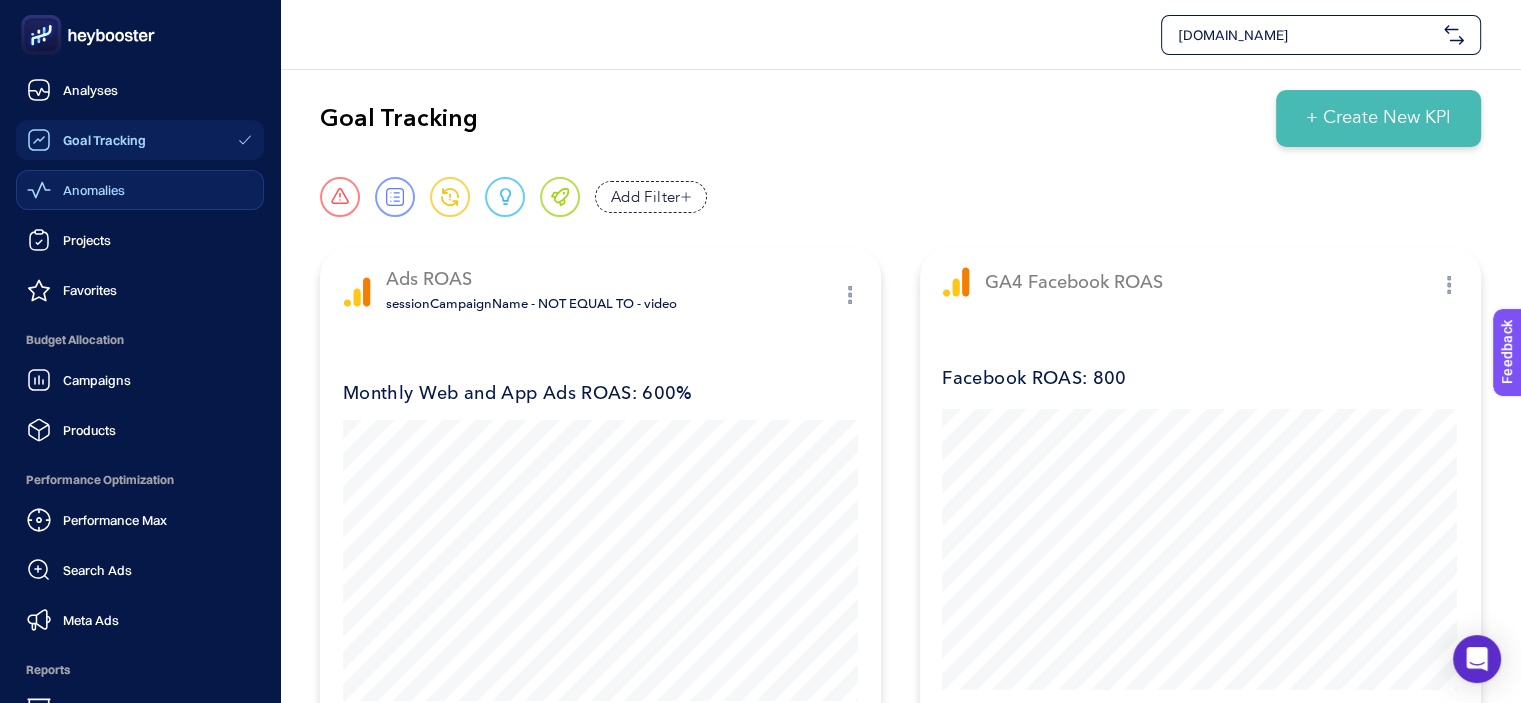 click on "Anomalies" at bounding box center [94, 190] 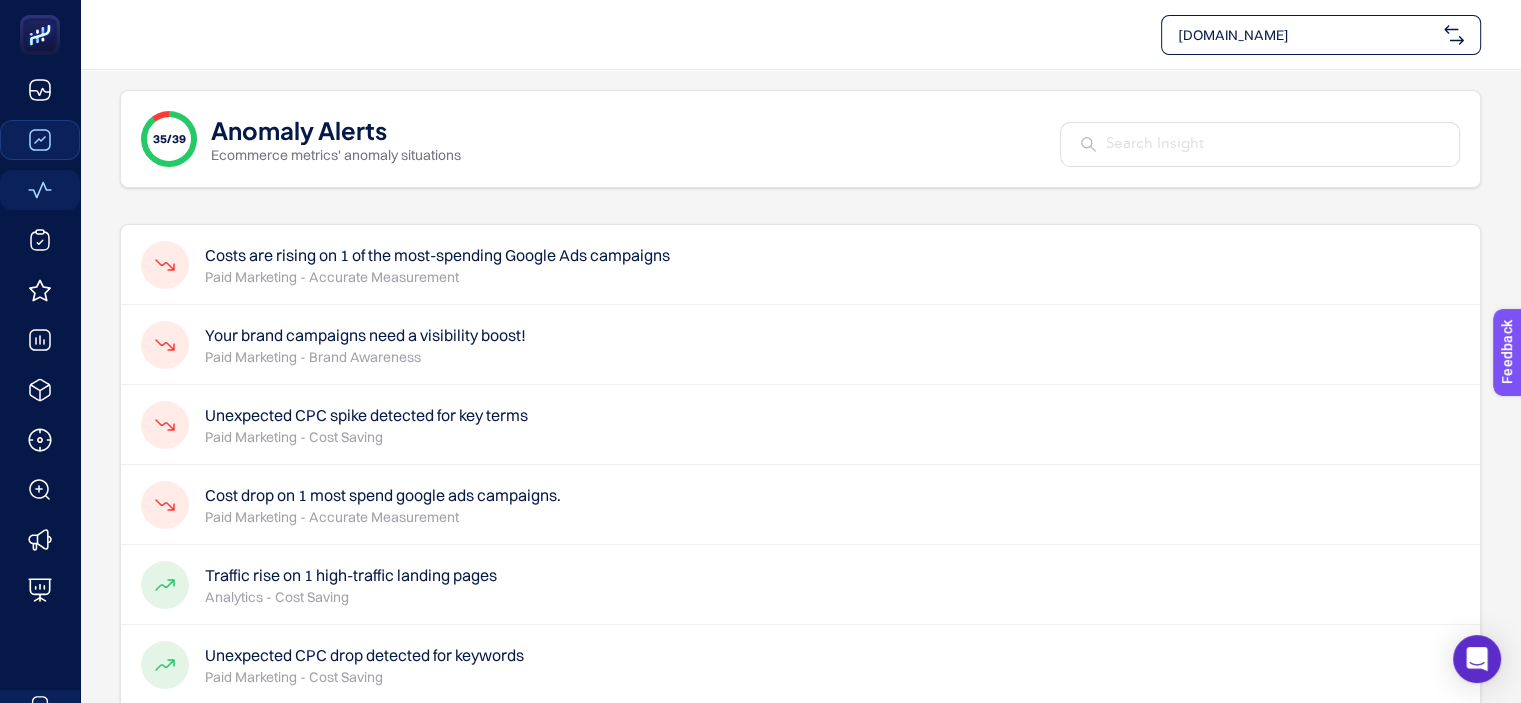 click on "Your brand campaigns need a visibility boost! Paid Marketing - Brand Awareness" at bounding box center [333, 345] 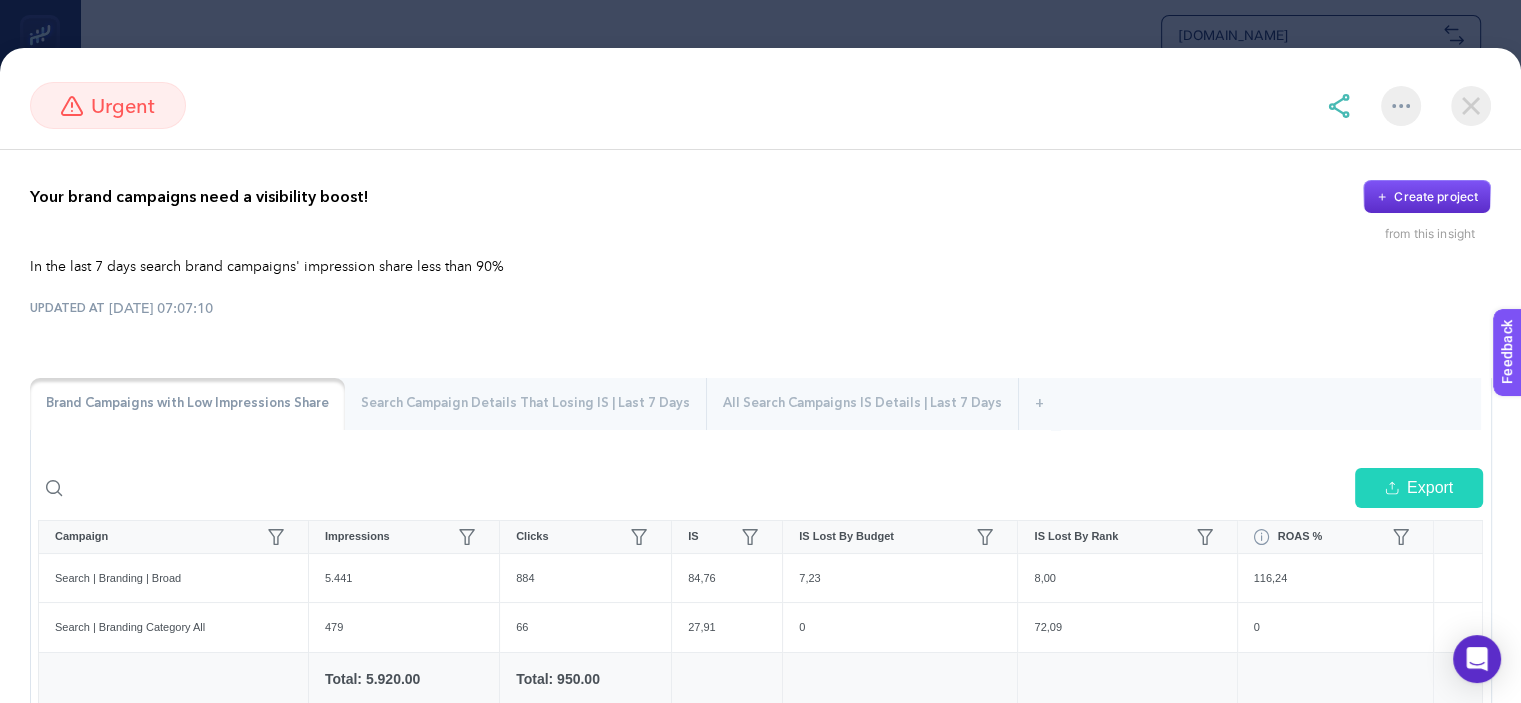 scroll, scrollTop: 400, scrollLeft: 0, axis: vertical 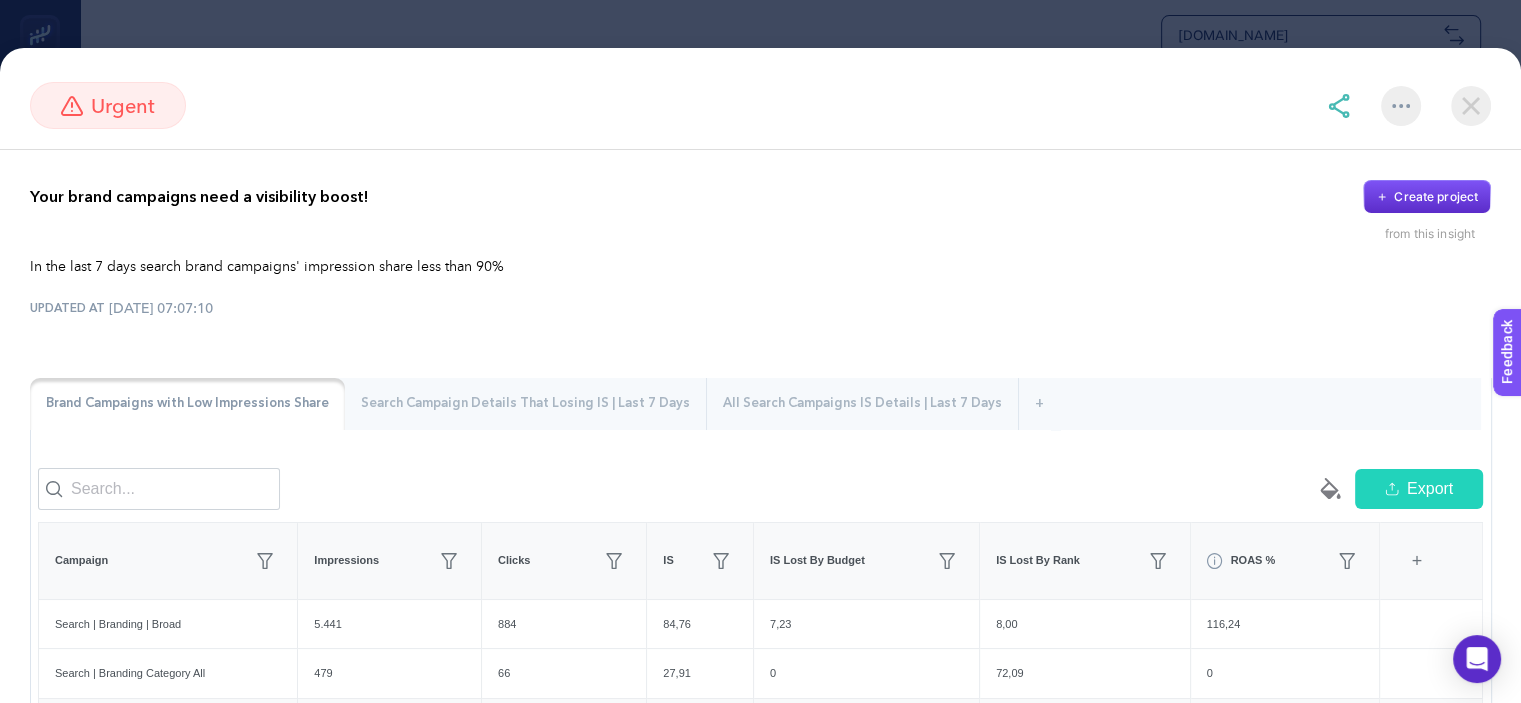 click at bounding box center (1401, 106) 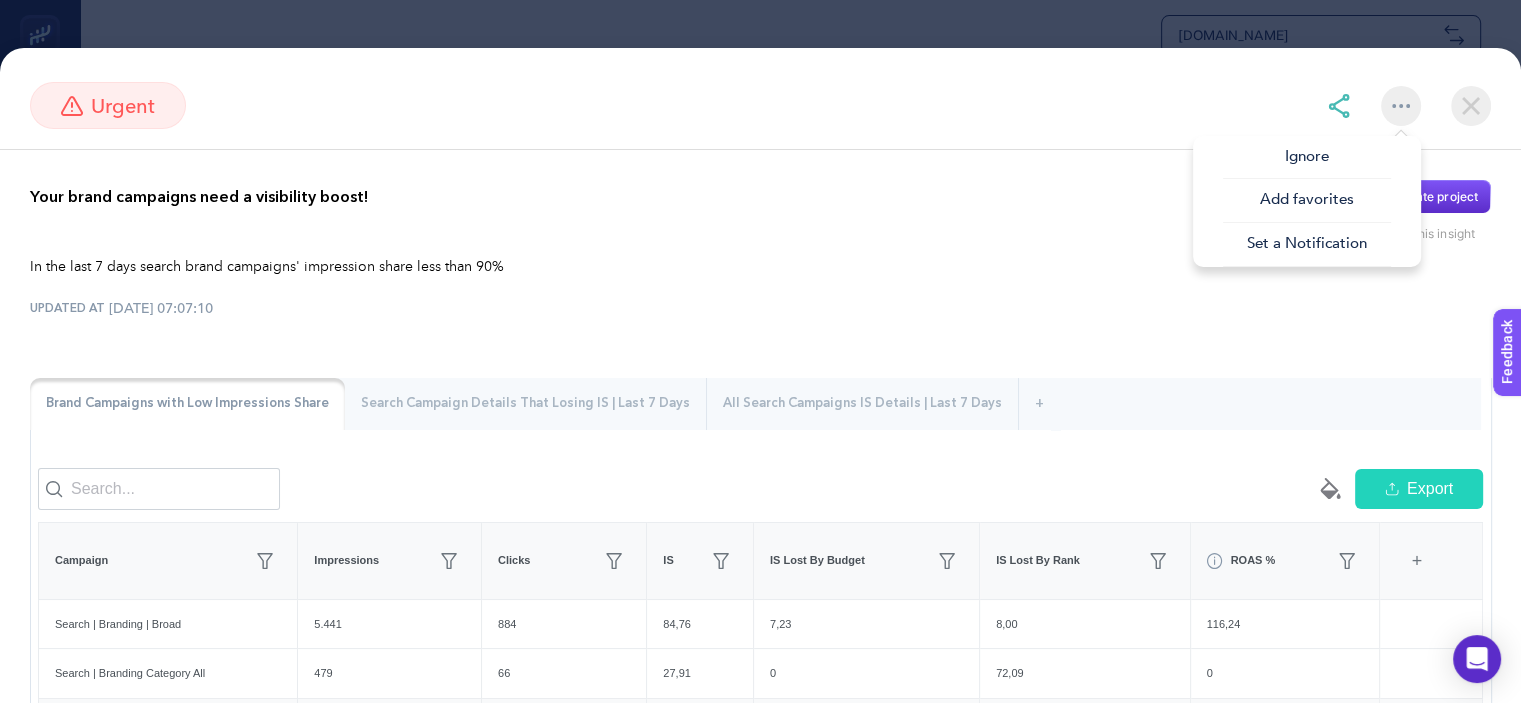 click on "Set a Notification" at bounding box center [1307, 245] 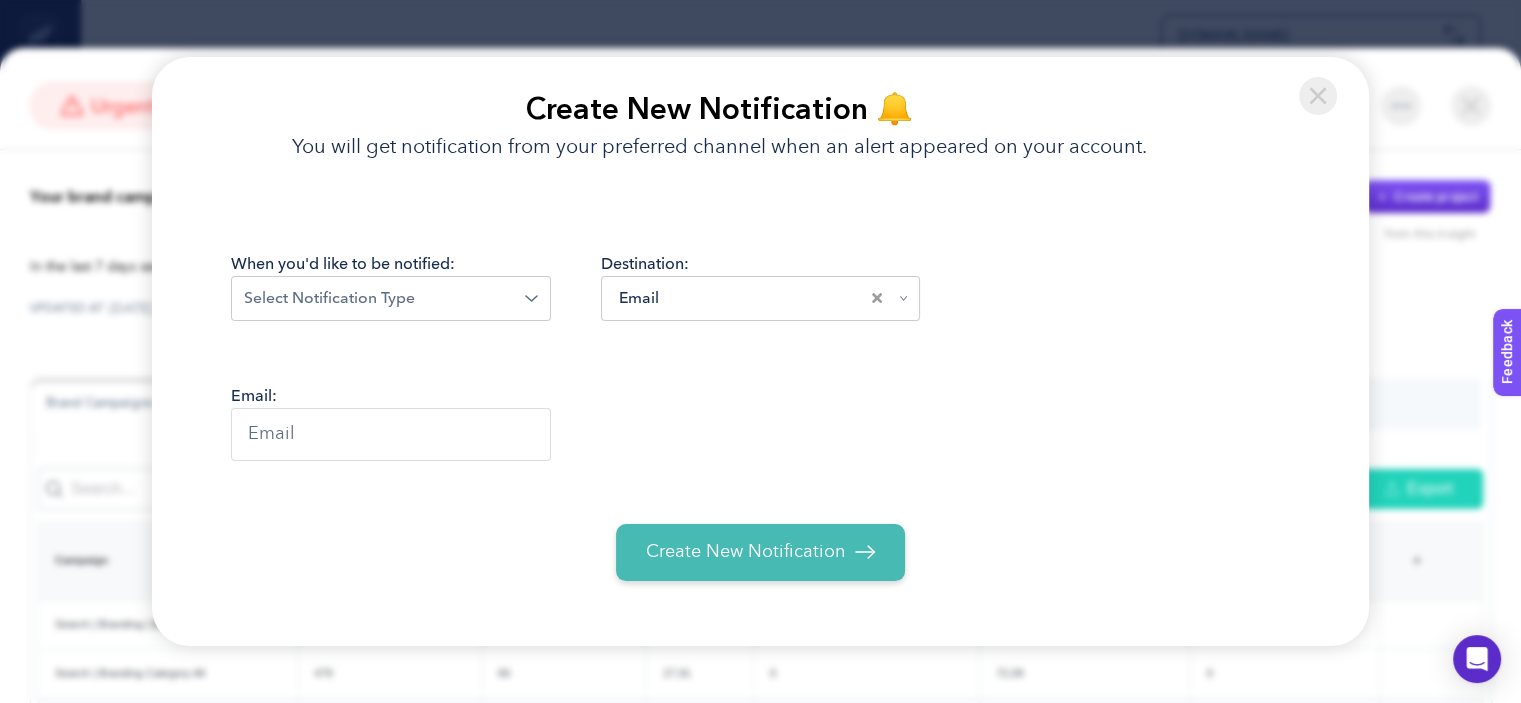 drag, startPoint x: 340, startPoint y: 262, endPoint x: 346, endPoint y: 291, distance: 29.614185 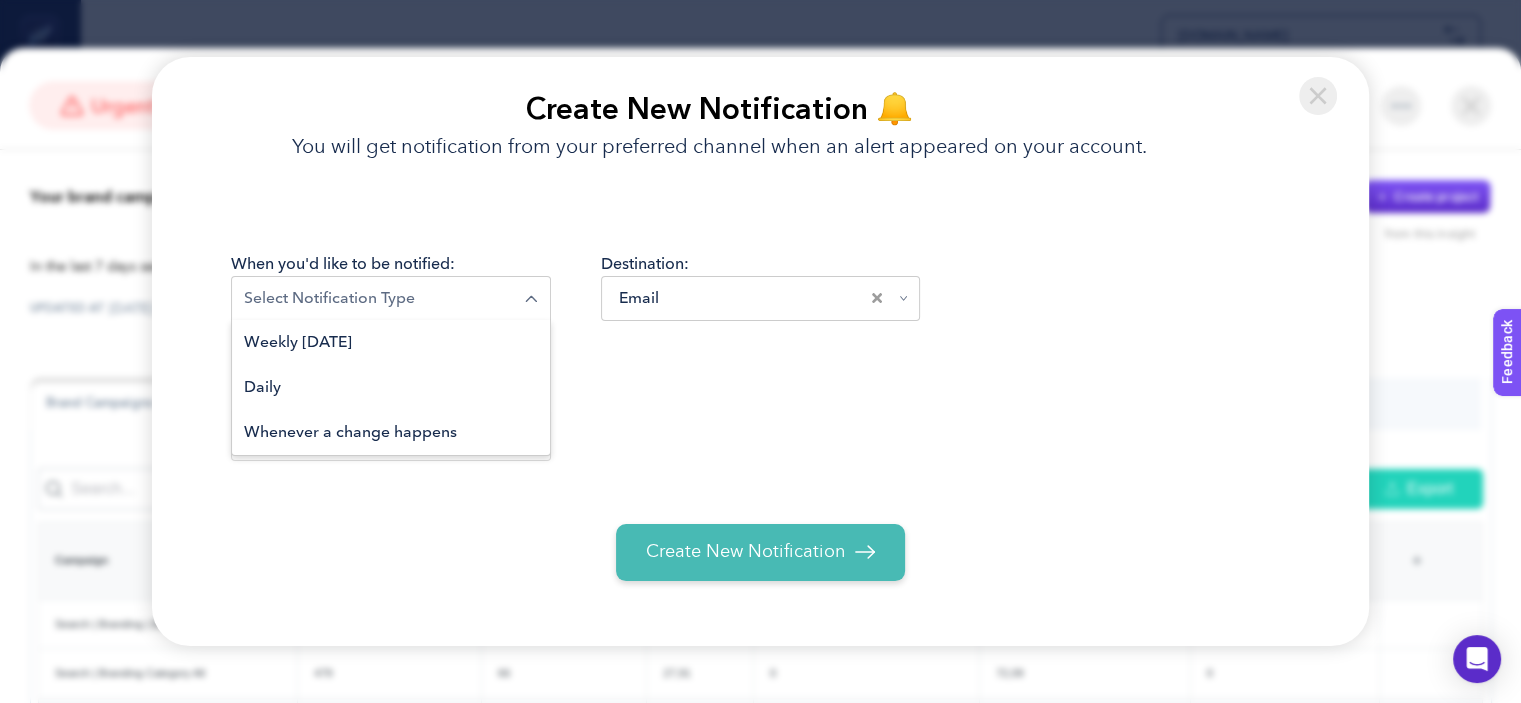 click 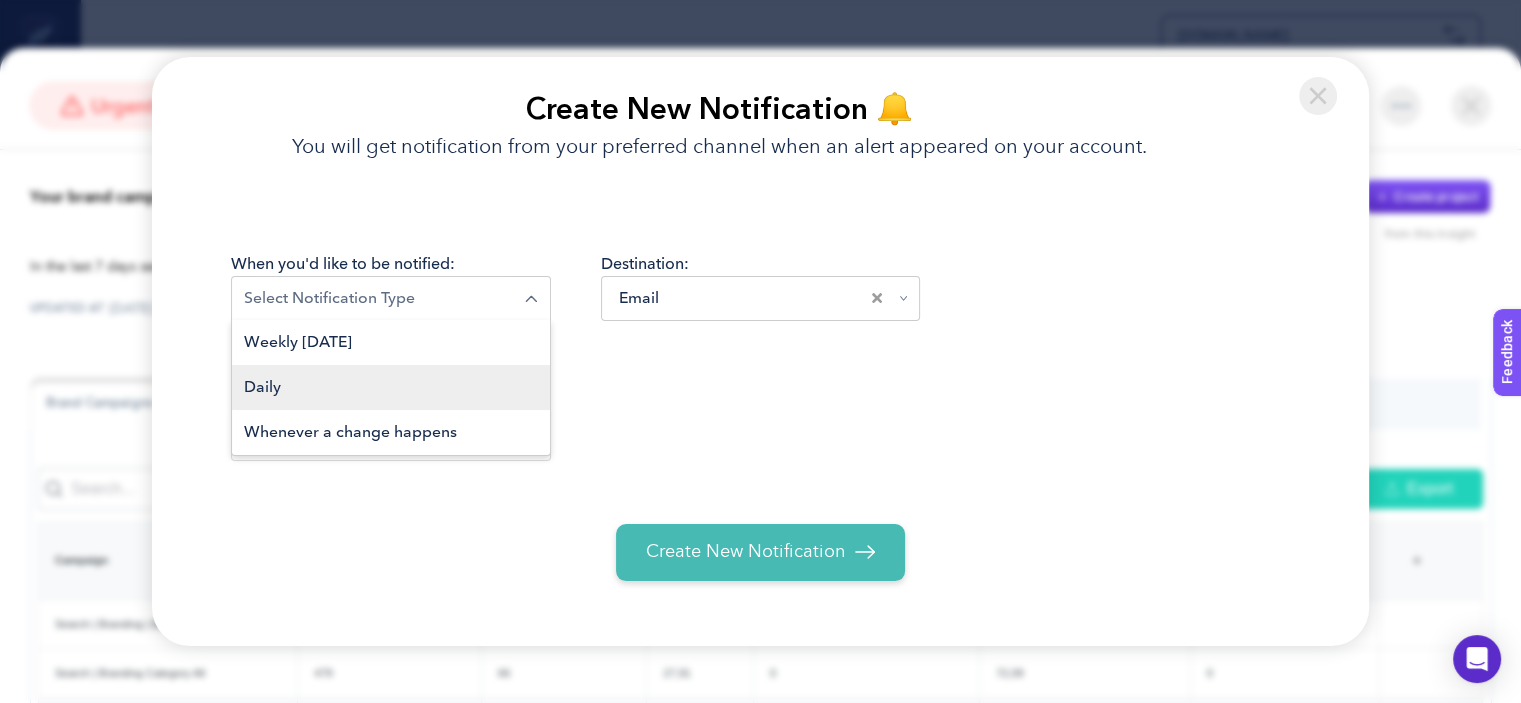 click on "Daily" 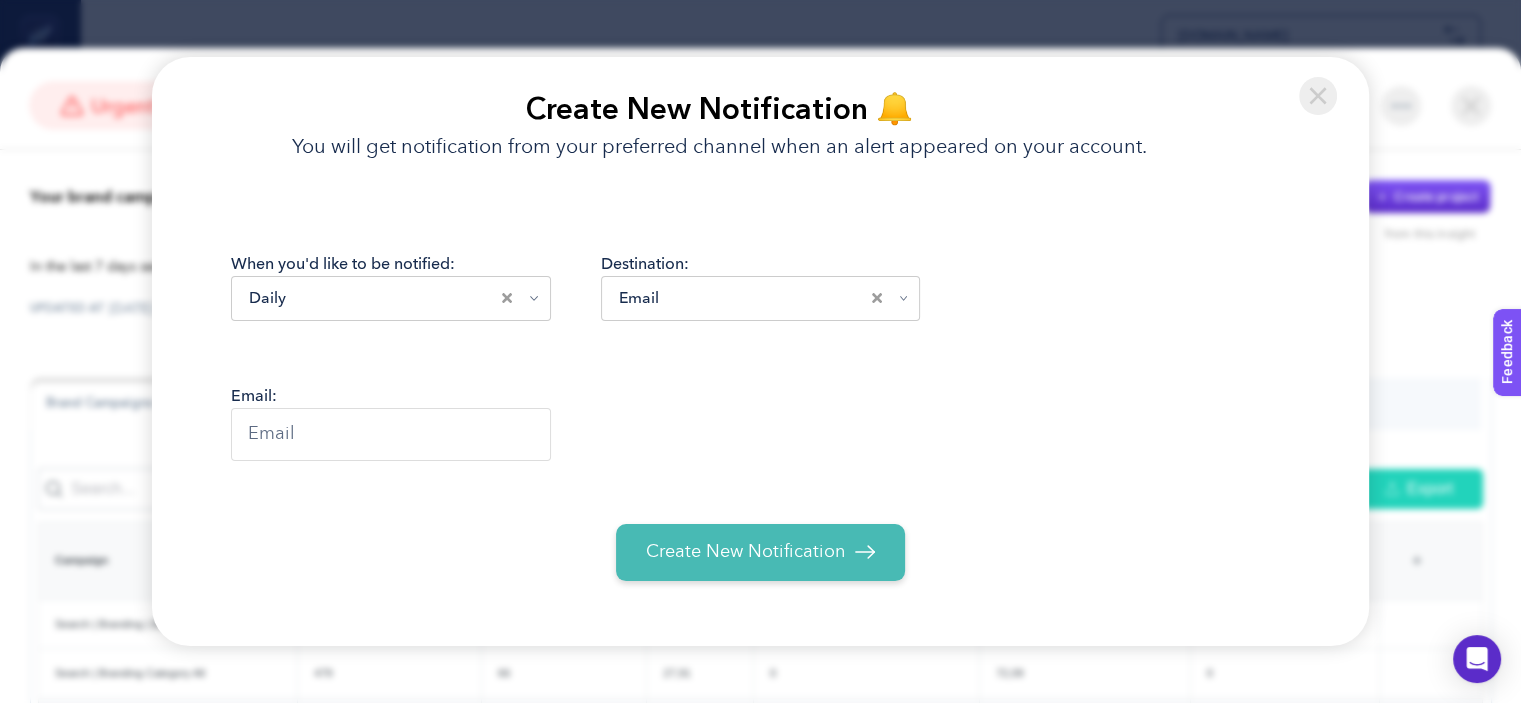 click at bounding box center [391, 434] 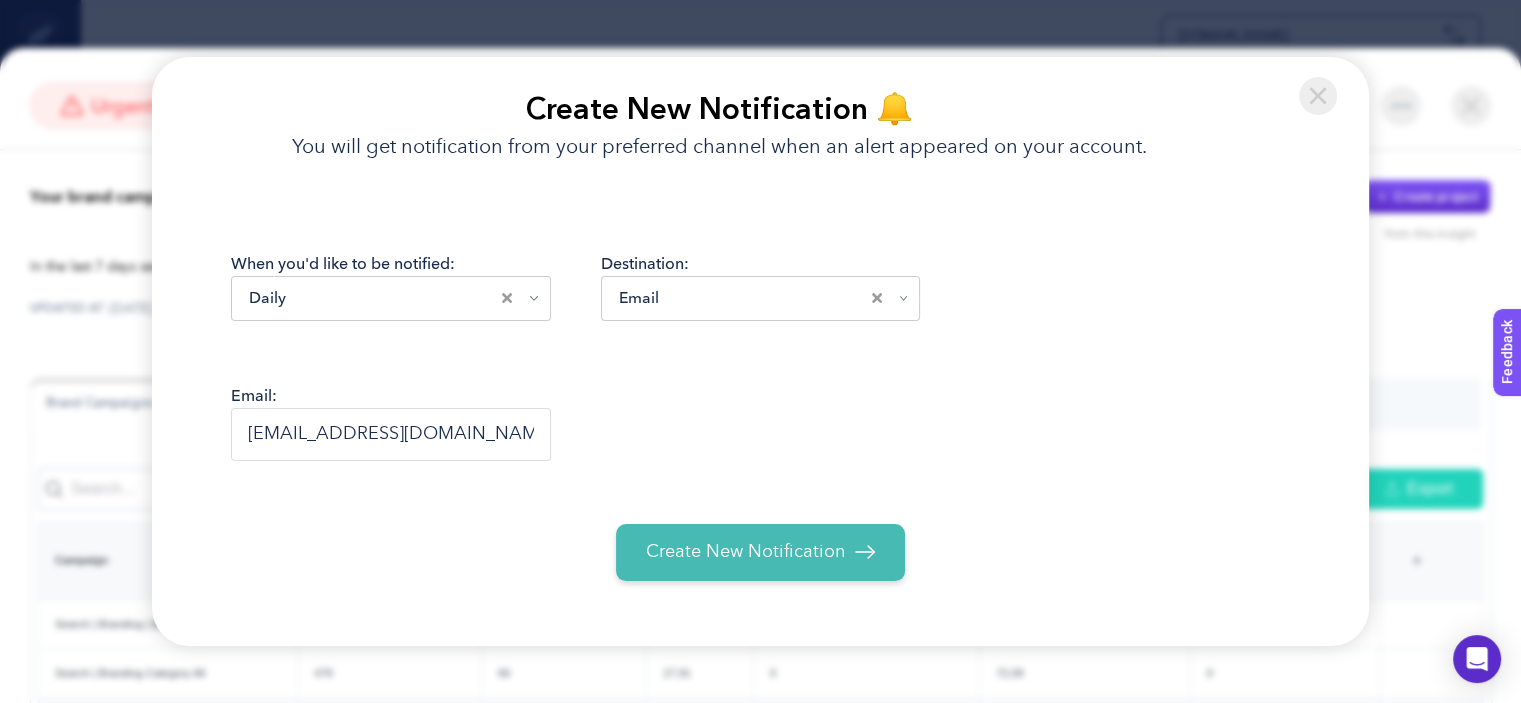 type on "[EMAIL_ADDRESS][DOMAIN_NAME]" 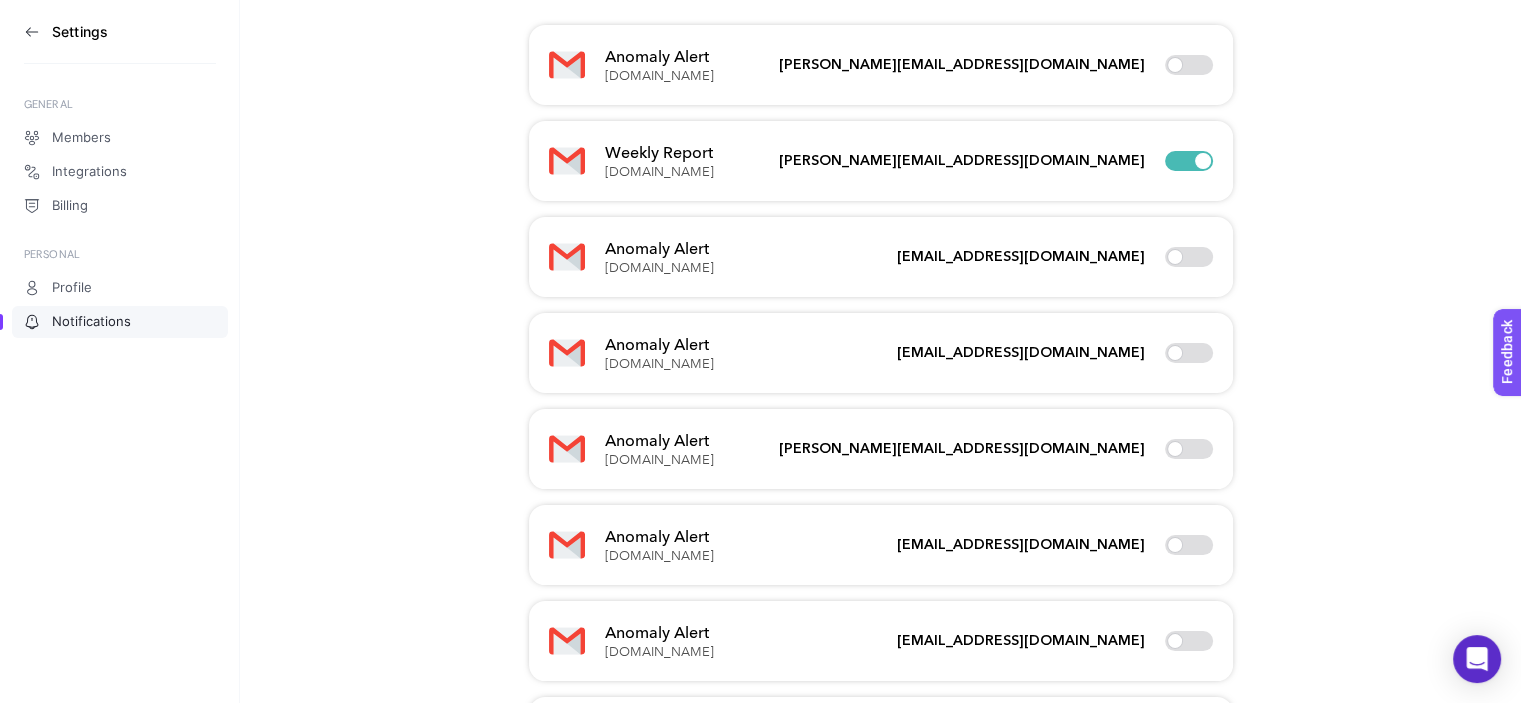 scroll, scrollTop: 0, scrollLeft: 0, axis: both 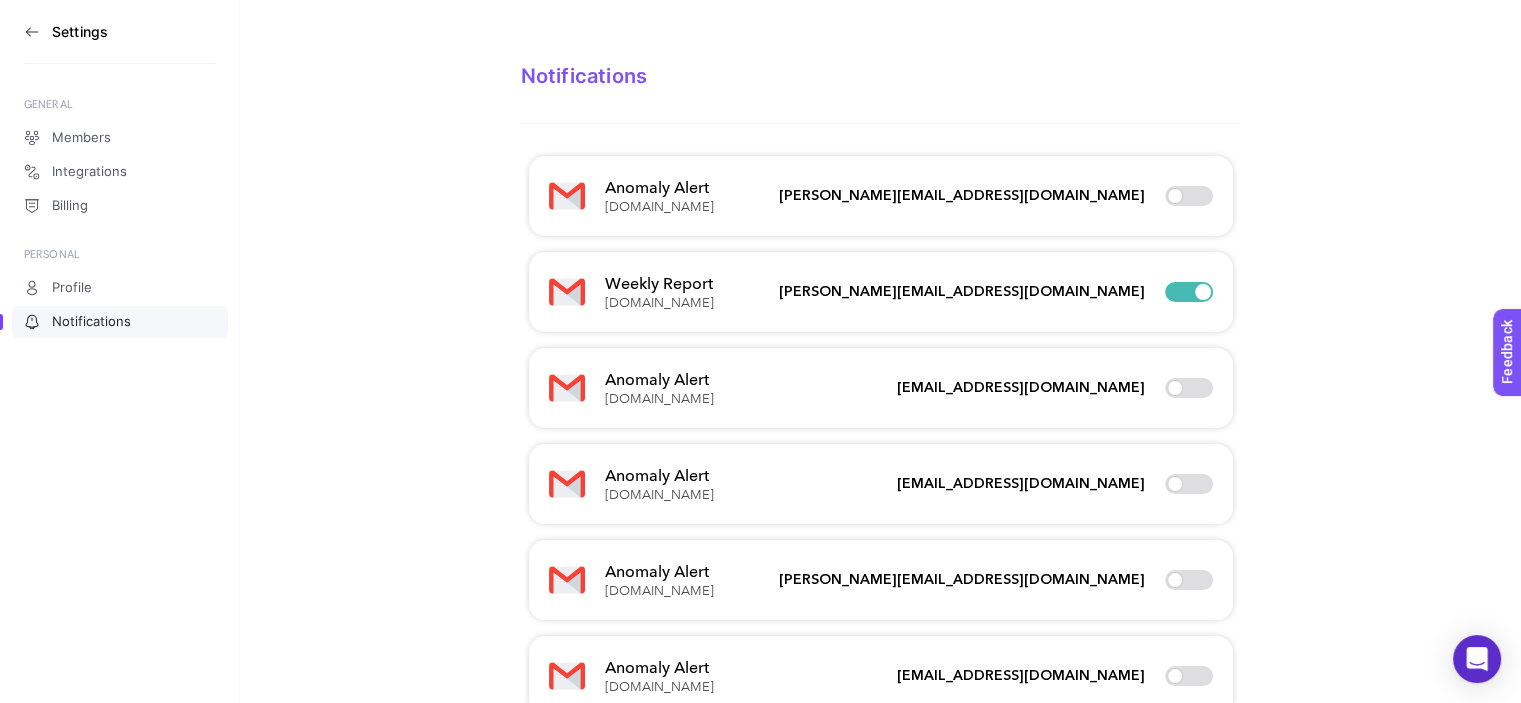 click at bounding box center [1189, 484] 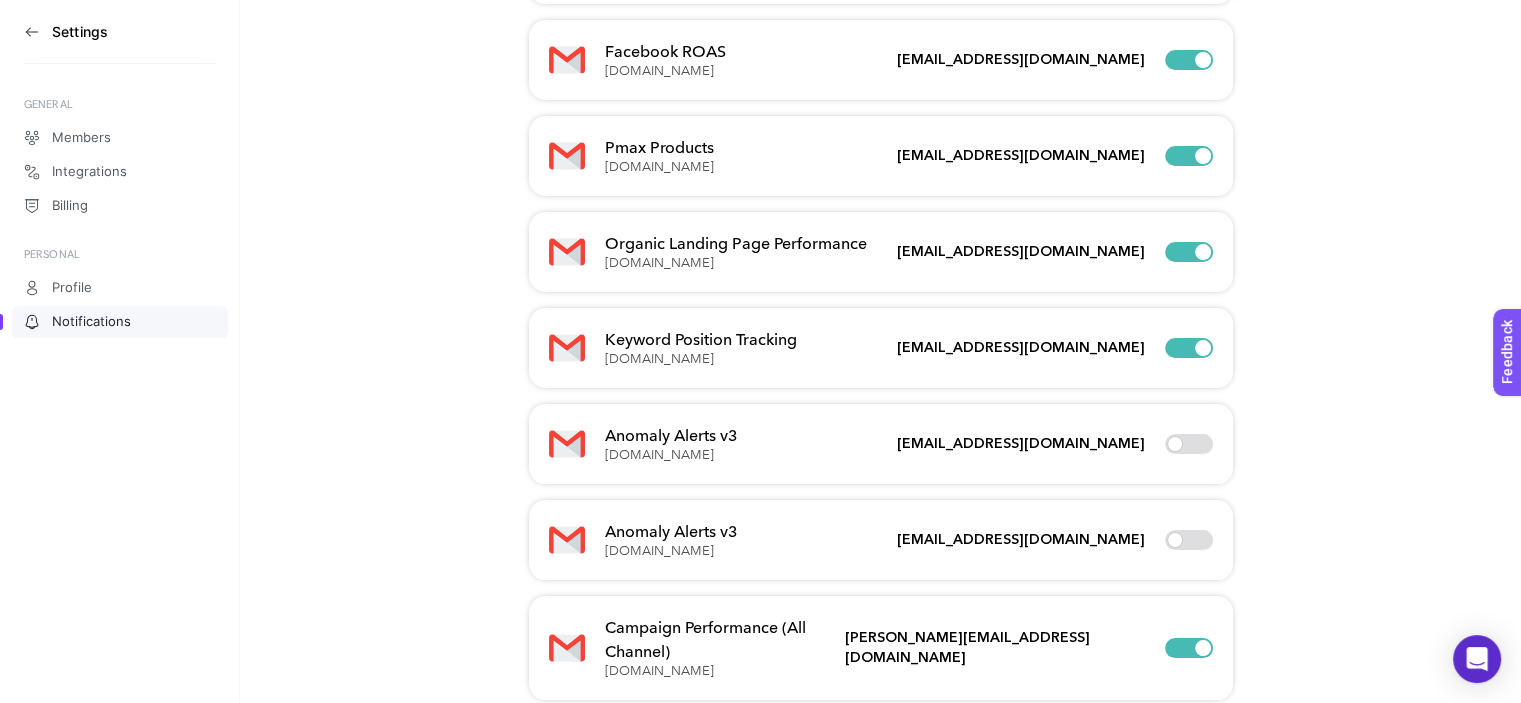 scroll, scrollTop: 1484, scrollLeft: 0, axis: vertical 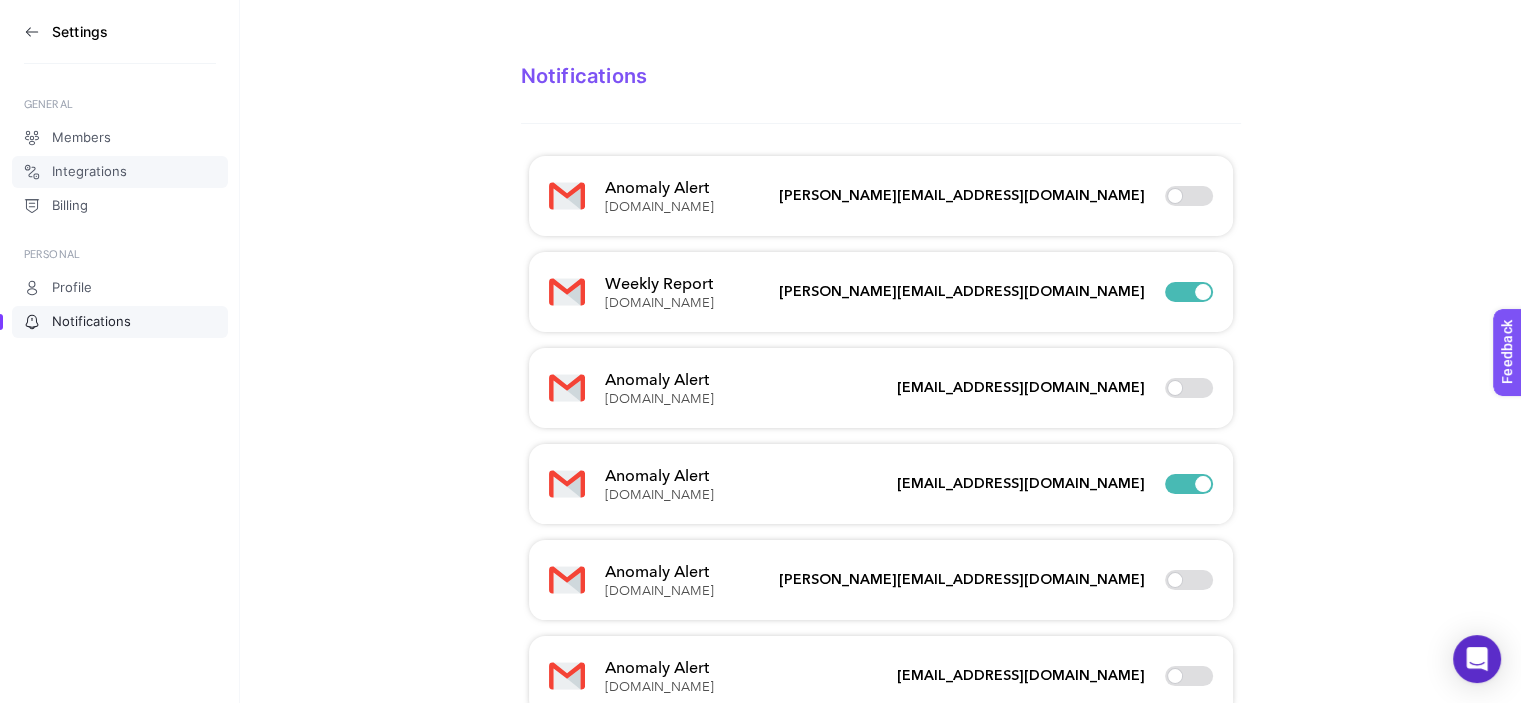 click on "Integrations" at bounding box center (89, 172) 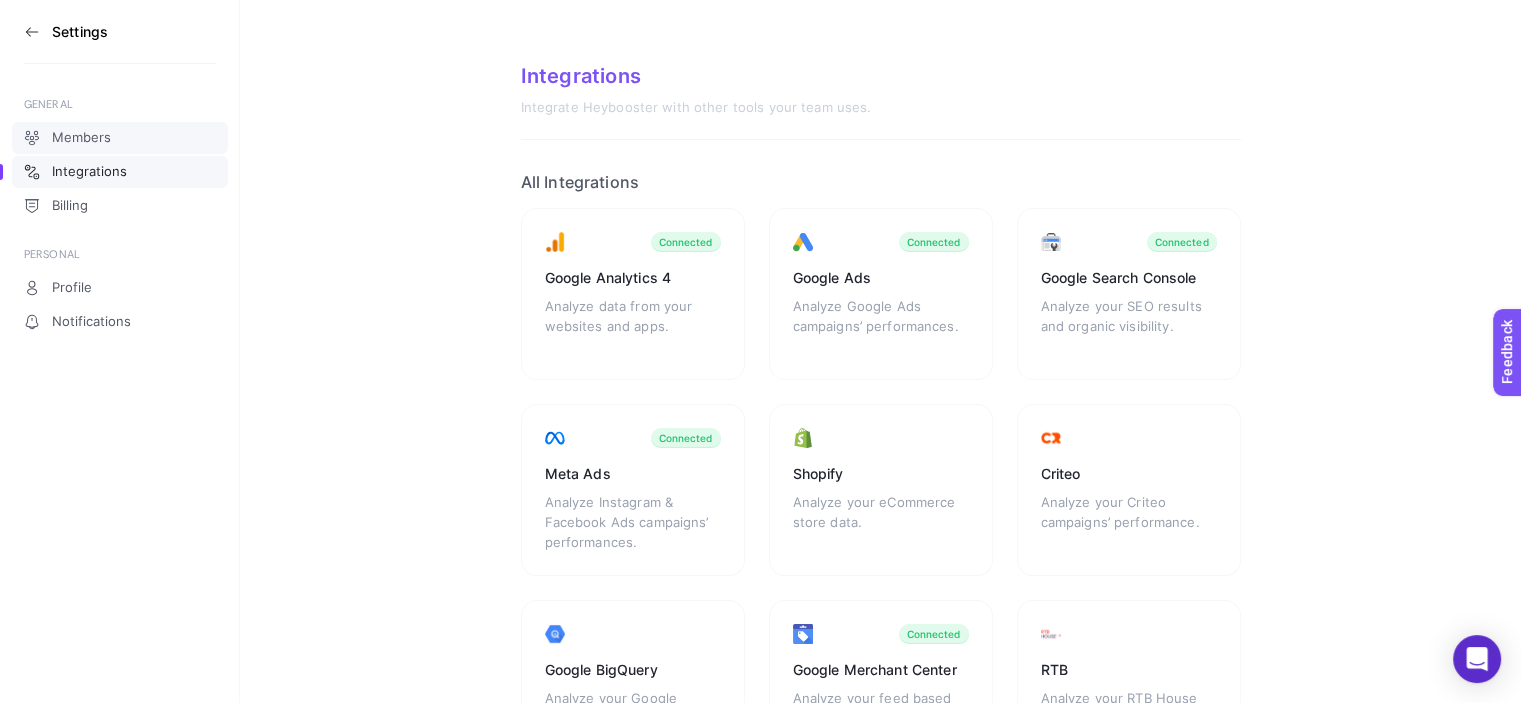 click on "Members" at bounding box center (81, 138) 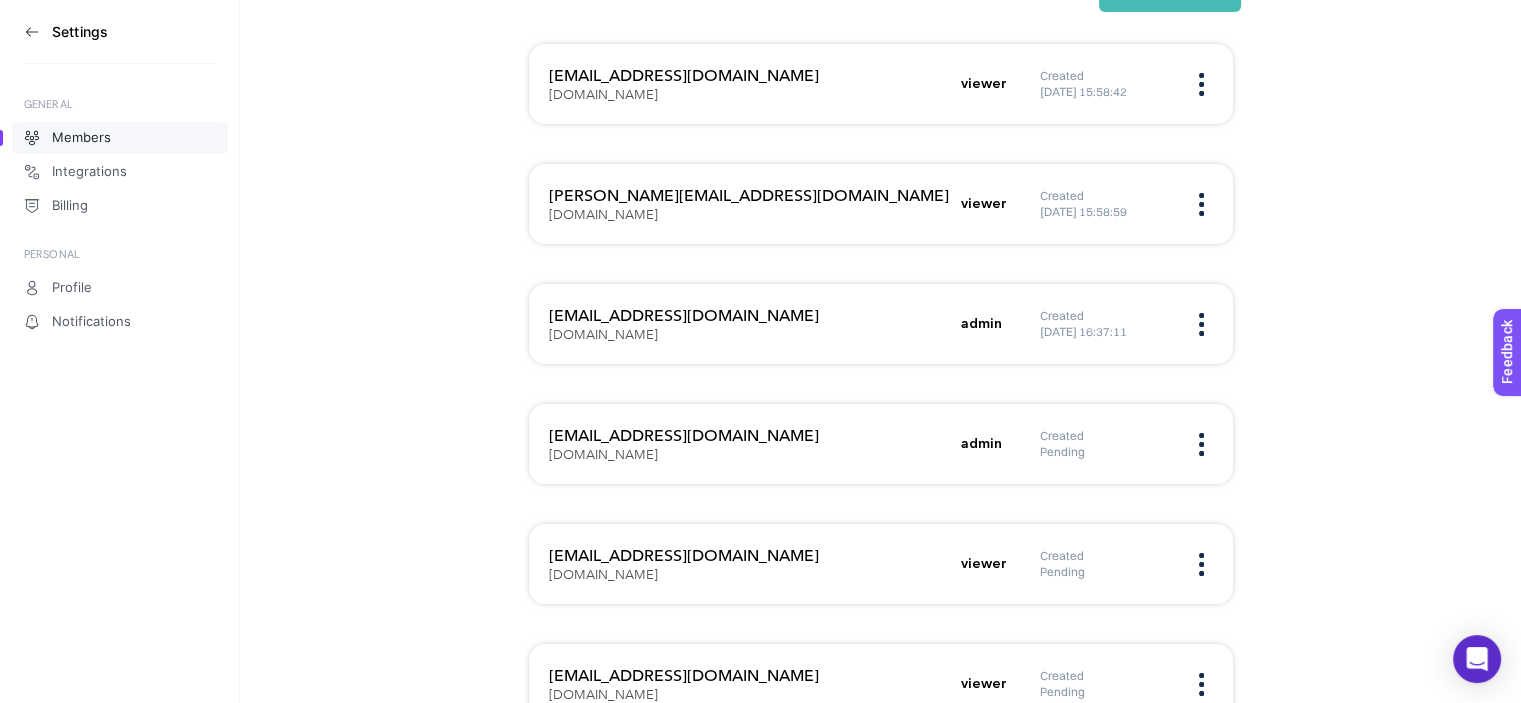 scroll, scrollTop: 200, scrollLeft: 0, axis: vertical 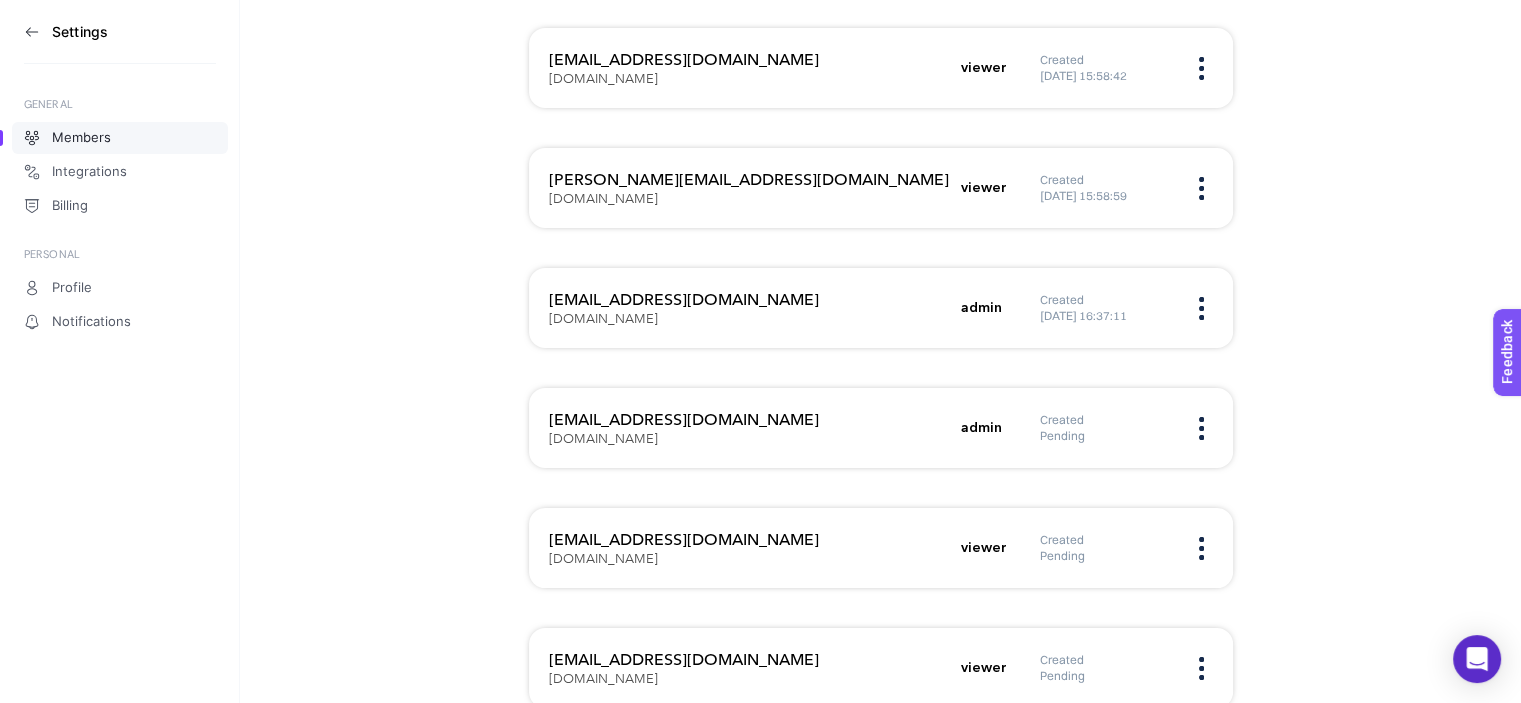 click on "[PERSON_NAME][EMAIL_ADDRESS][DOMAIN_NAME] [PERSON_NAME][DOMAIN_NAME] viewer Created [DATE] 15:58:59" 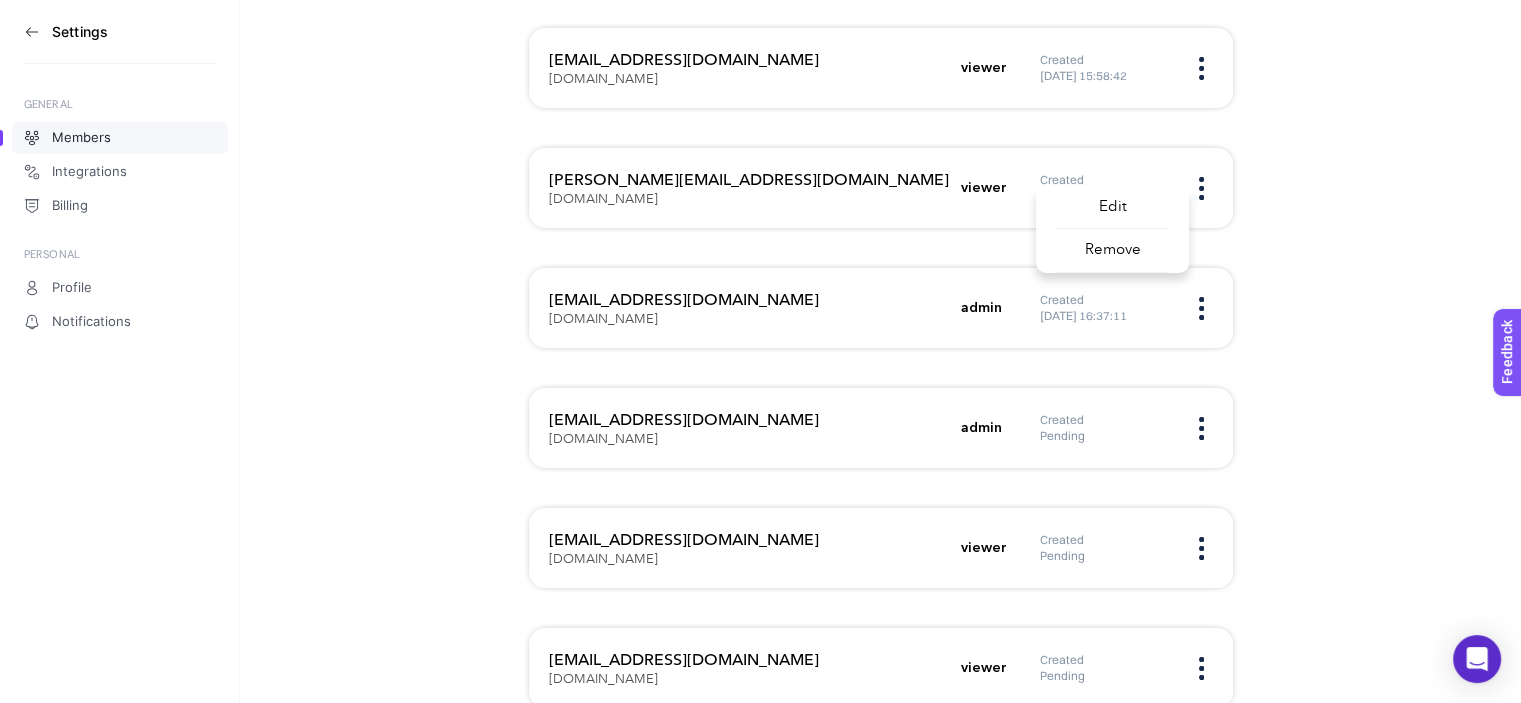 click on "Remove" at bounding box center [1112, 251] 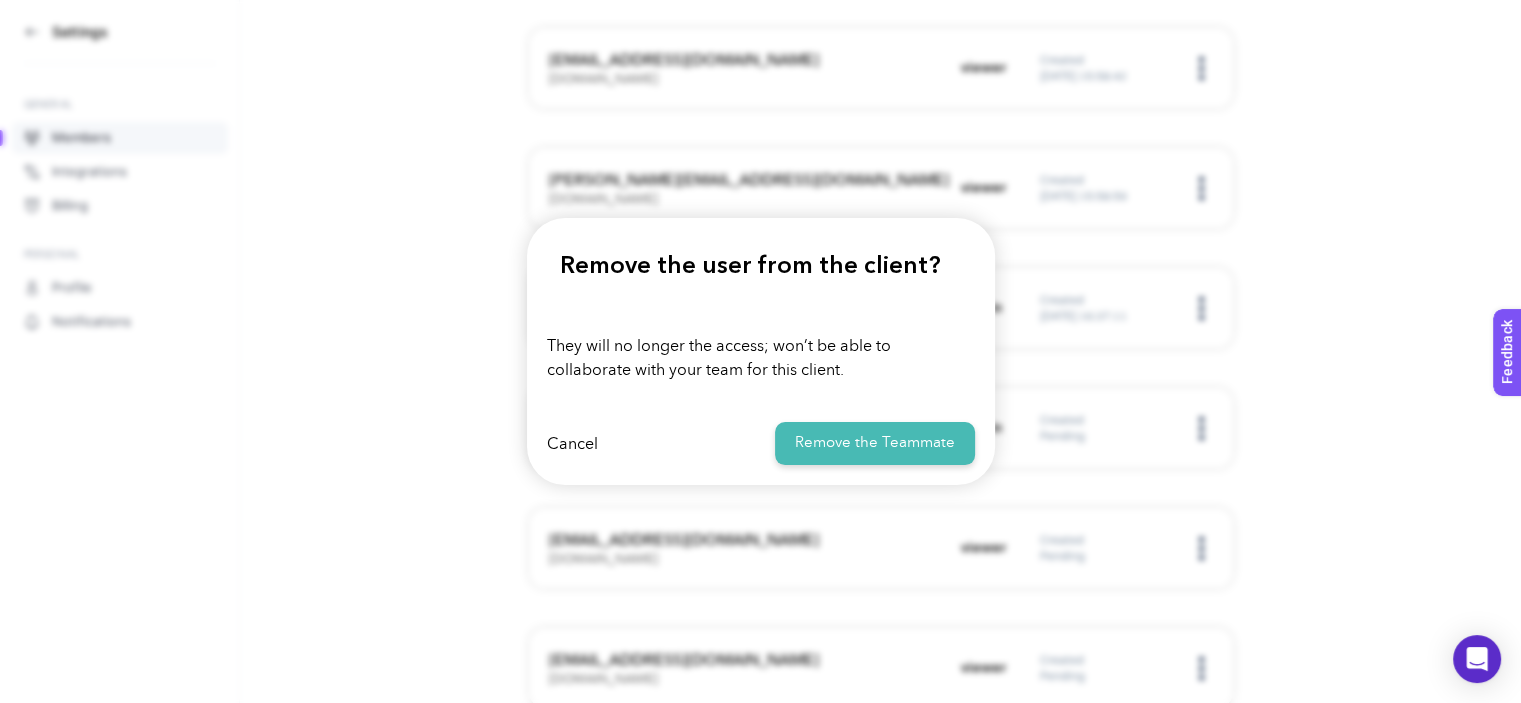 click on "Remove the Teammate" at bounding box center [875, 443] 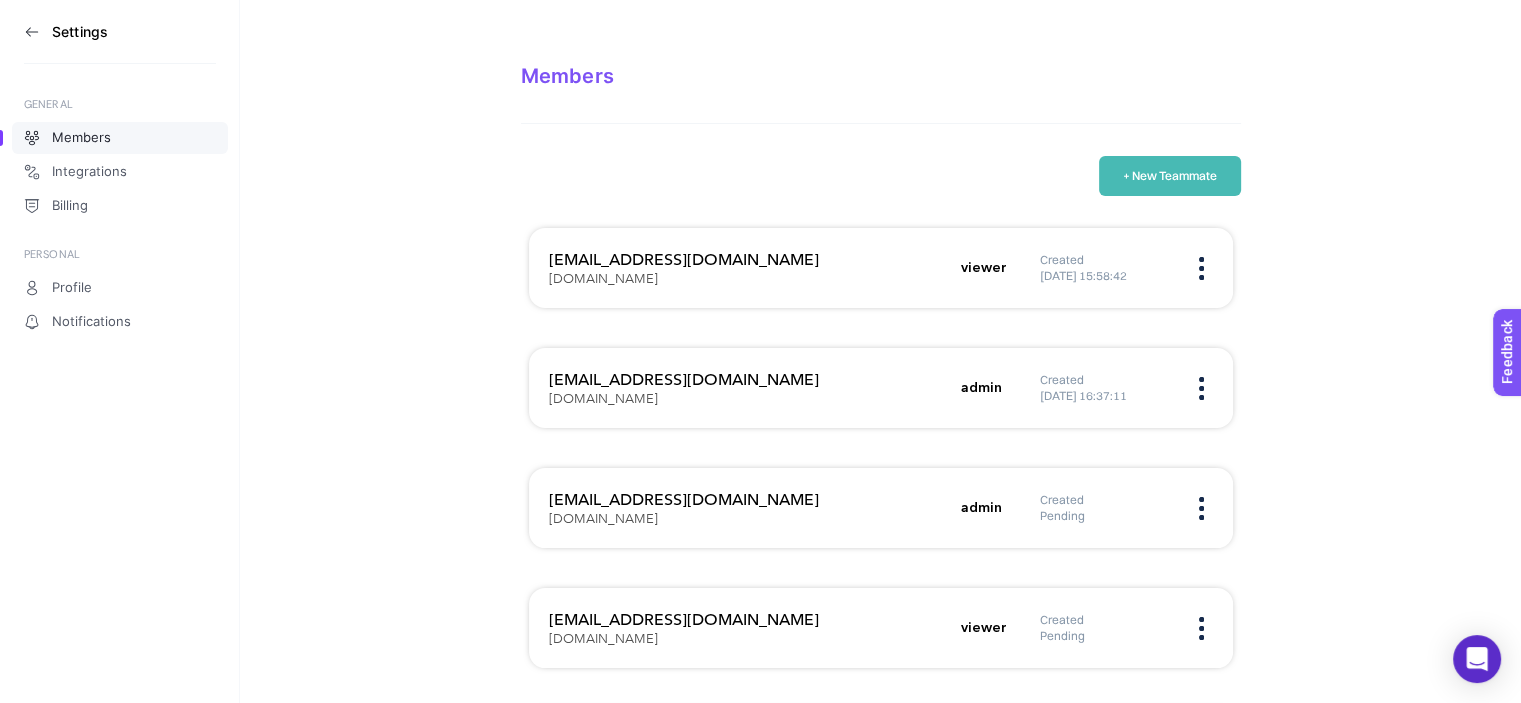 scroll, scrollTop: 116, scrollLeft: 0, axis: vertical 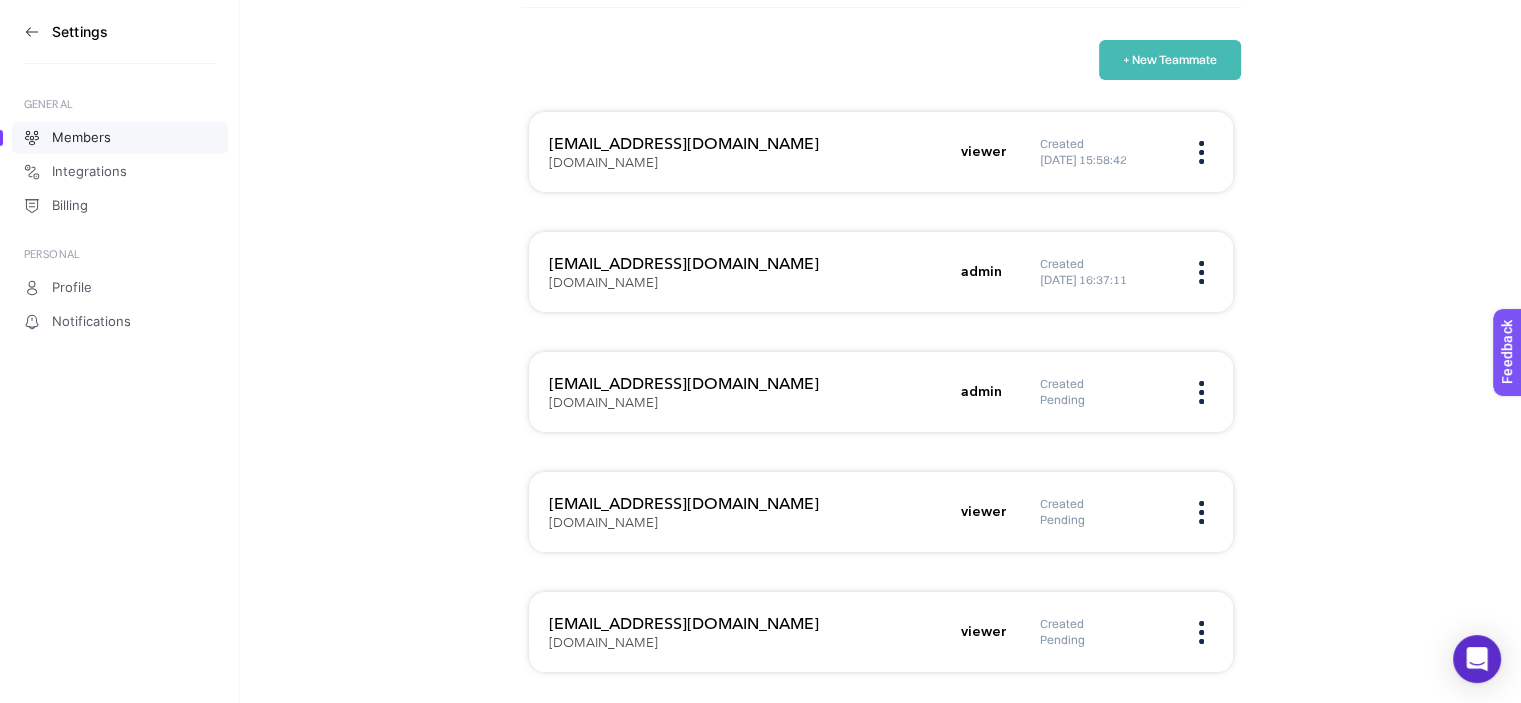 click at bounding box center [1201, 272] 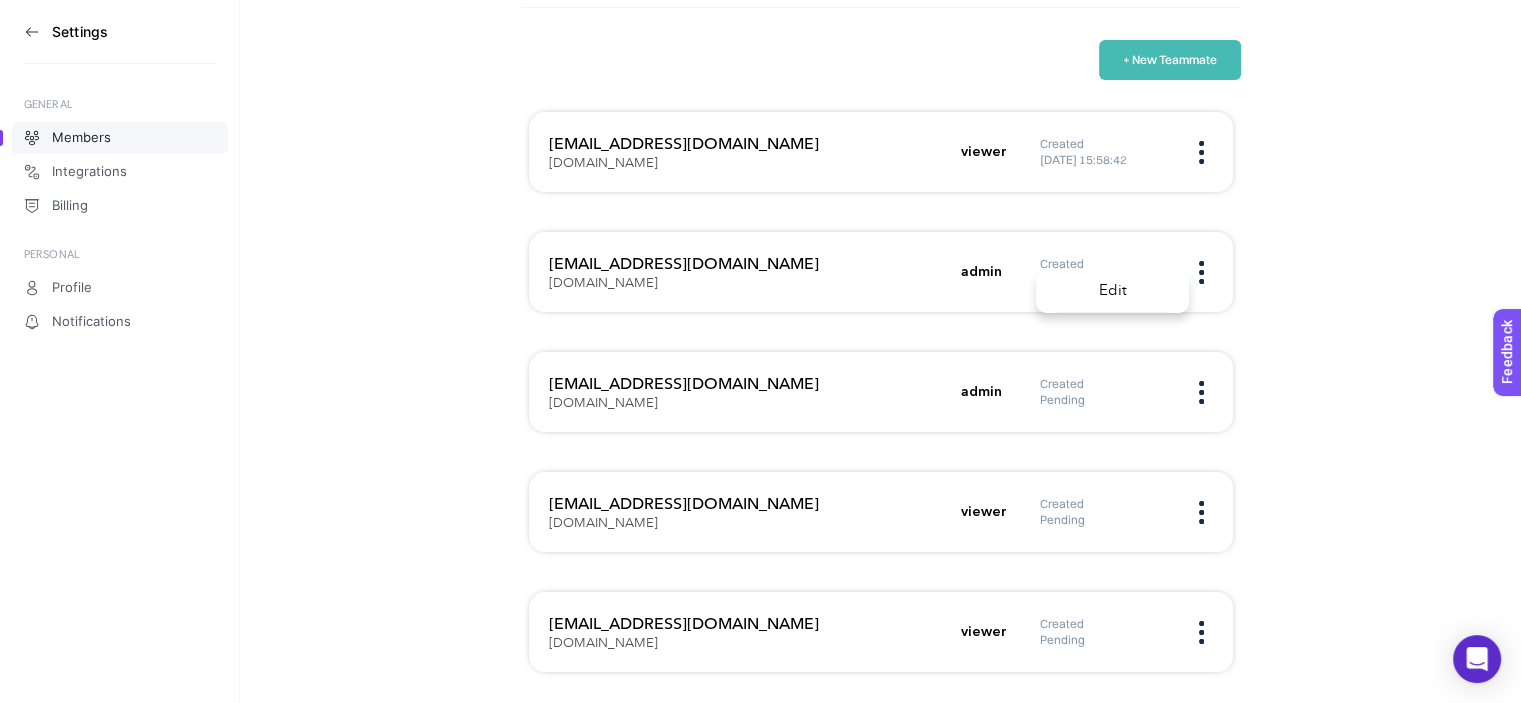 click on "Members  + New Teammate  [EMAIL_ADDRESS][DOMAIN_NAME] [PERSON_NAME][DOMAIN_NAME] viewer Created [DATE] 15:58:42 [EMAIL_ADDRESS][DOMAIN_NAME] [DOMAIN_NAME] admin Created [DATE] 16:37:11 Edit [EMAIL_ADDRESS][DOMAIN_NAME] [PERSON_NAME][DOMAIN_NAME] admin Created  Pending  [EMAIL_ADDRESS][DOMAIN_NAME] [DOMAIN_NAME] viewer Created  Pending  [EMAIL_ADDRESS][DOMAIN_NAME] [PERSON_NAME][DOMAIN_NAME] viewer Created  Pending" at bounding box center (880, 294) 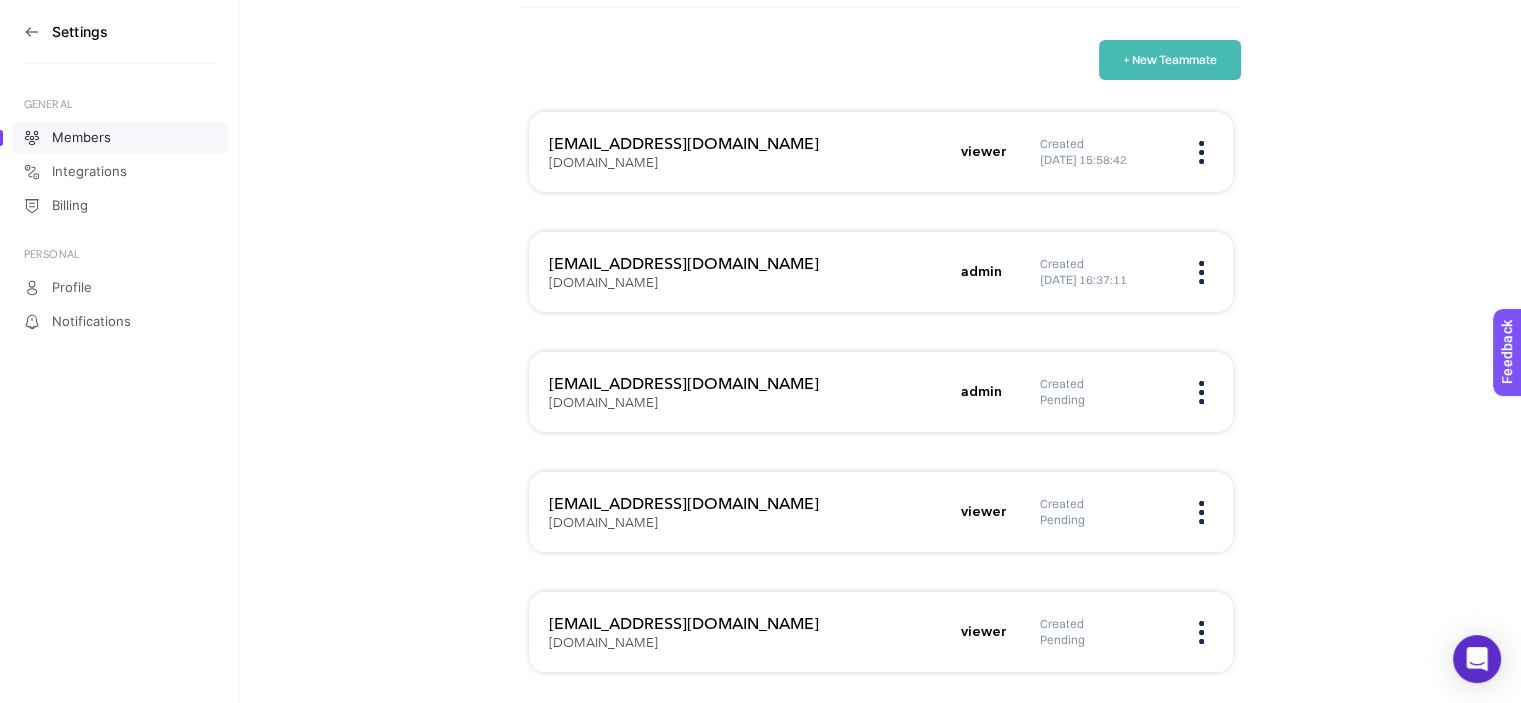 click on "Settings  GENERAL  Members Integrations Billing  PERSONAL  Profile Notifications" at bounding box center [120, 351] 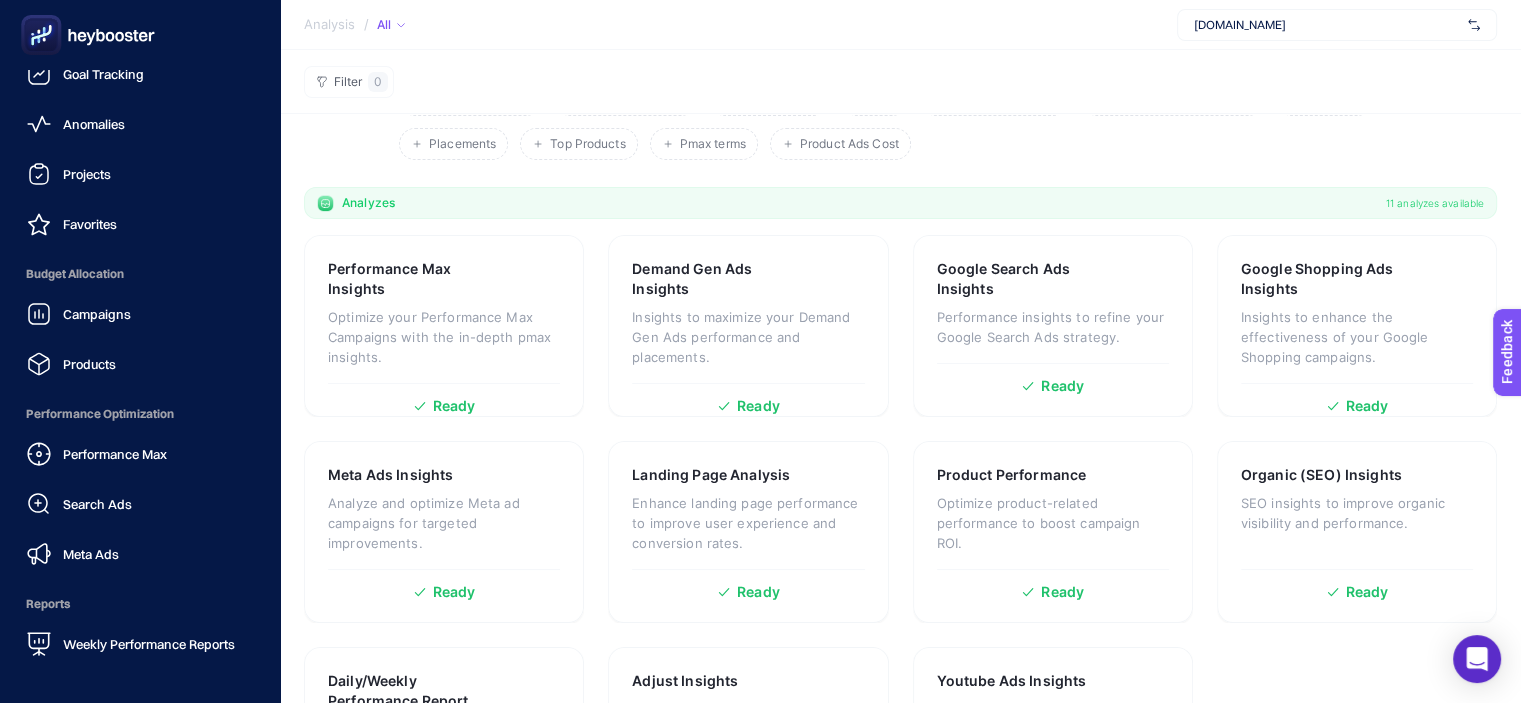 scroll, scrollTop: 0, scrollLeft: 0, axis: both 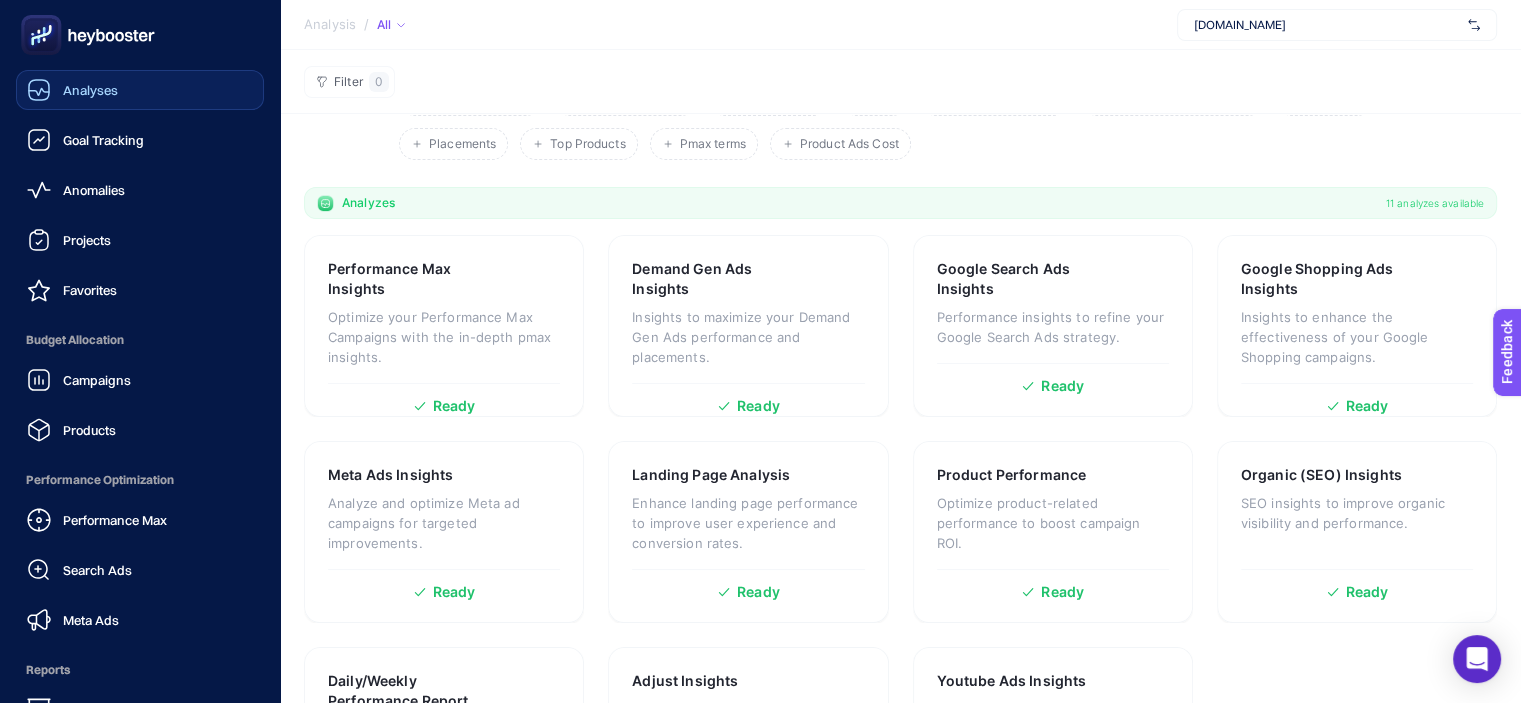 click on "Analyses" at bounding box center [90, 90] 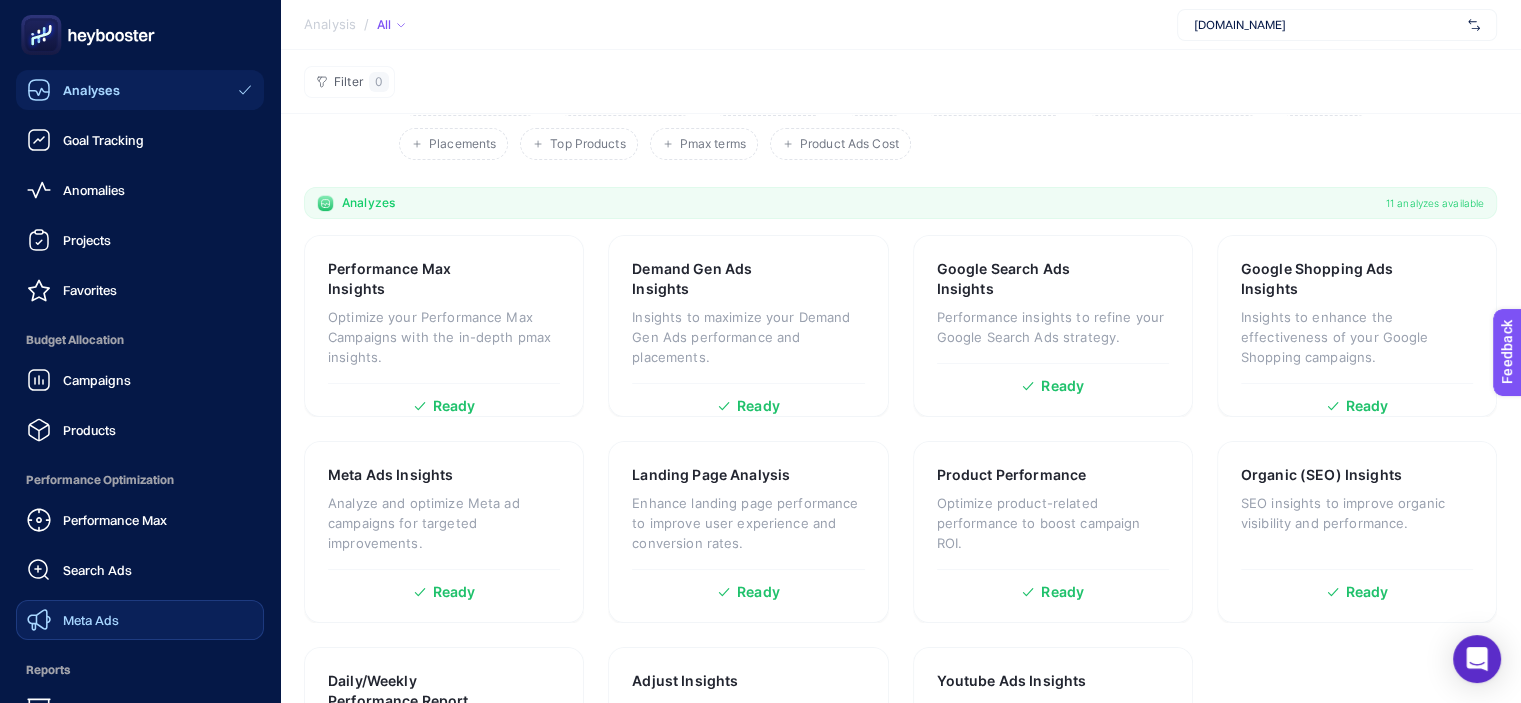 scroll, scrollTop: 186, scrollLeft: 0, axis: vertical 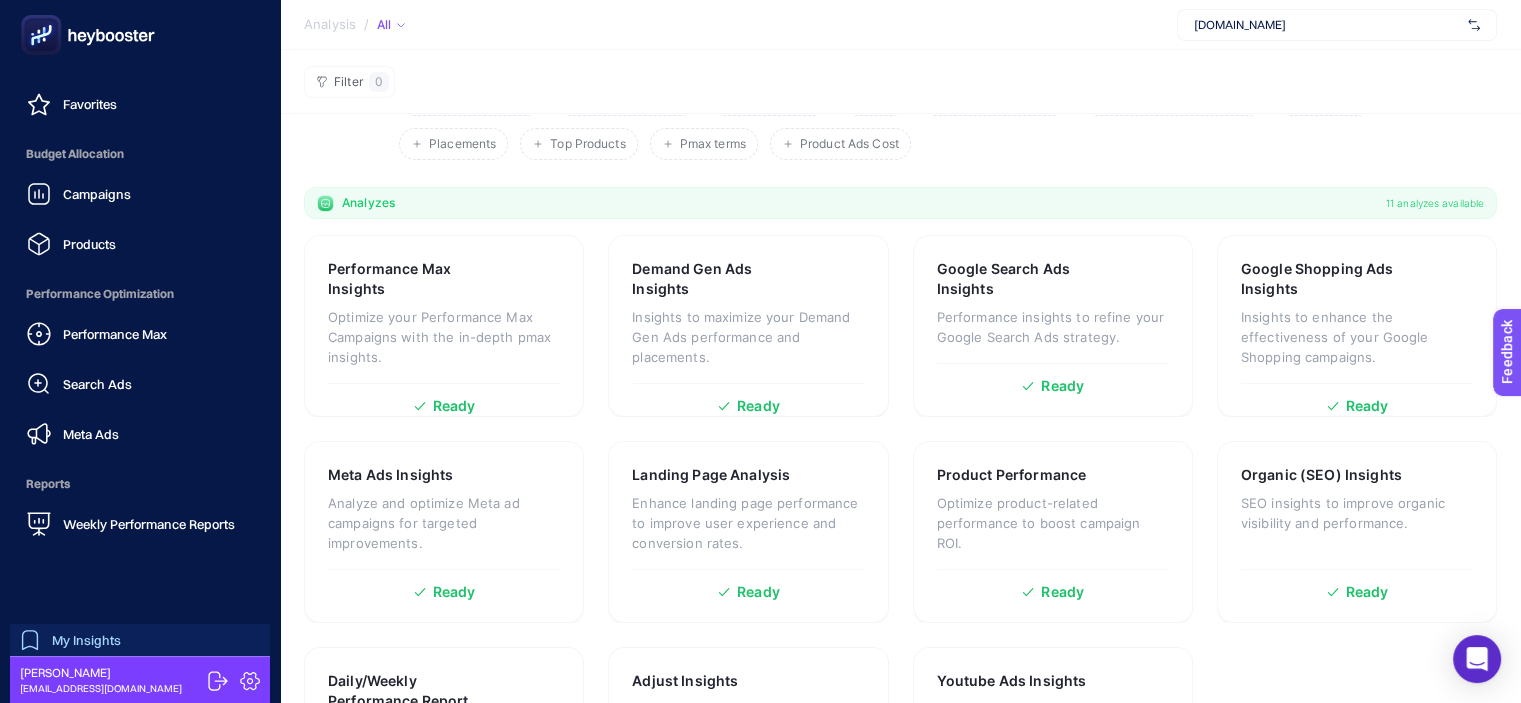 click on "My Insights" at bounding box center [86, 640] 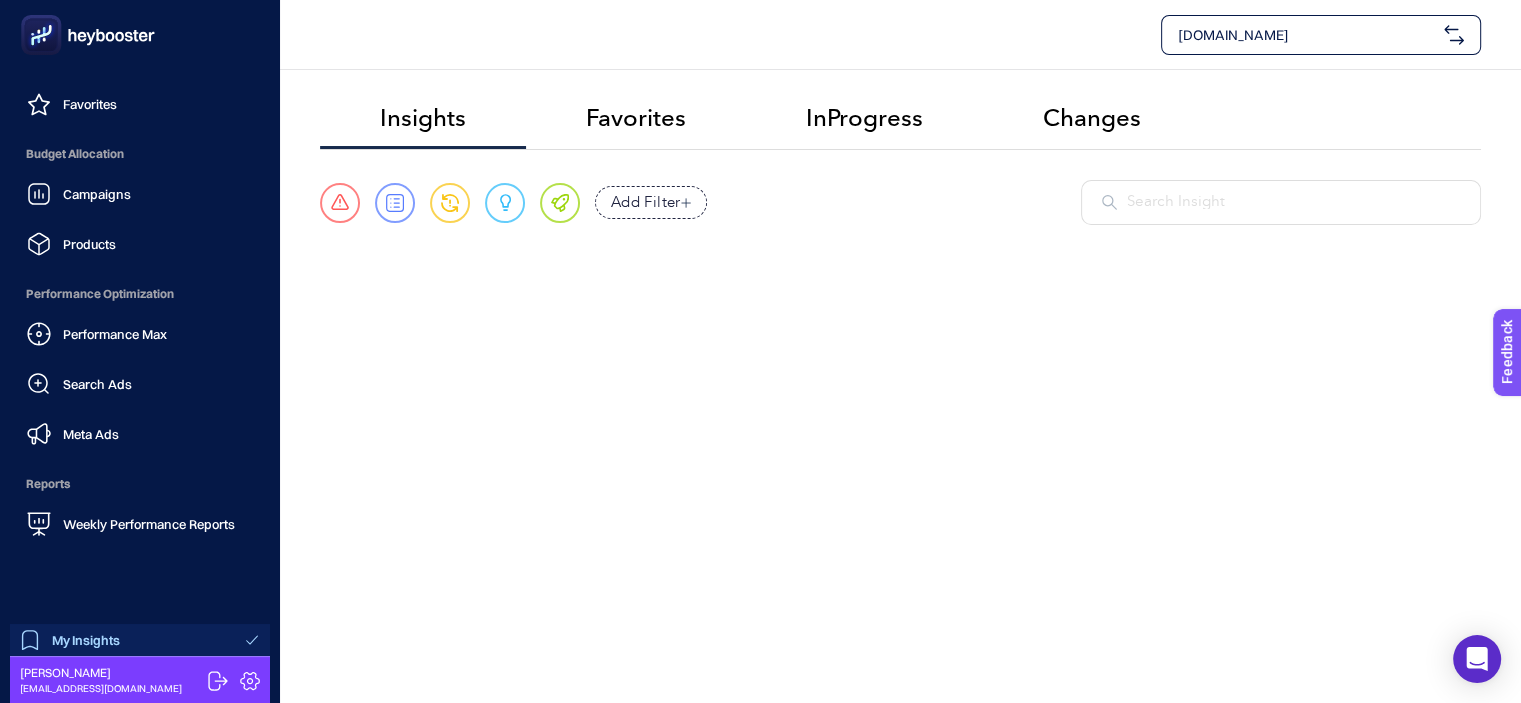 scroll, scrollTop: 0, scrollLeft: 0, axis: both 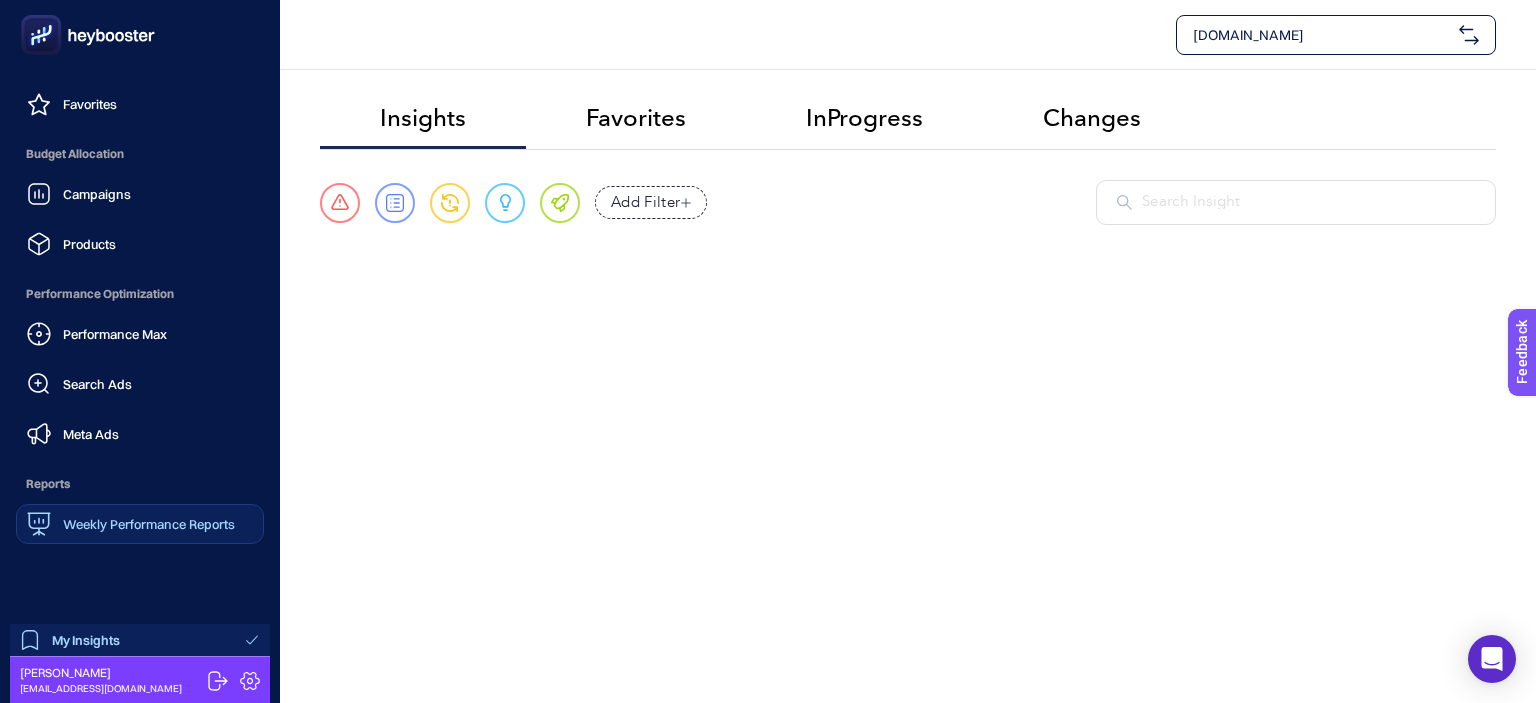 click on "Weekly Performance Reports" at bounding box center (149, 524) 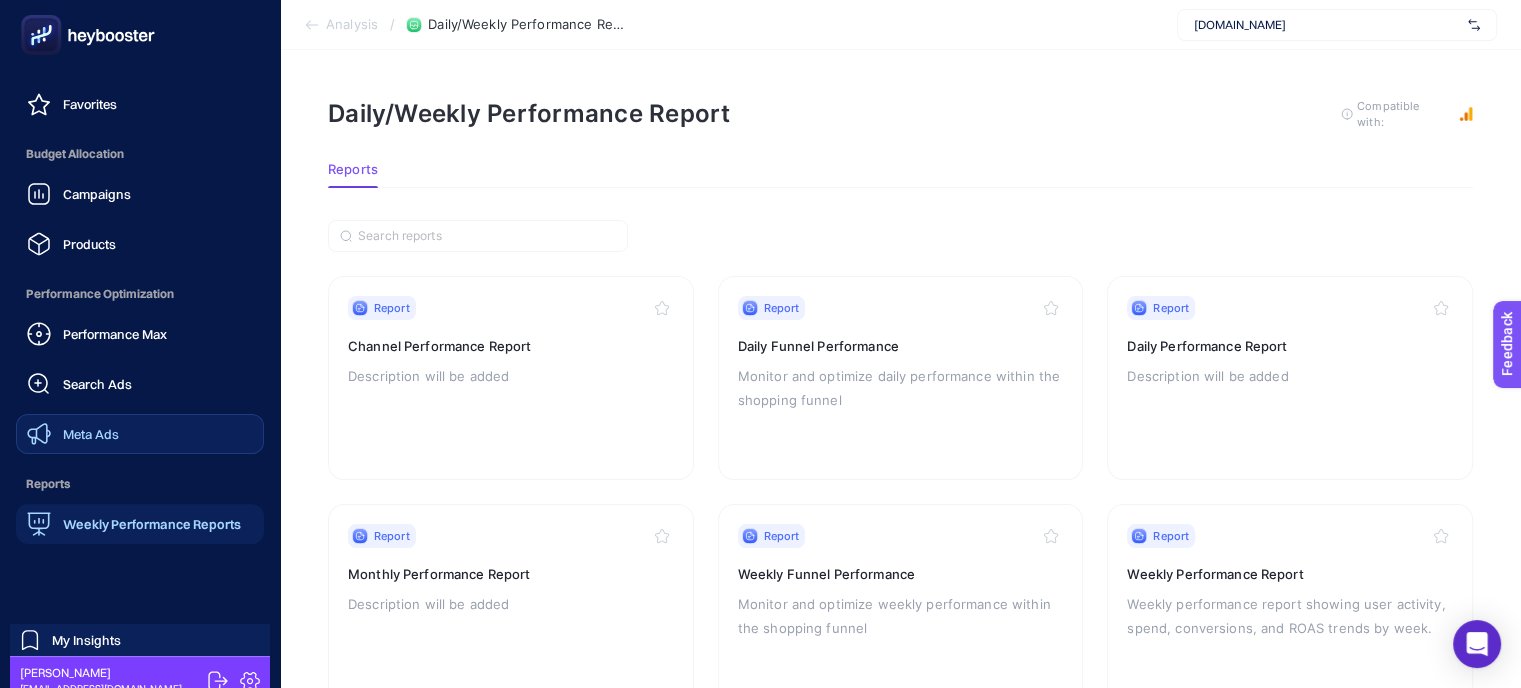 click on "Meta Ads" at bounding box center [73, 434] 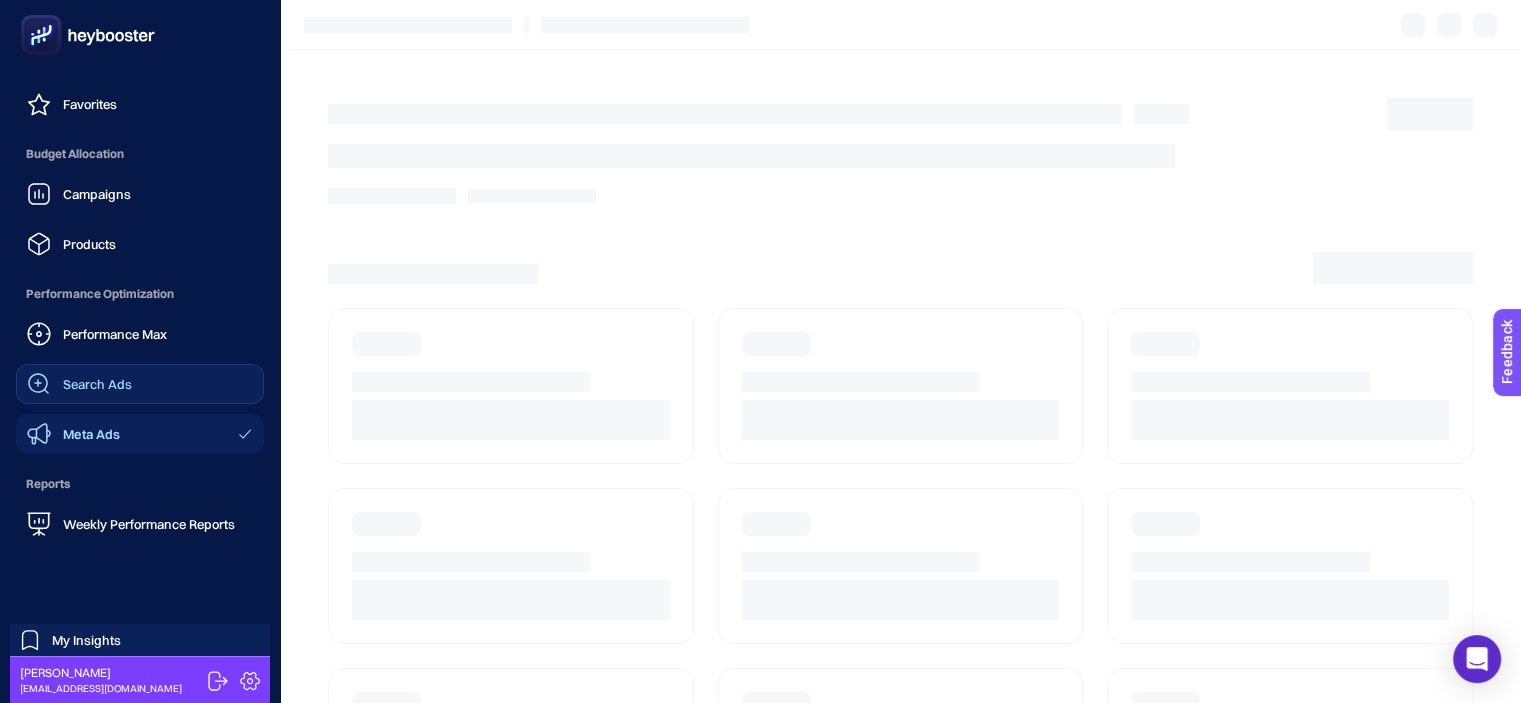 scroll, scrollTop: 0, scrollLeft: 0, axis: both 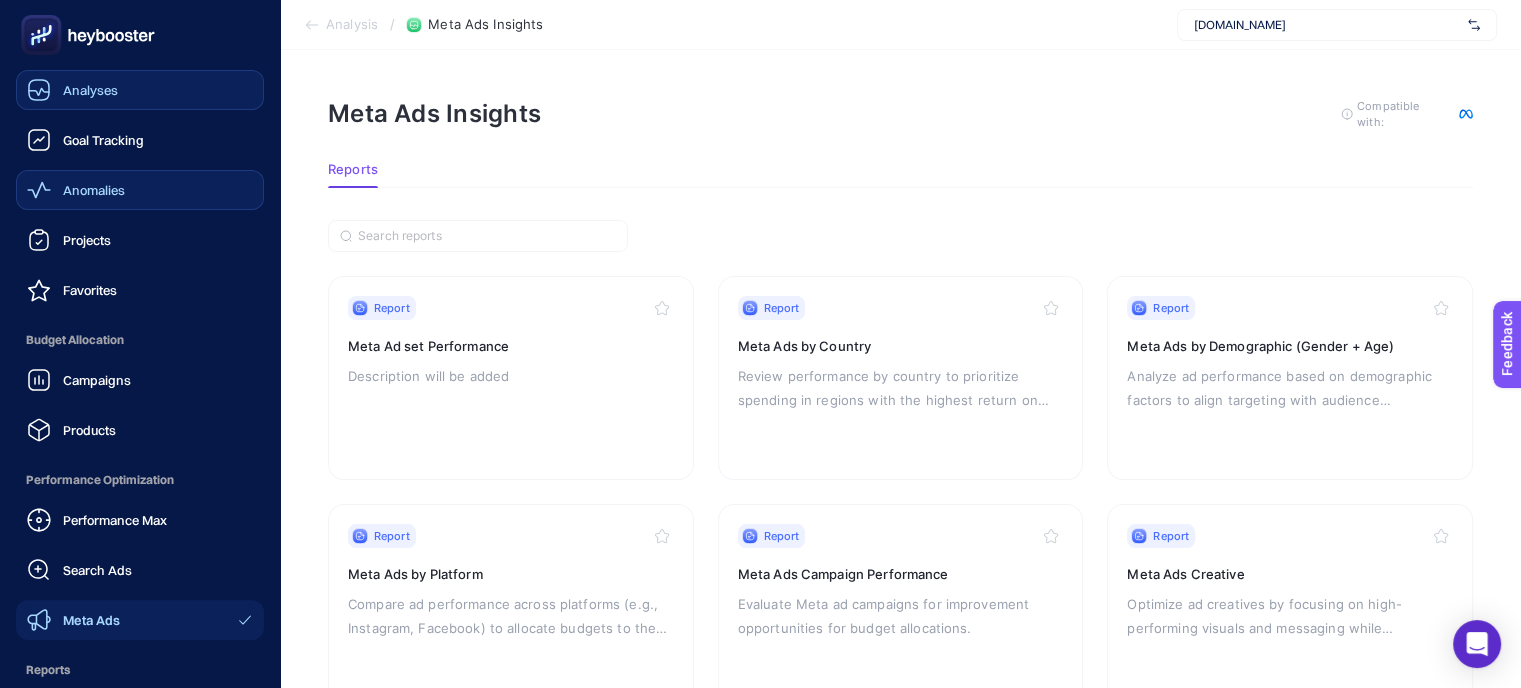 click on "Anomalies" at bounding box center [76, 190] 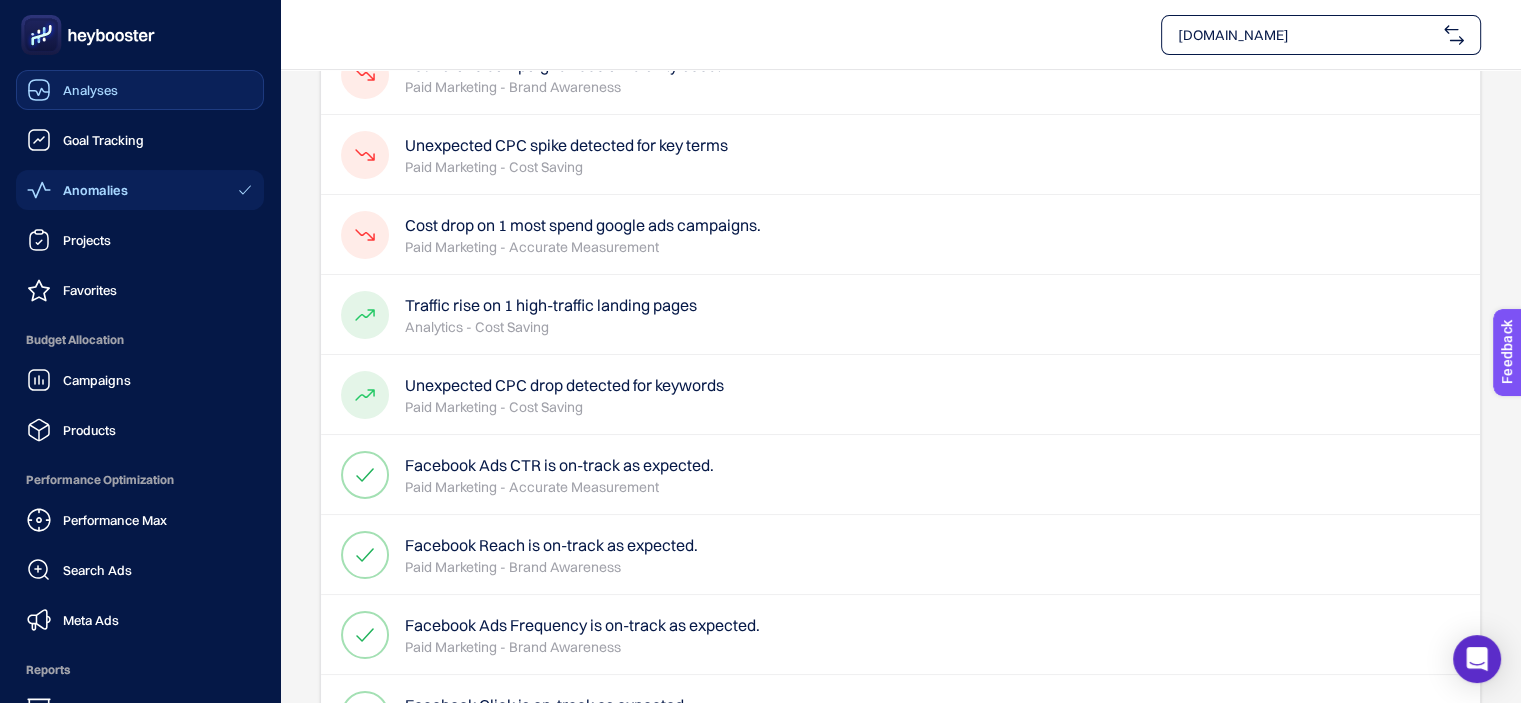 click 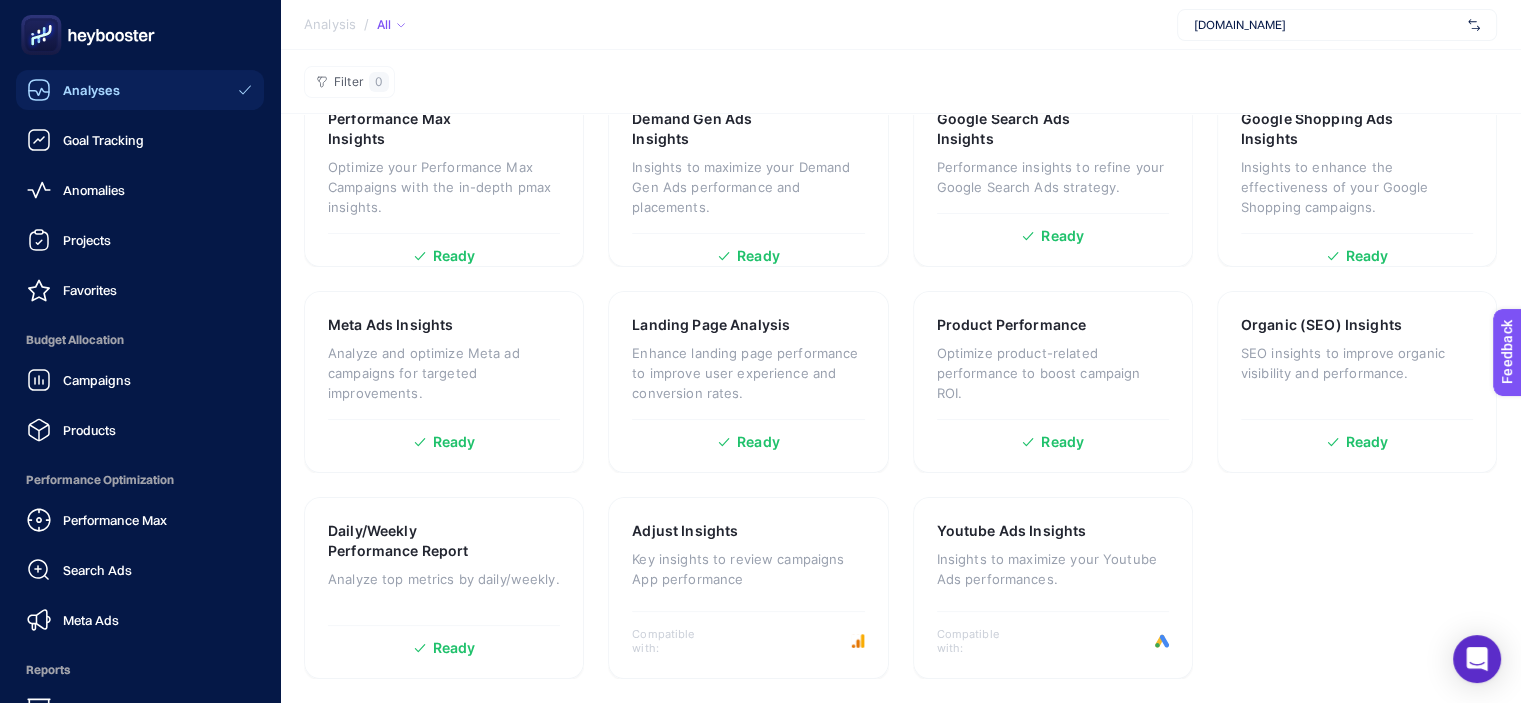 scroll, scrollTop: 116, scrollLeft: 0, axis: vertical 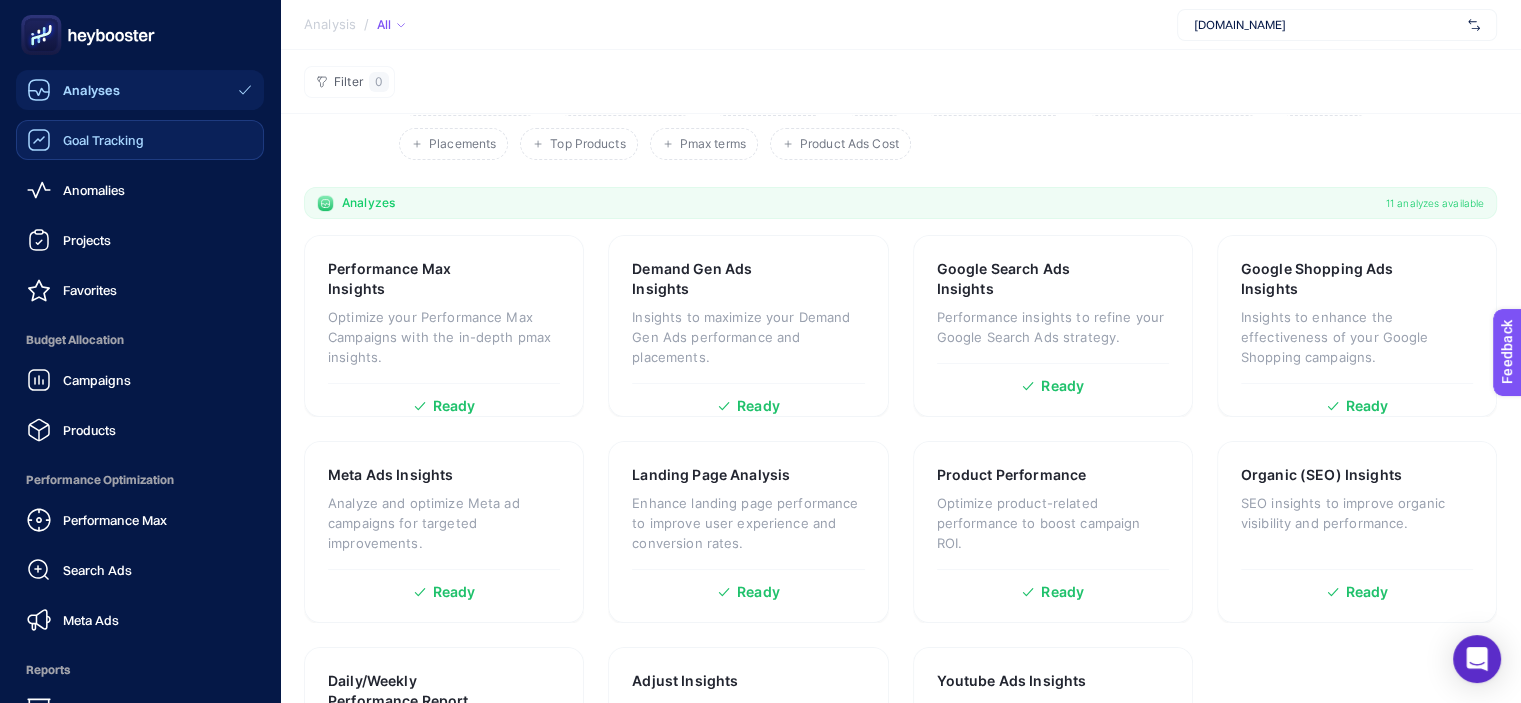 click on "Goal Tracking" at bounding box center [85, 140] 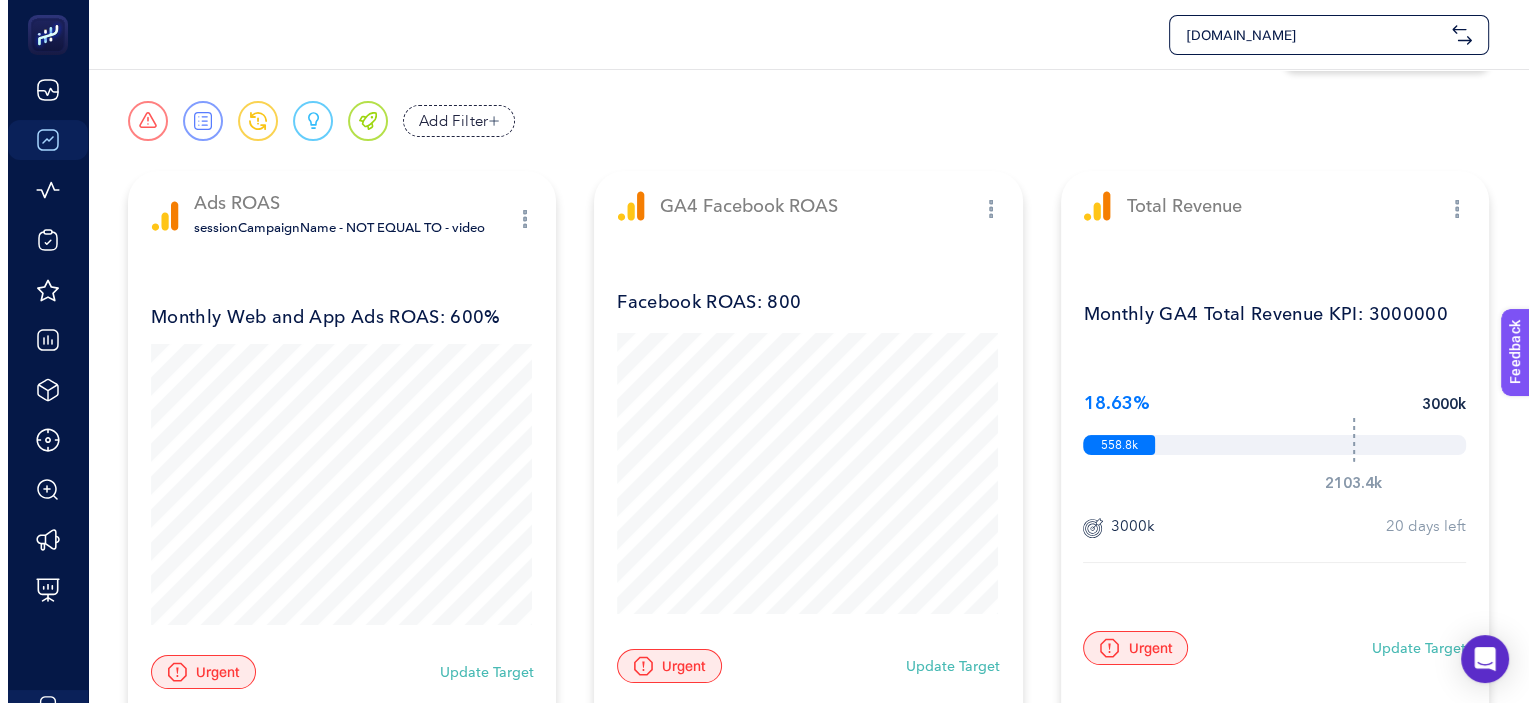 scroll, scrollTop: 0, scrollLeft: 0, axis: both 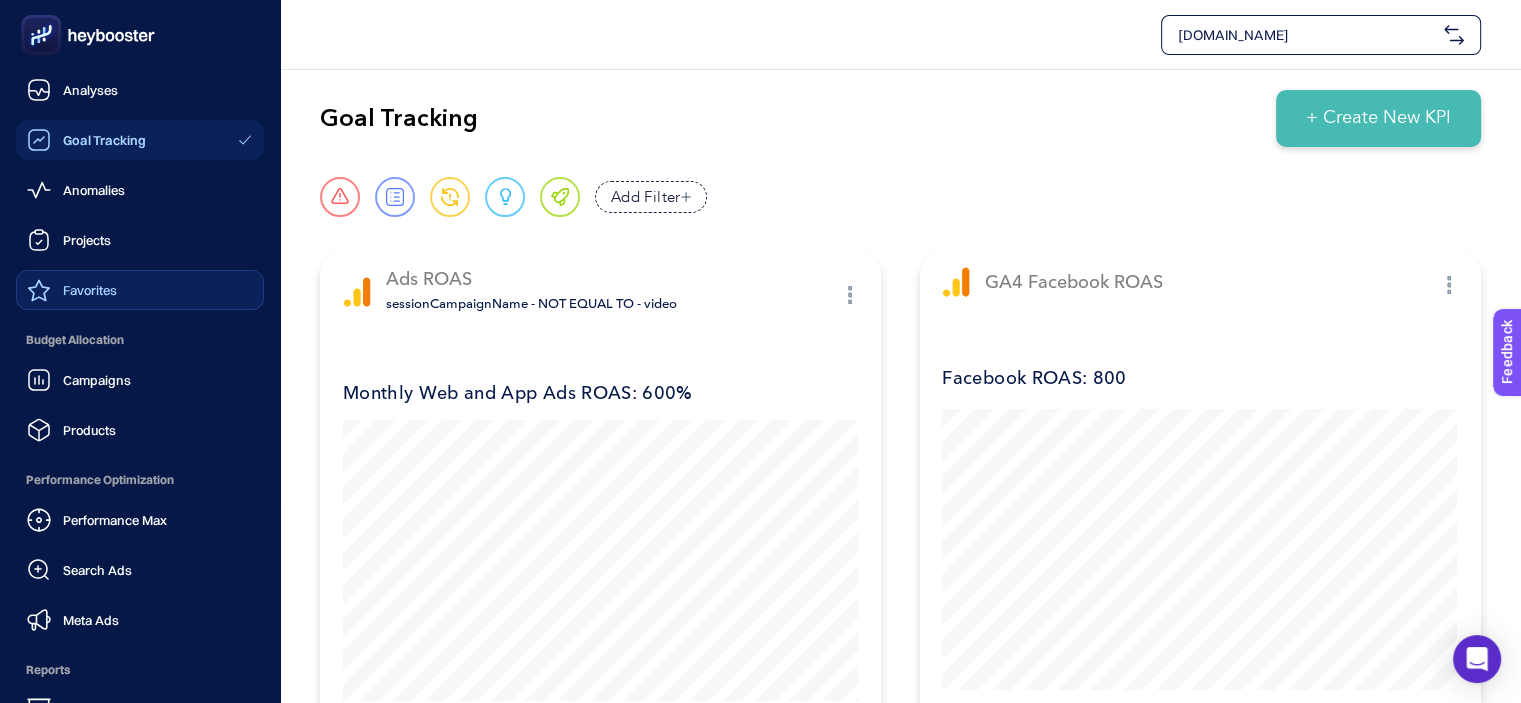 click on "Favorites" at bounding box center [140, 290] 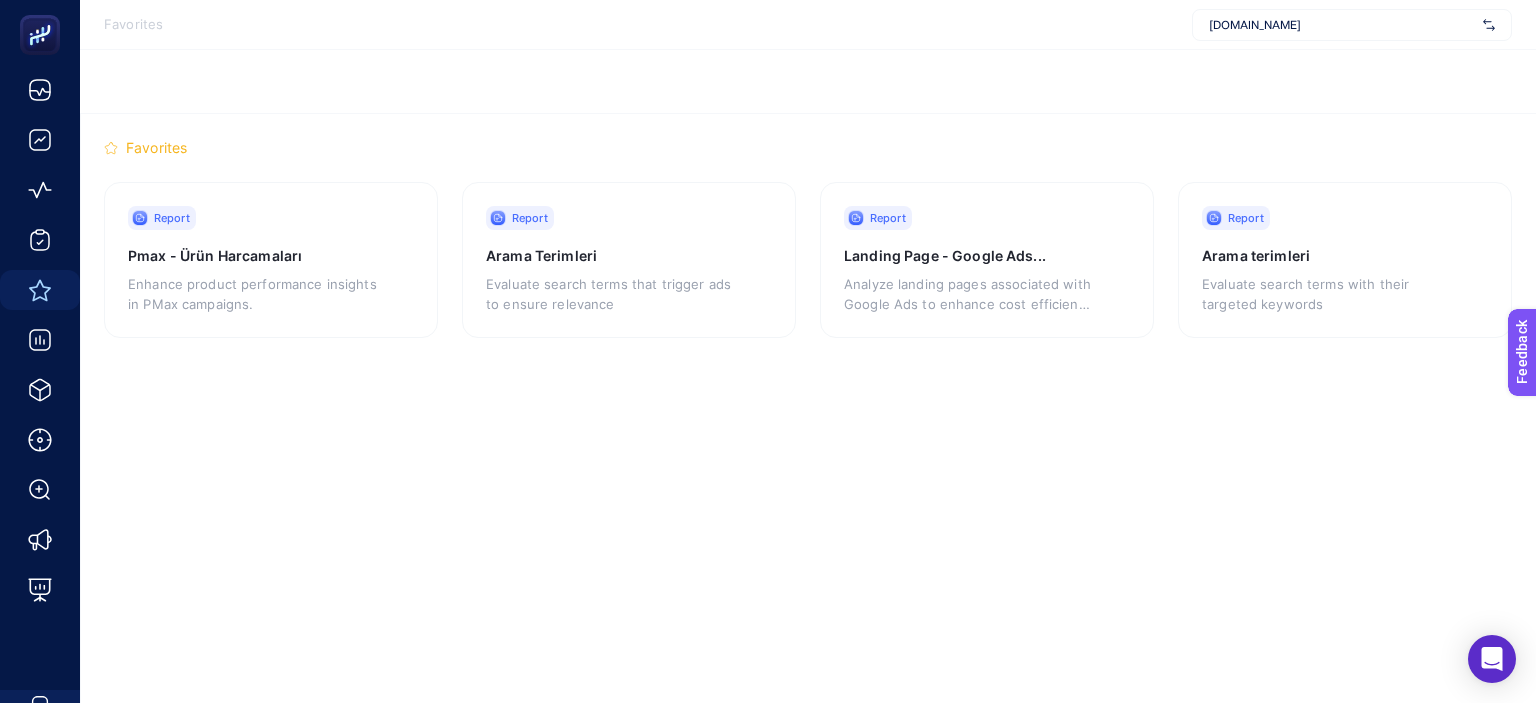 click on "Favorites" at bounding box center (156, 148) 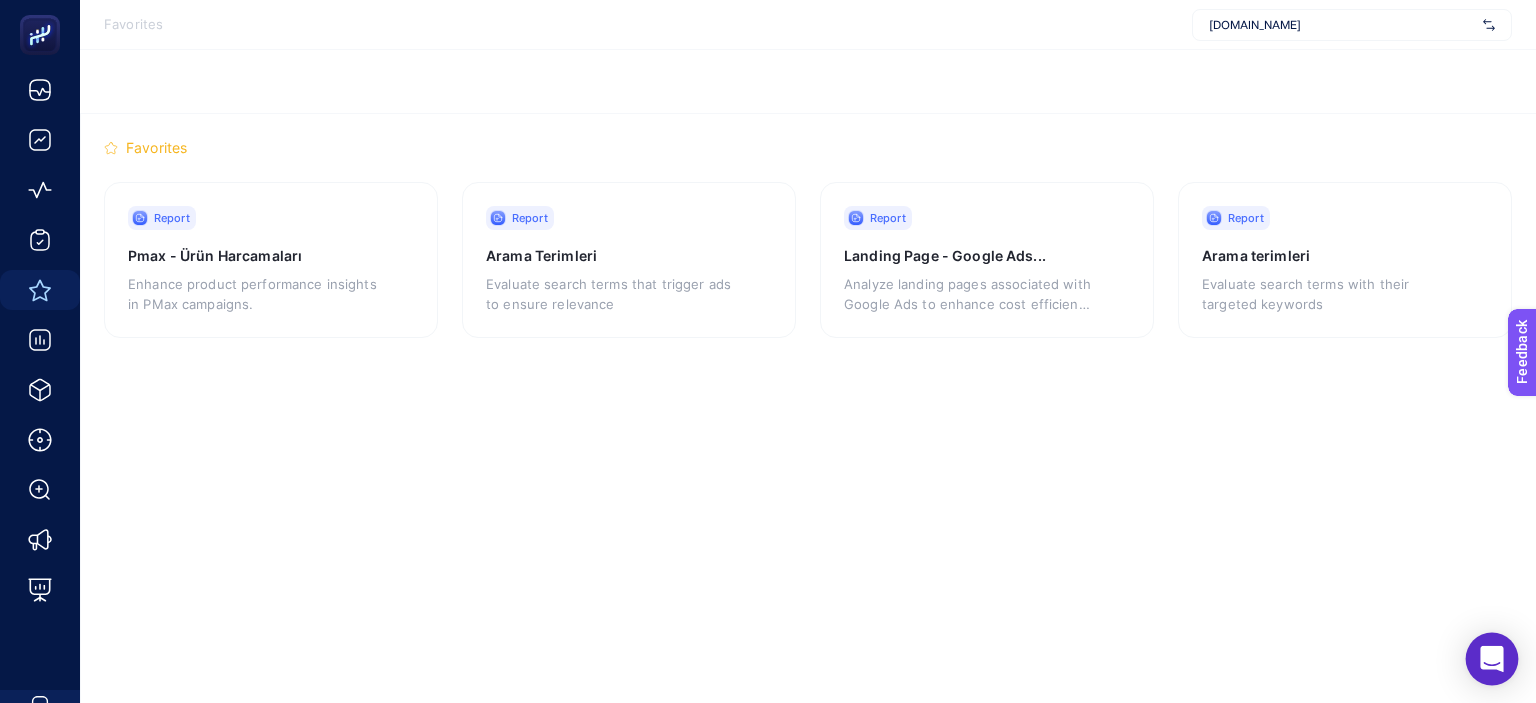 click 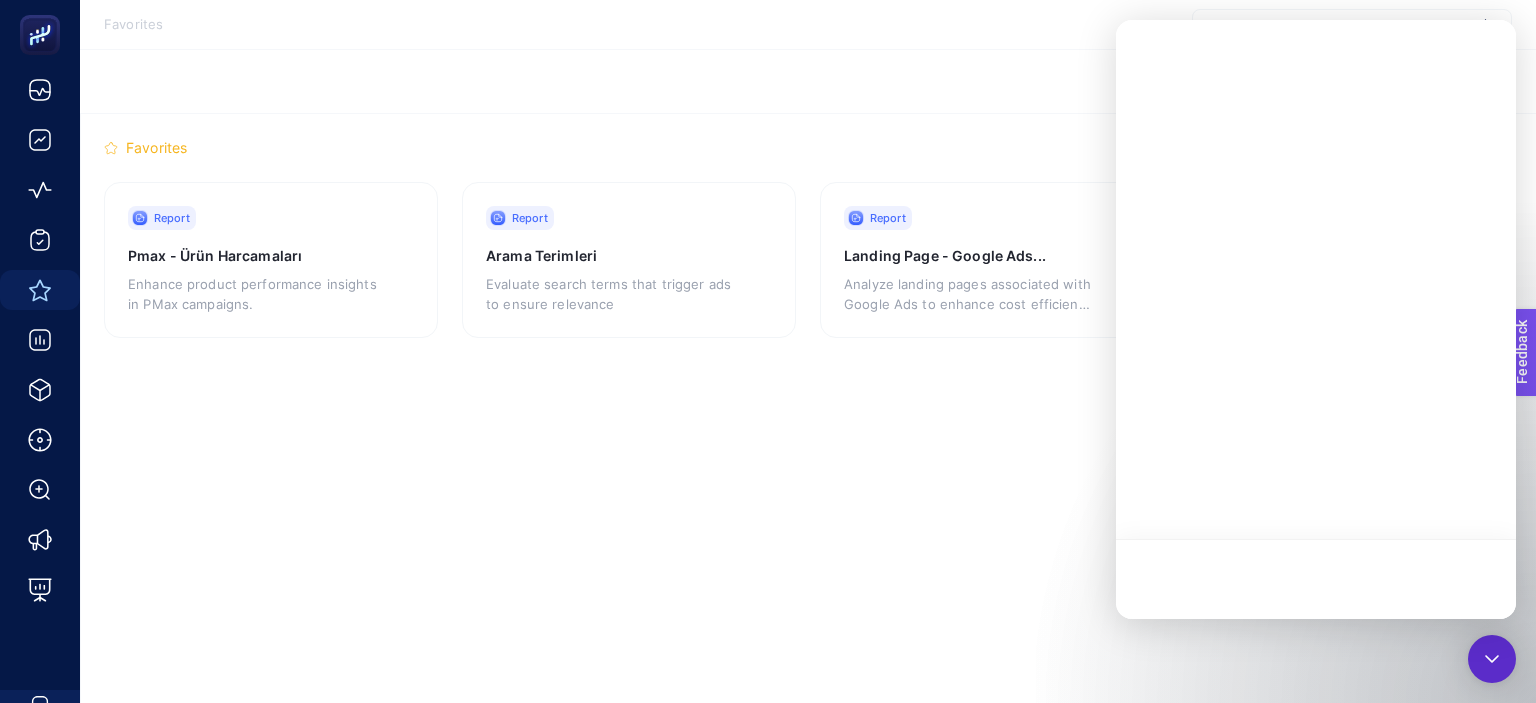 click on "Favorites  Report Pmax - Ürün Harcamaları Enhance product performance insights in PMax campaigns. Report Arama Terimleri Evaluate search terms that trigger ads to ensure relevance Report Landing Page - Google Ads... Analyze landing pages associated with Google Ads to enhance cost efficiency and conversion rates. Report Arama terimleri Evaluate search terms with their targeted keywords" at bounding box center (808, 408) 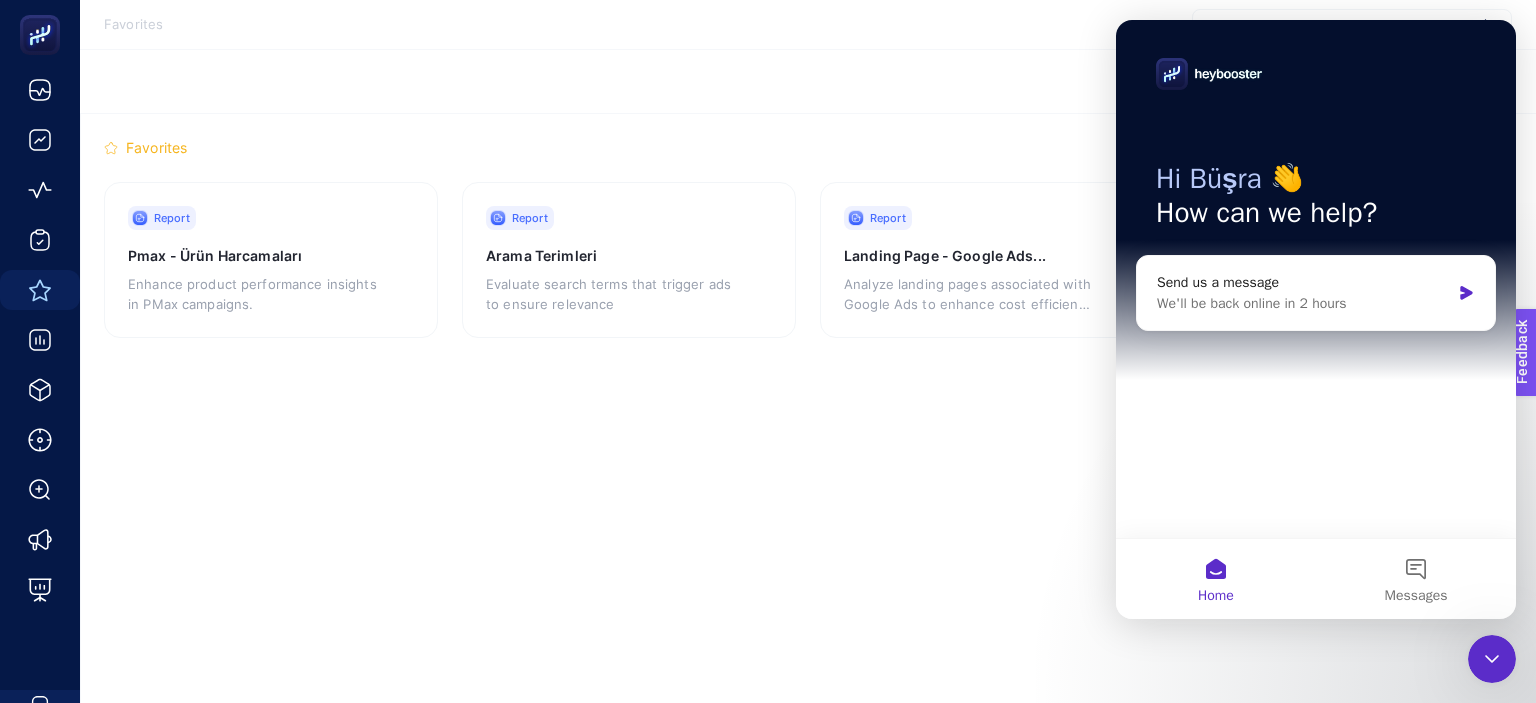 scroll, scrollTop: 0, scrollLeft: 0, axis: both 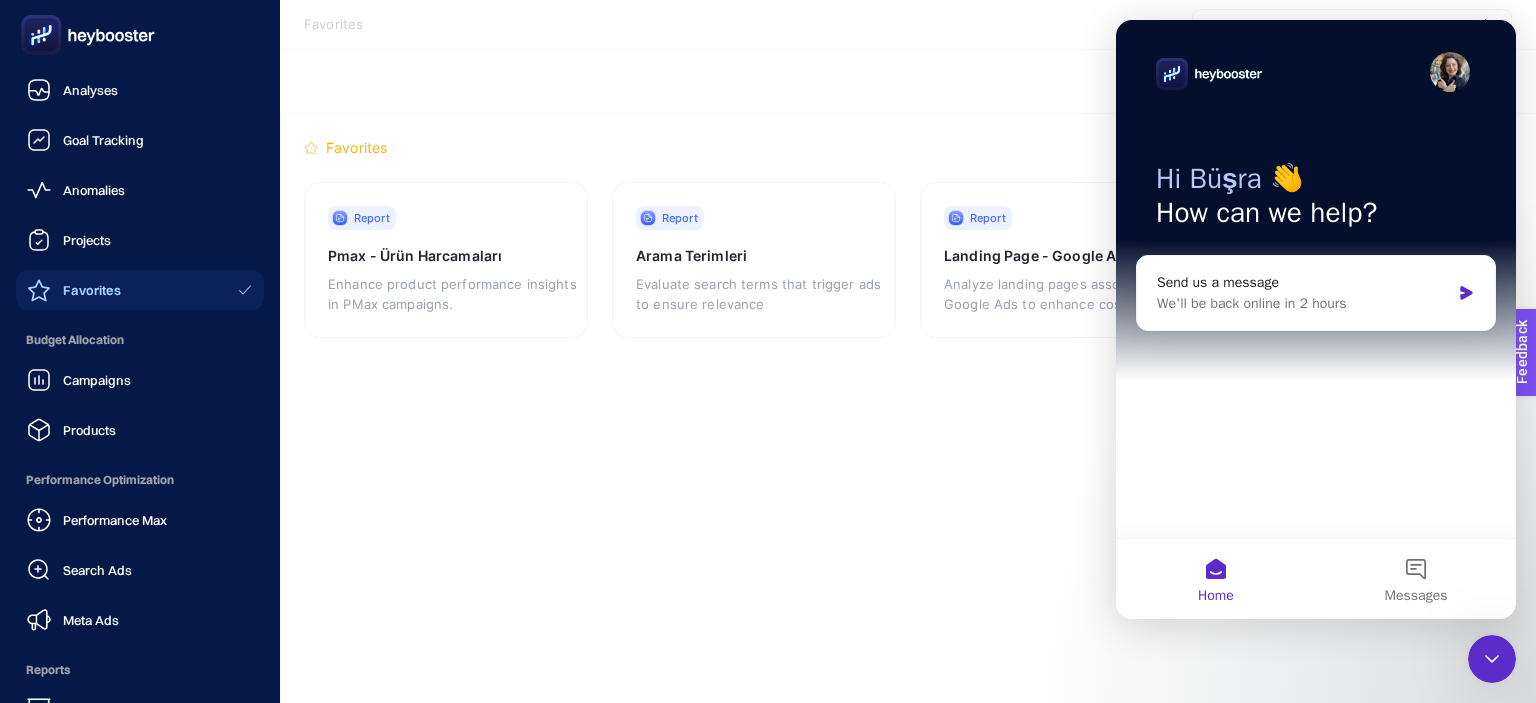 click on "Favorites  Report Pmax - Ürün Harcamaları Enhance product performance insights in PMax campaigns. Report Arama Terimleri Evaluate search terms that trigger ads to ensure relevance Report Landing Page - Google Ads... Analyze landing pages associated with Google Ads to enhance cost efficiency and conversion rates. Report Arama terimleri Evaluate search terms with their targeted keywords" at bounding box center [908, 408] 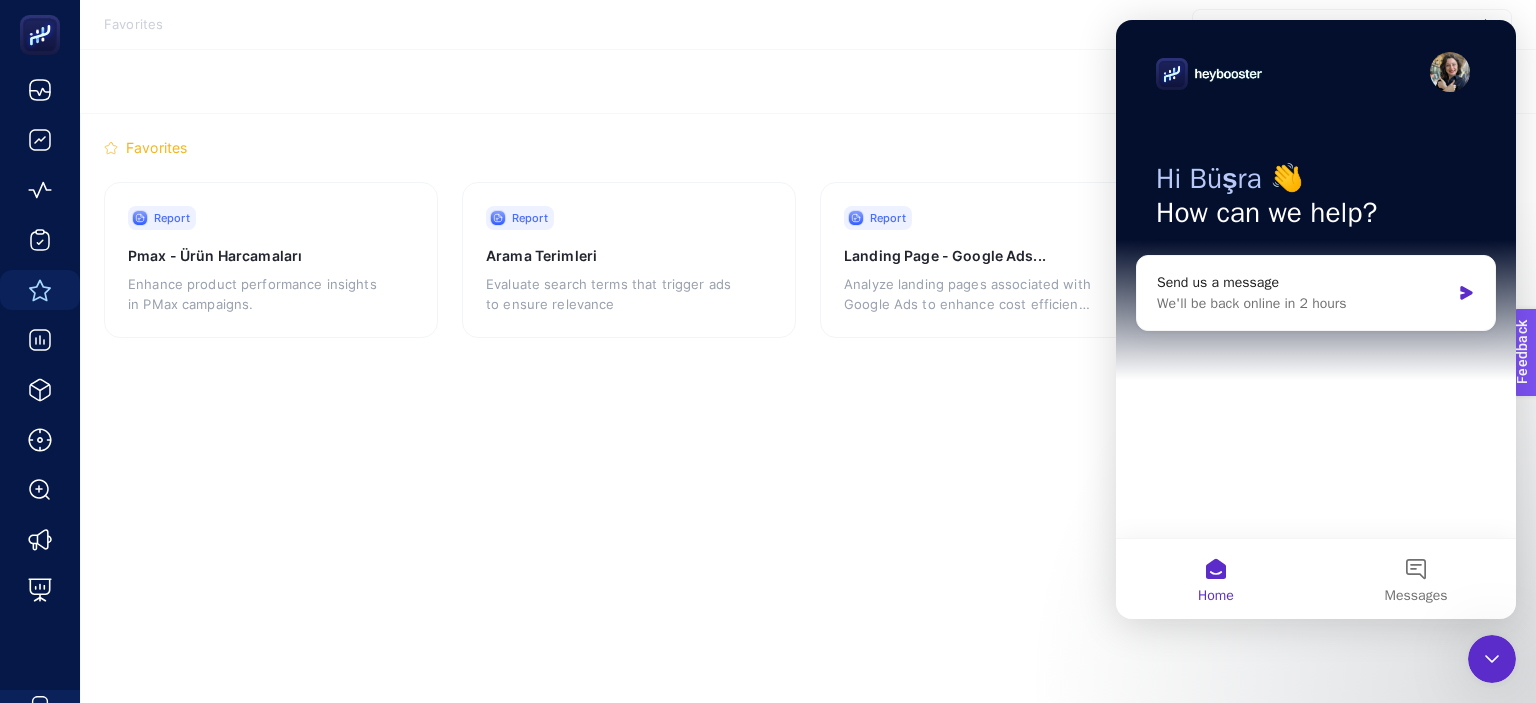 drag, startPoint x: 742, startPoint y: 593, endPoint x: 864, endPoint y: 591, distance: 122.016396 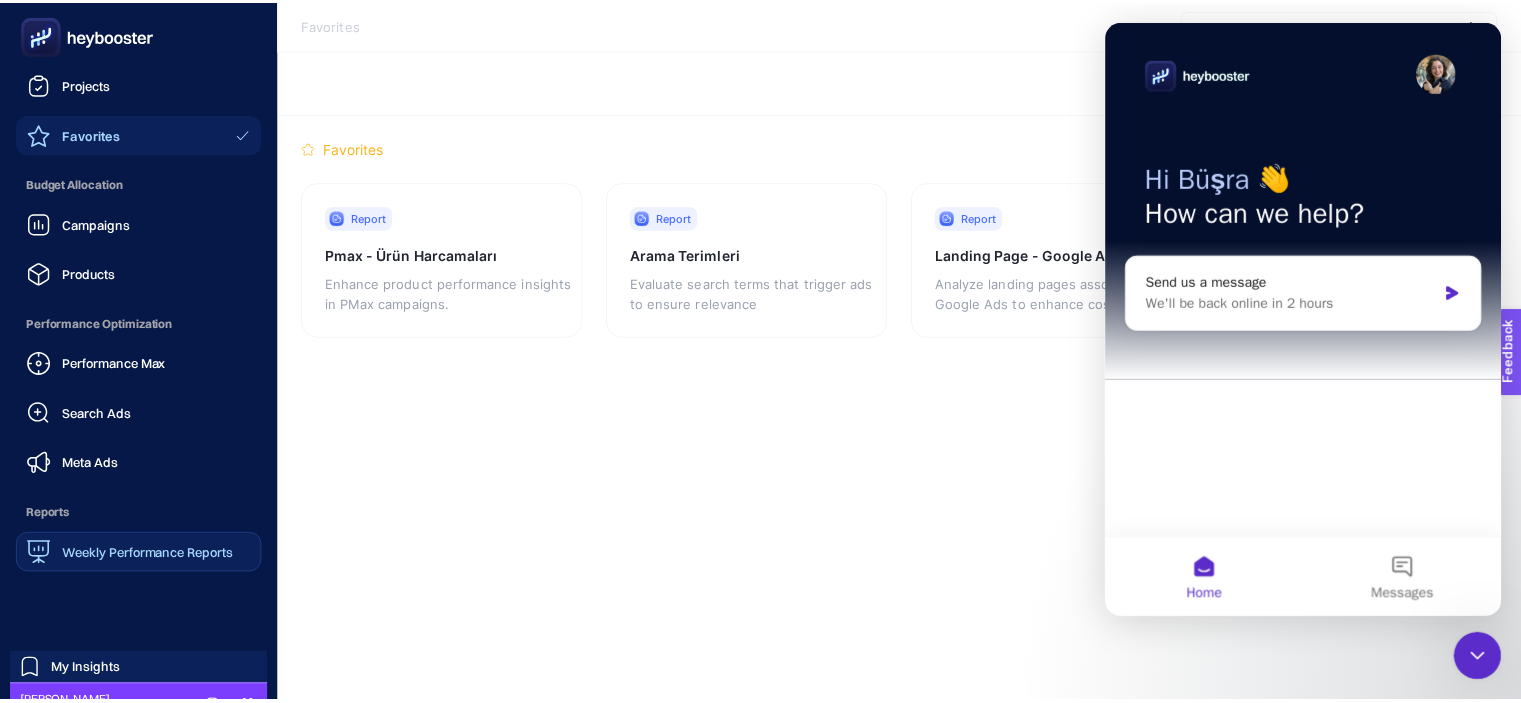 scroll, scrollTop: 186, scrollLeft: 0, axis: vertical 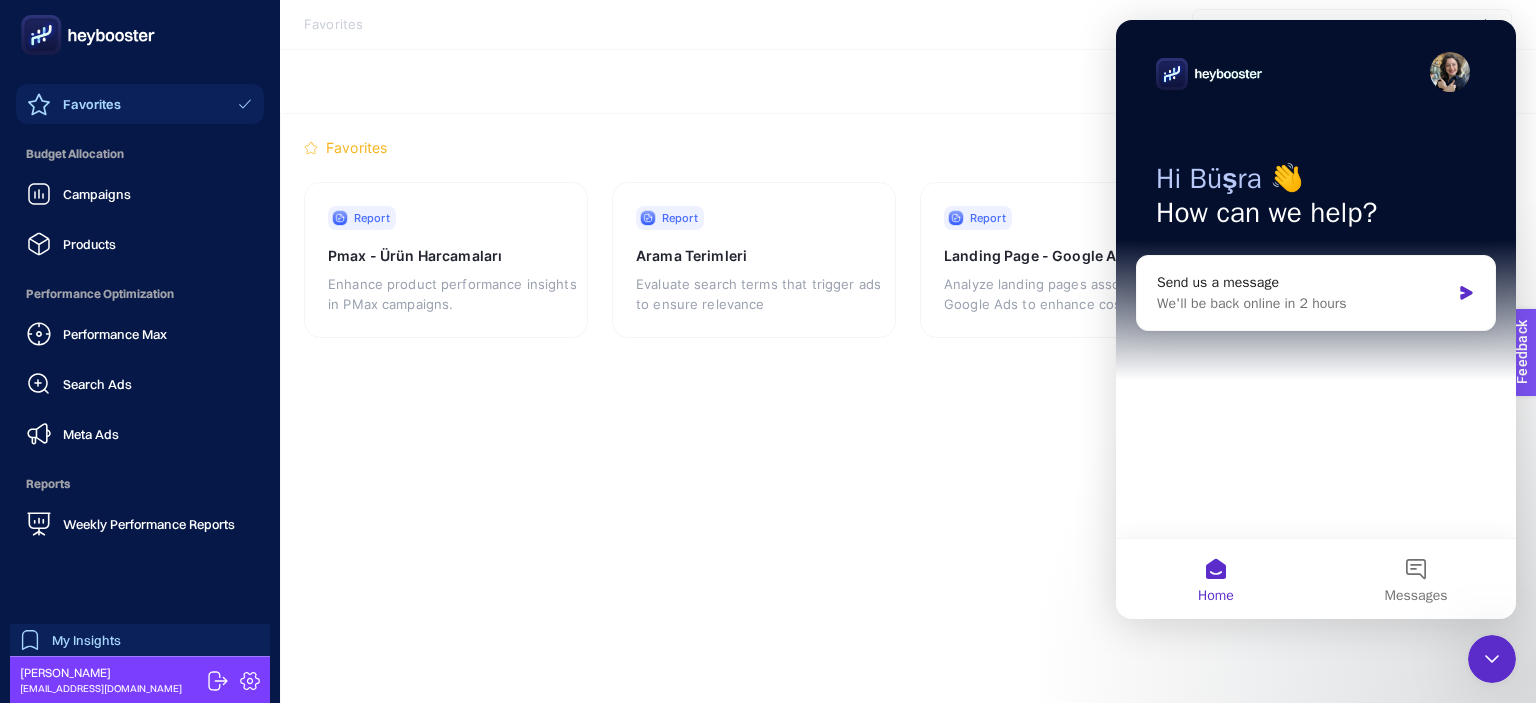 click on "My Insights" at bounding box center (86, 640) 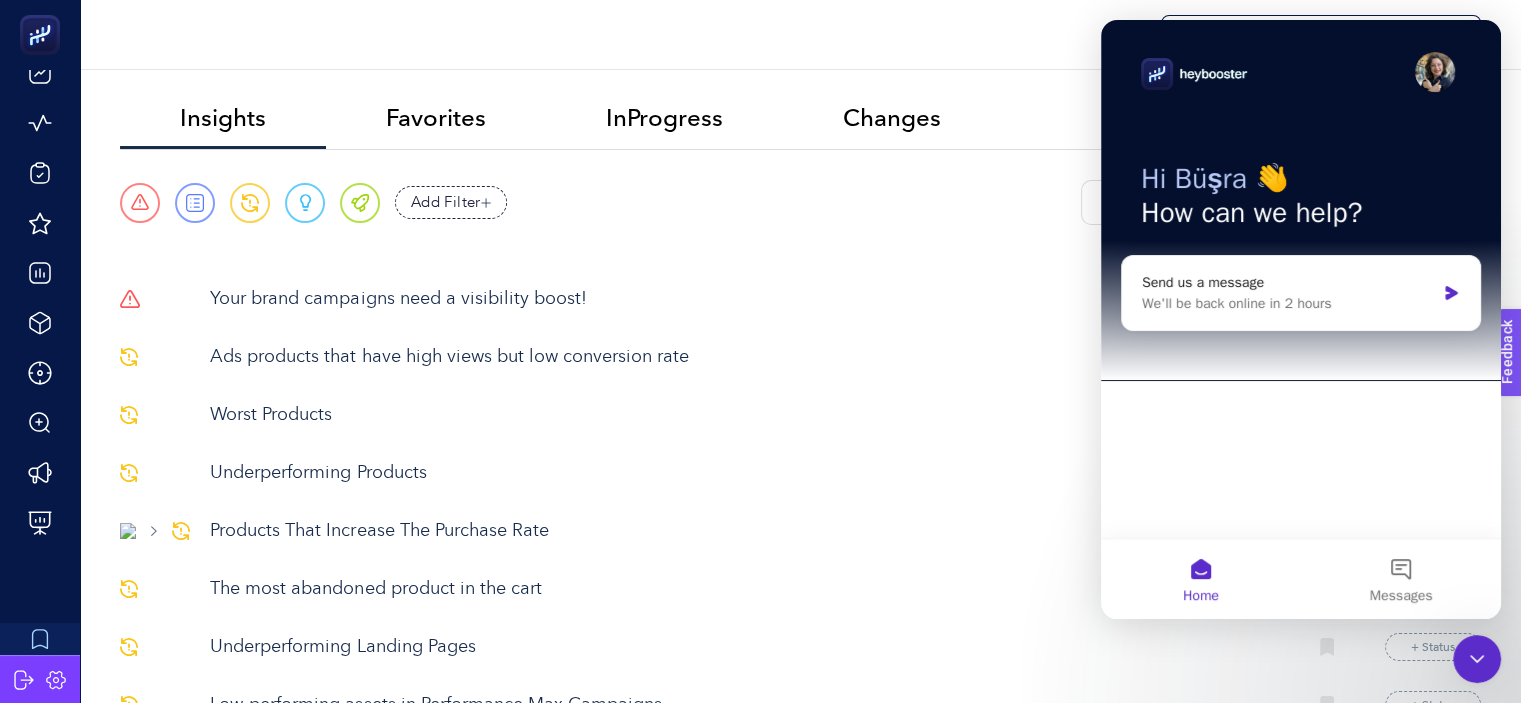 scroll, scrollTop: 66, scrollLeft: 0, axis: vertical 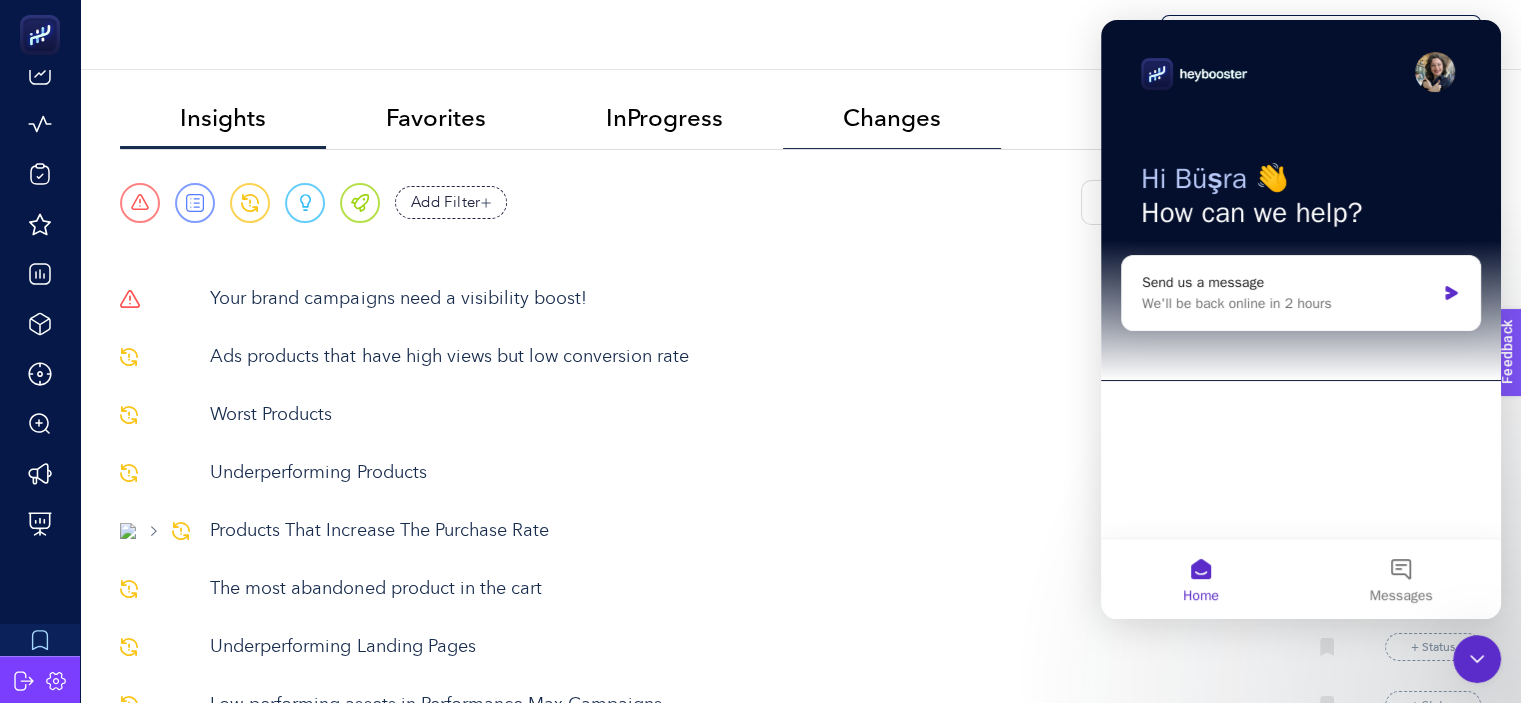 click on "Changes" 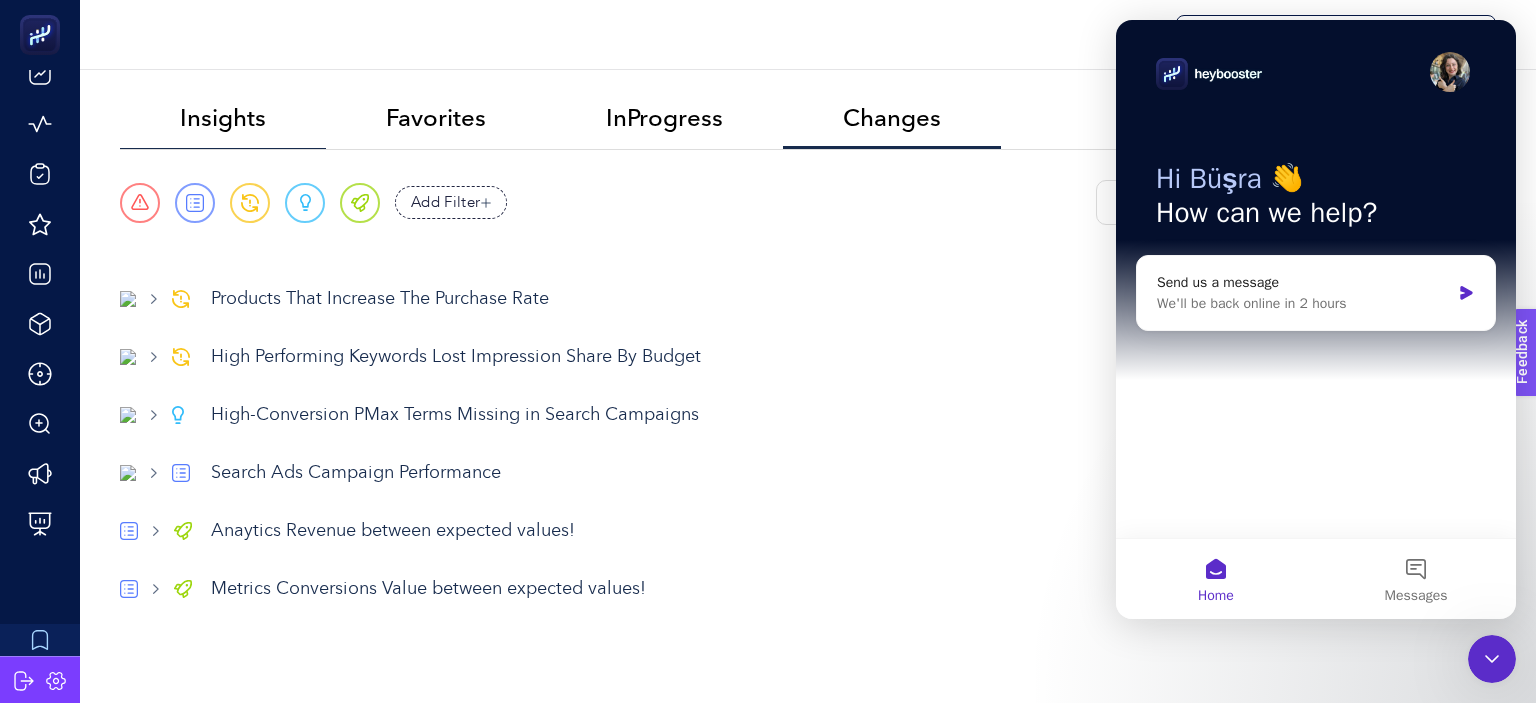 click on "Insights" at bounding box center (223, 118) 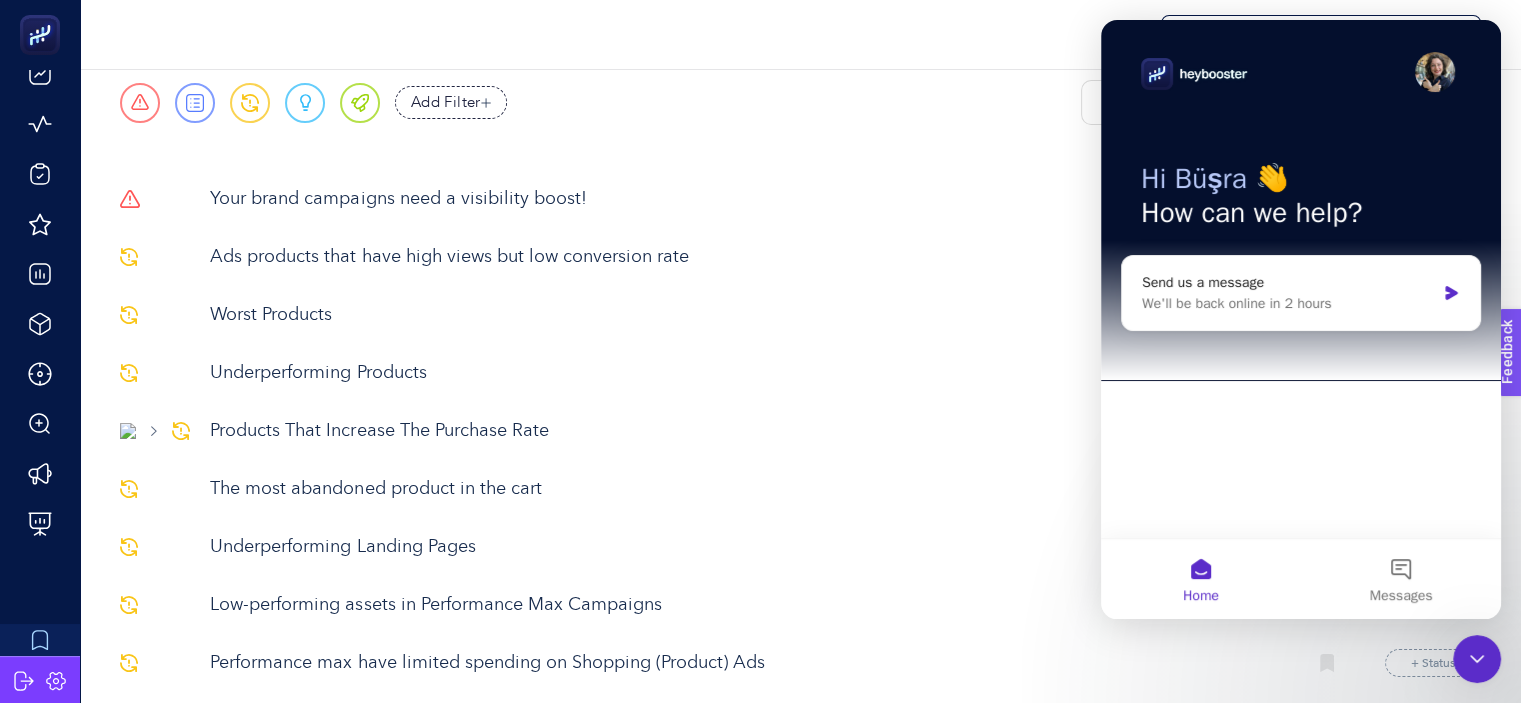 scroll, scrollTop: 200, scrollLeft: 0, axis: vertical 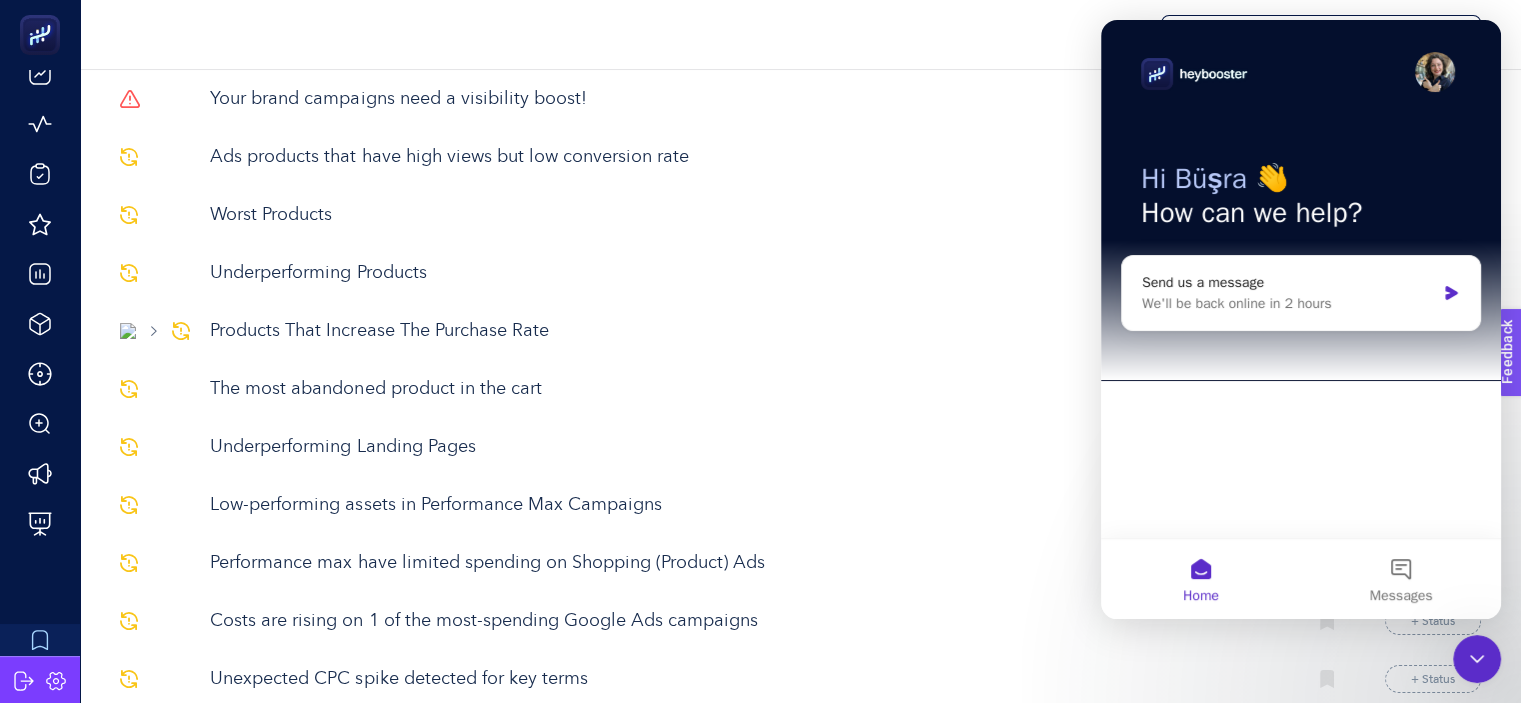 click on "The most abandoned product in the cart" at bounding box center (750, 389) 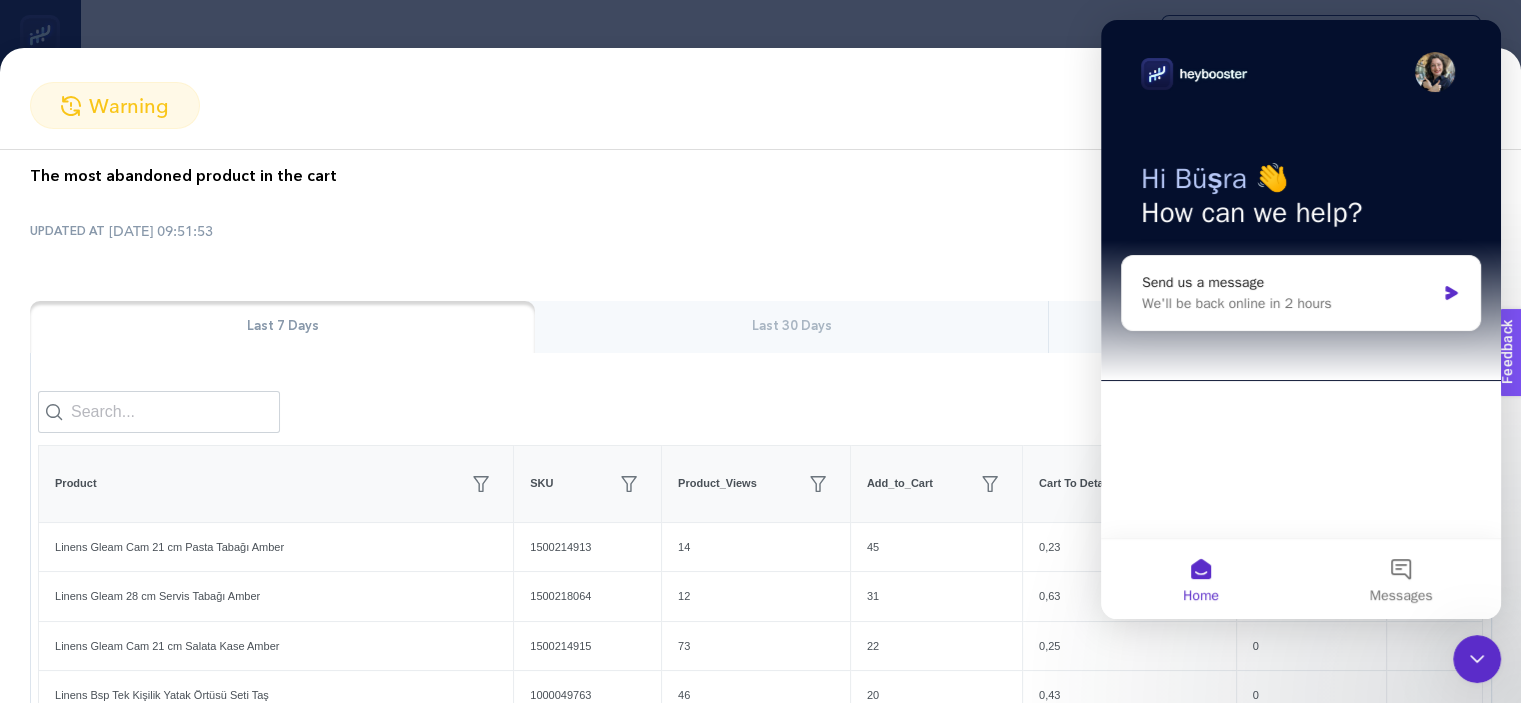 scroll, scrollTop: 0, scrollLeft: 0, axis: both 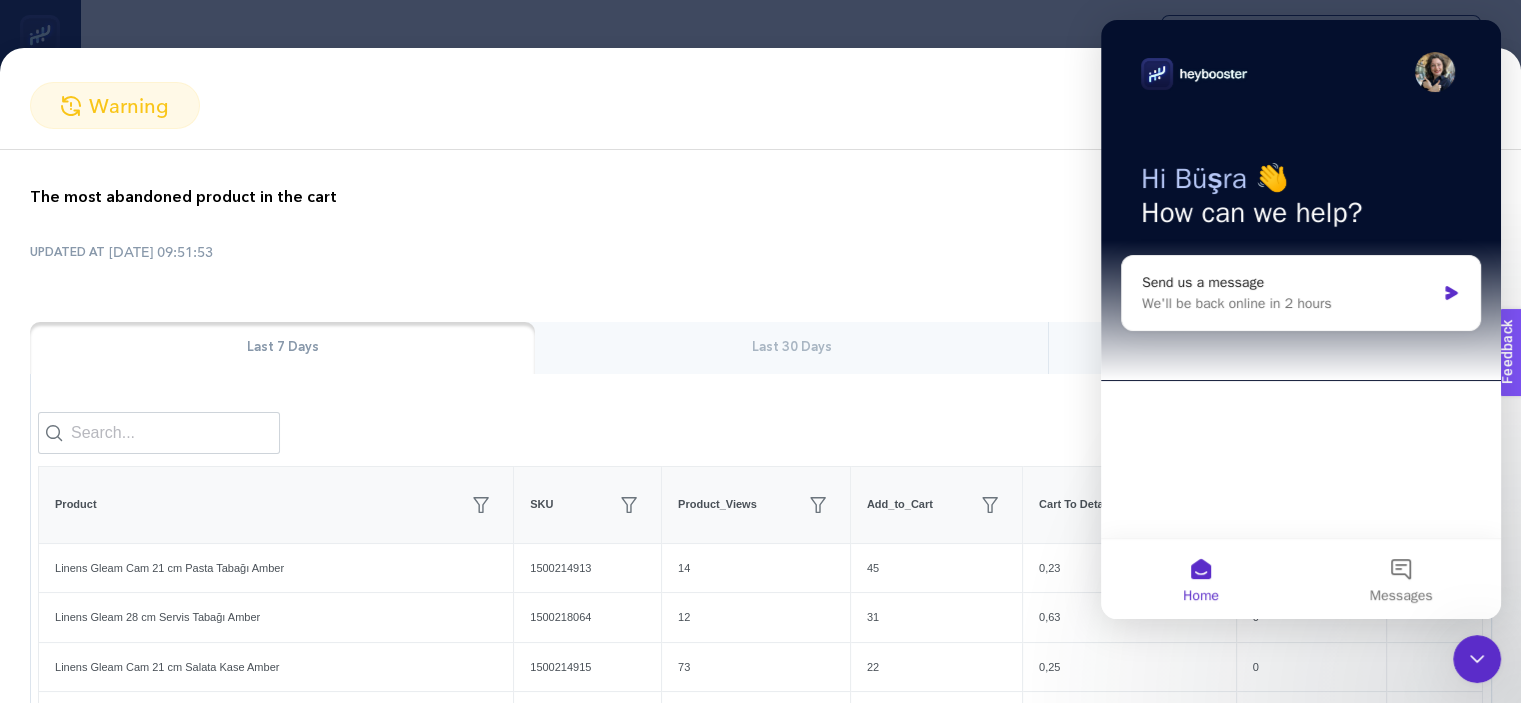 click on "The most abandoned product in the cart
Create project from this insight UPDATED AT [DATE] 09:51:53 Last 7 Days Last 30 Days + empty paint-bucket-solid Export Product SKU Product_Views Add_to_Cart Cart To Detail Rate Purchase 6 items selected + Linens Gleam Cam 21 cm Pasta Tabağı Amber [CREDIT_CARD_NUMBER],23 0 Linens Gleam 28 cm Servis Tabağı Amber 1500218064 12 31 0,63 0 Linens Gleam Cam 21 cm Salata Kase Amber [CREDIT_CARD_NUMBER],25 0 Linens Bsp Tek Kişilik Yatak Örtüsü Seti Taş 1000049763 46 20 0,43 0 Linens Akasya 26x10 cm Salata Kasesi 1500218346 54 18 0,40 0 Linens Bsp Çift Kişilik Yatak Örtüsü Seti Vizon 1000042504004 85 12 0,17 0 Linens Sc Windsor Nevresim Takımı Çift Kişilik Yeşil 1000049759 71 12 0,20 0 Linens Leaf Çift Kişilik Yatak Örtüsü Seti Ekru 1500216340 99 11 0,13 0 Linens Bsp Çift Kişilik Yatak Örtüsü Seti [MEDICAL_DATA] 1000042504006 84 11 0,16 0 Linens Leaf Çift Kişilik Yatak Örtüsü Seti Koyu Yeşil 1500216343 68 11 0,20 0           Total: 0     1 2 3 4 empty +" 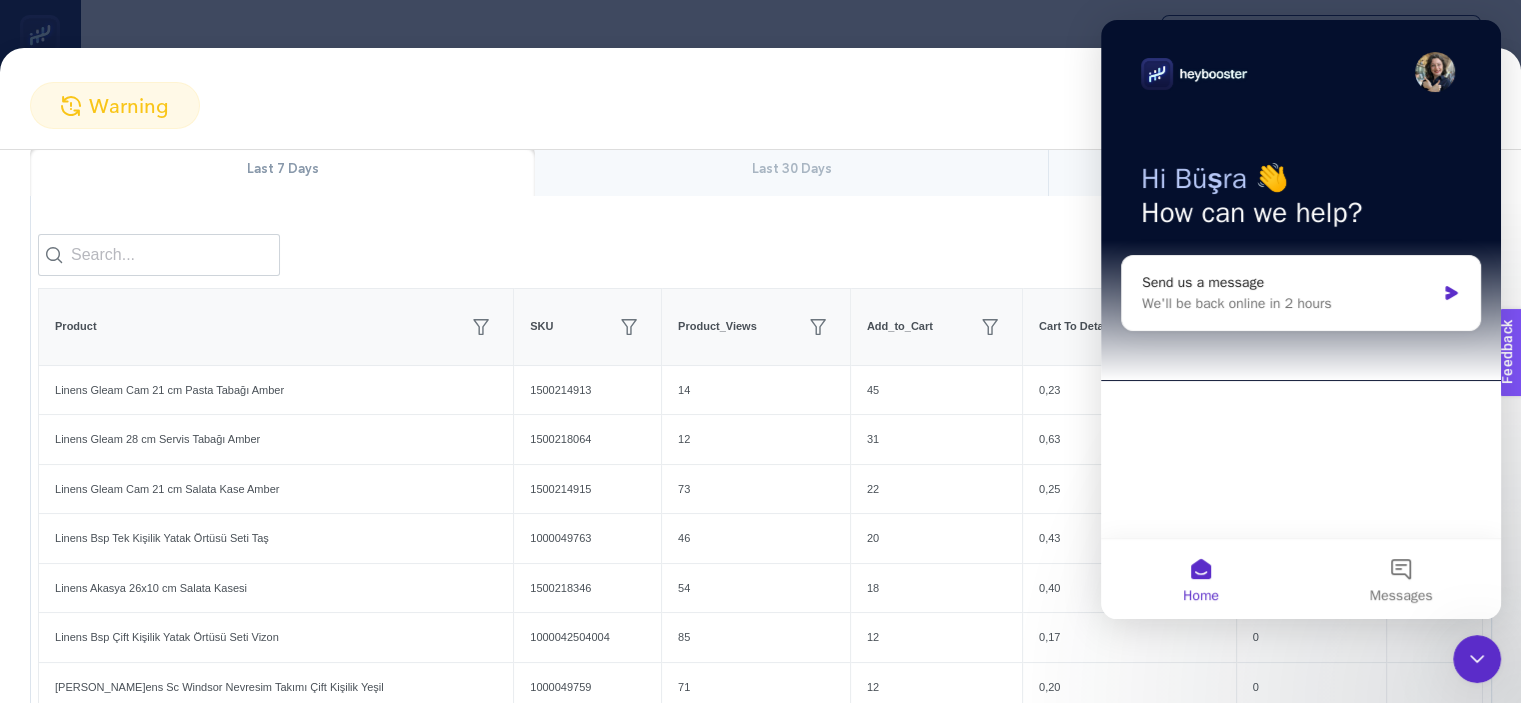 scroll, scrollTop: 300, scrollLeft: 0, axis: vertical 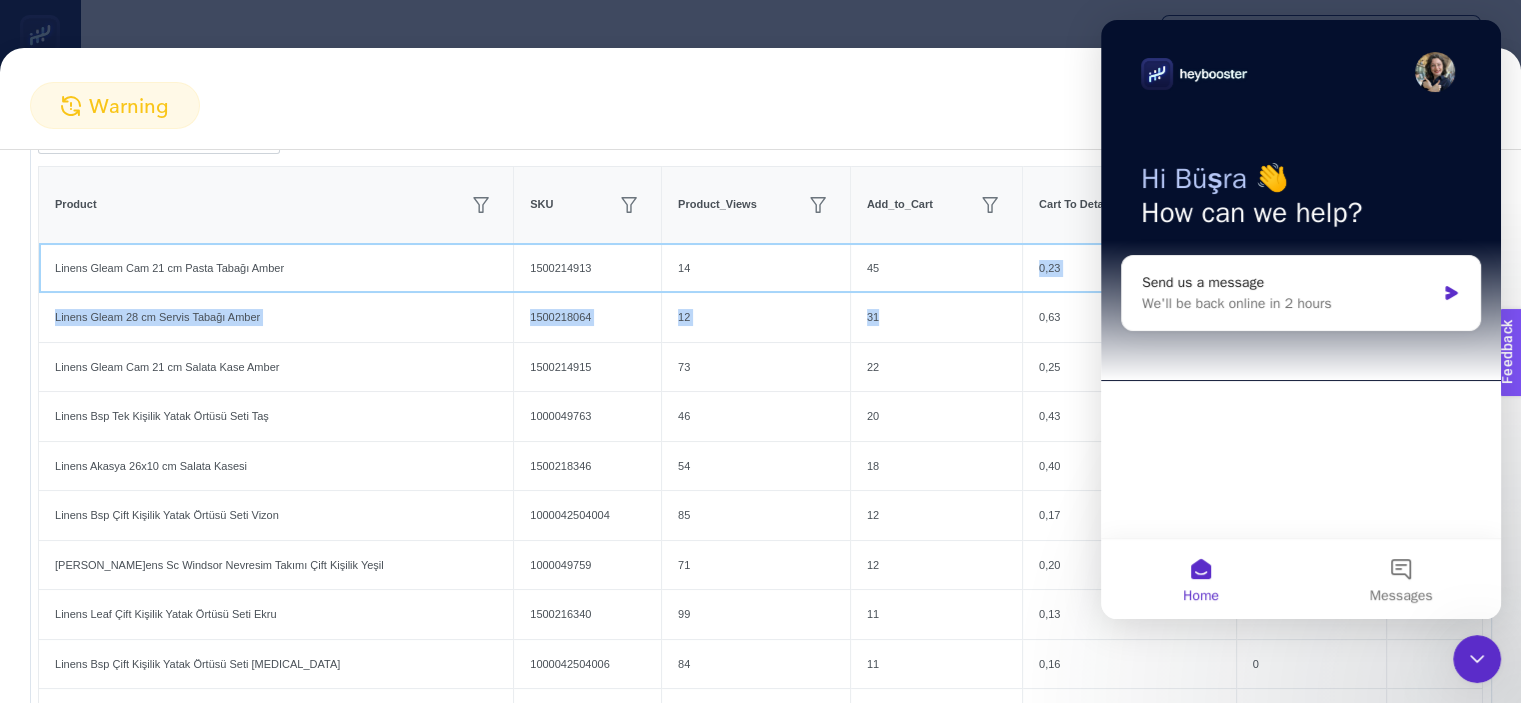 drag, startPoint x: 823, startPoint y: 299, endPoint x: 844, endPoint y: 345, distance: 50.566788 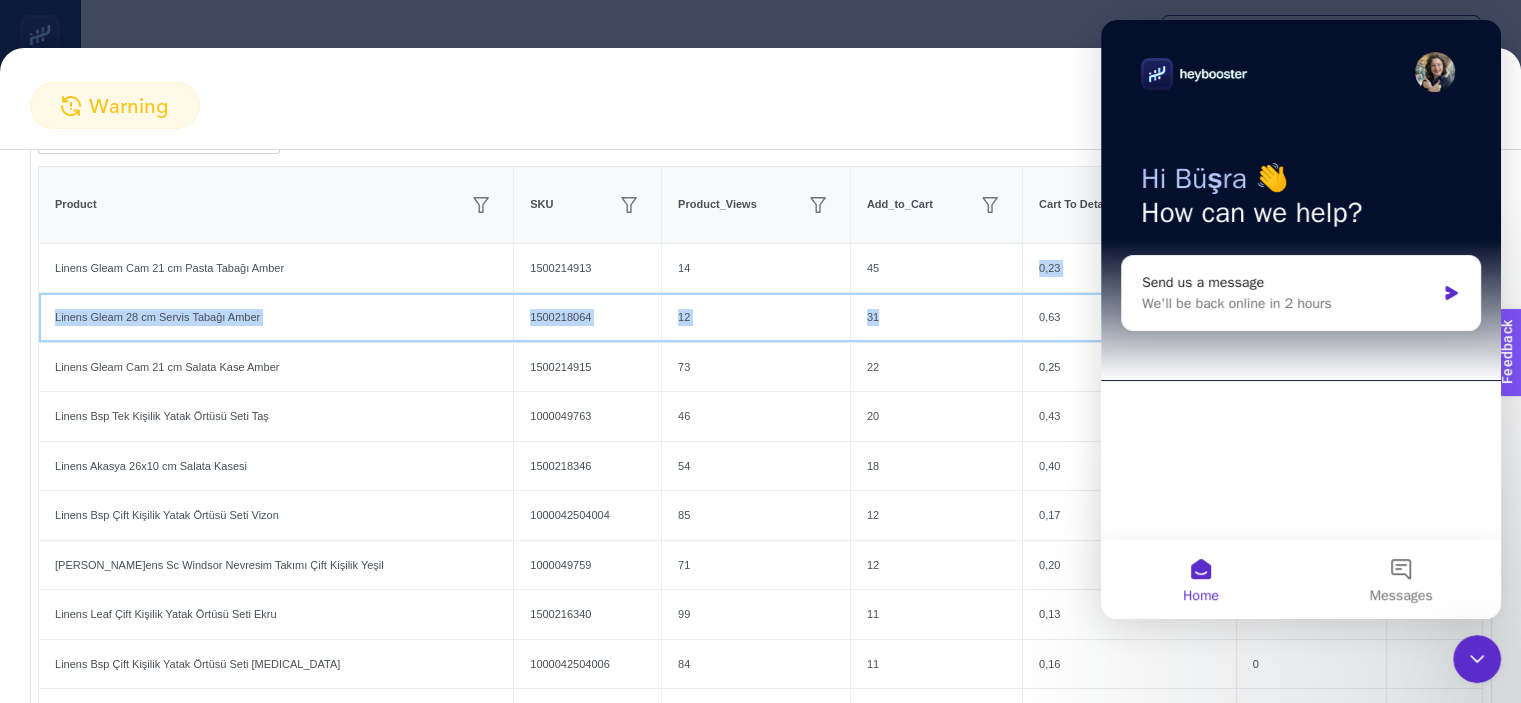 click on "31" 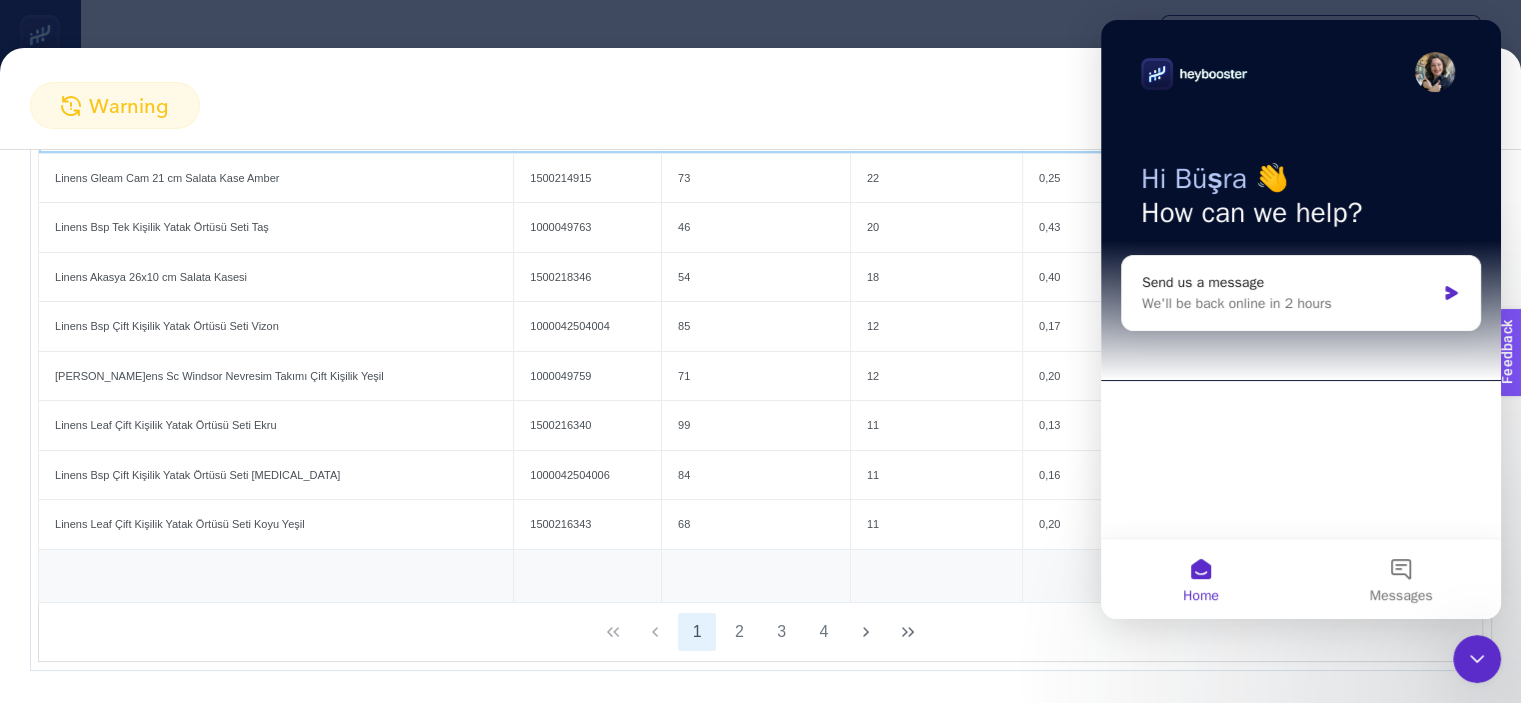 scroll, scrollTop: 500, scrollLeft: 0, axis: vertical 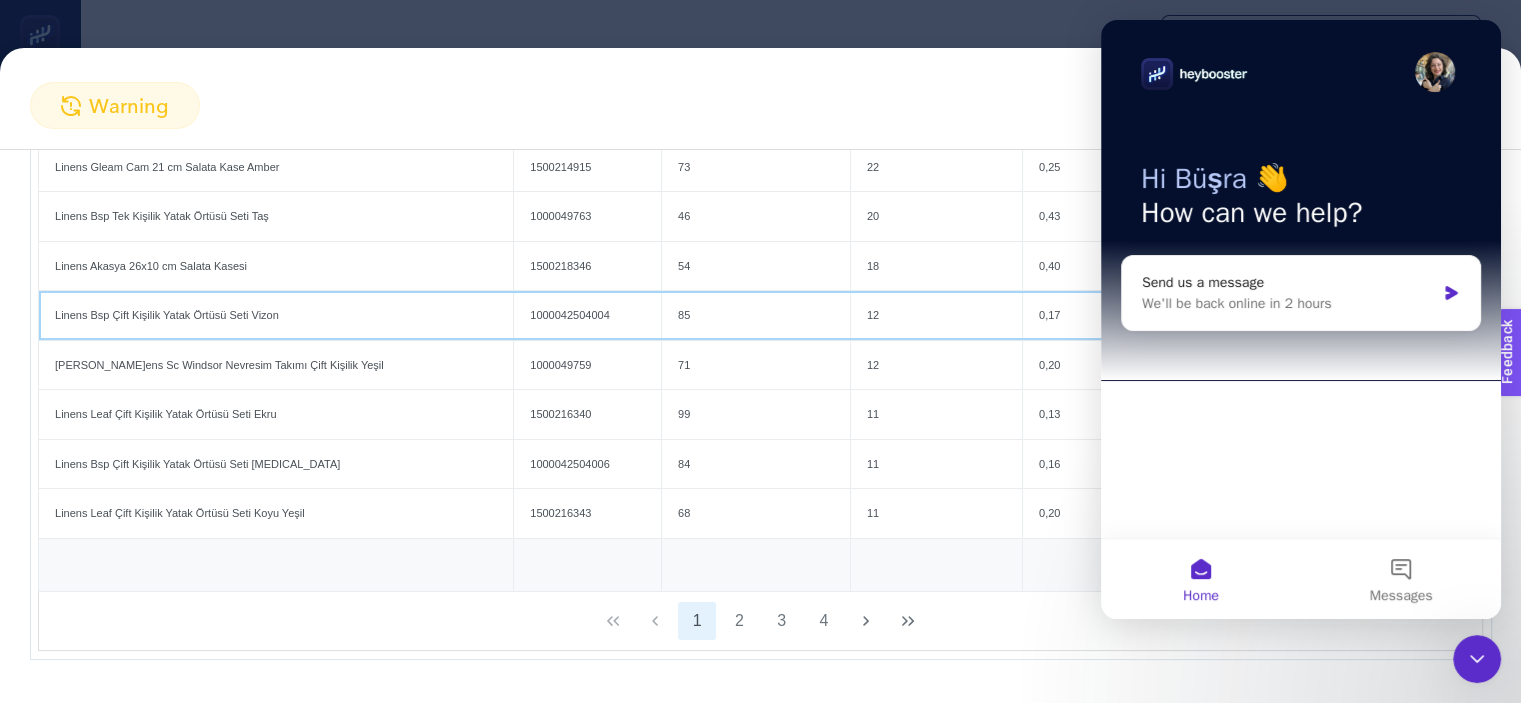 click on "Linens Bsp Çift Kişilik Yatak Örtüsü Seti Vizon" 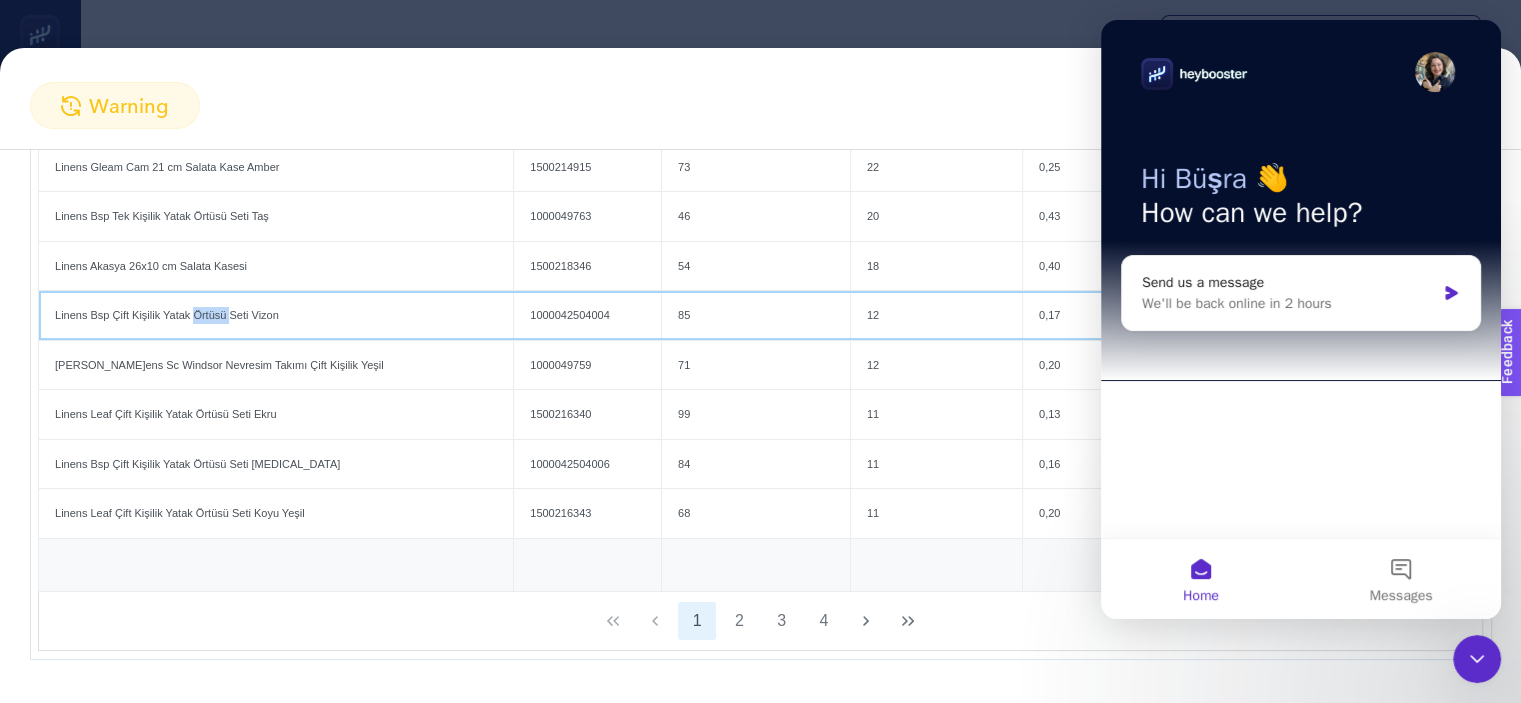 click on "Linens Bsp Çift Kişilik Yatak Örtüsü Seti Vizon" 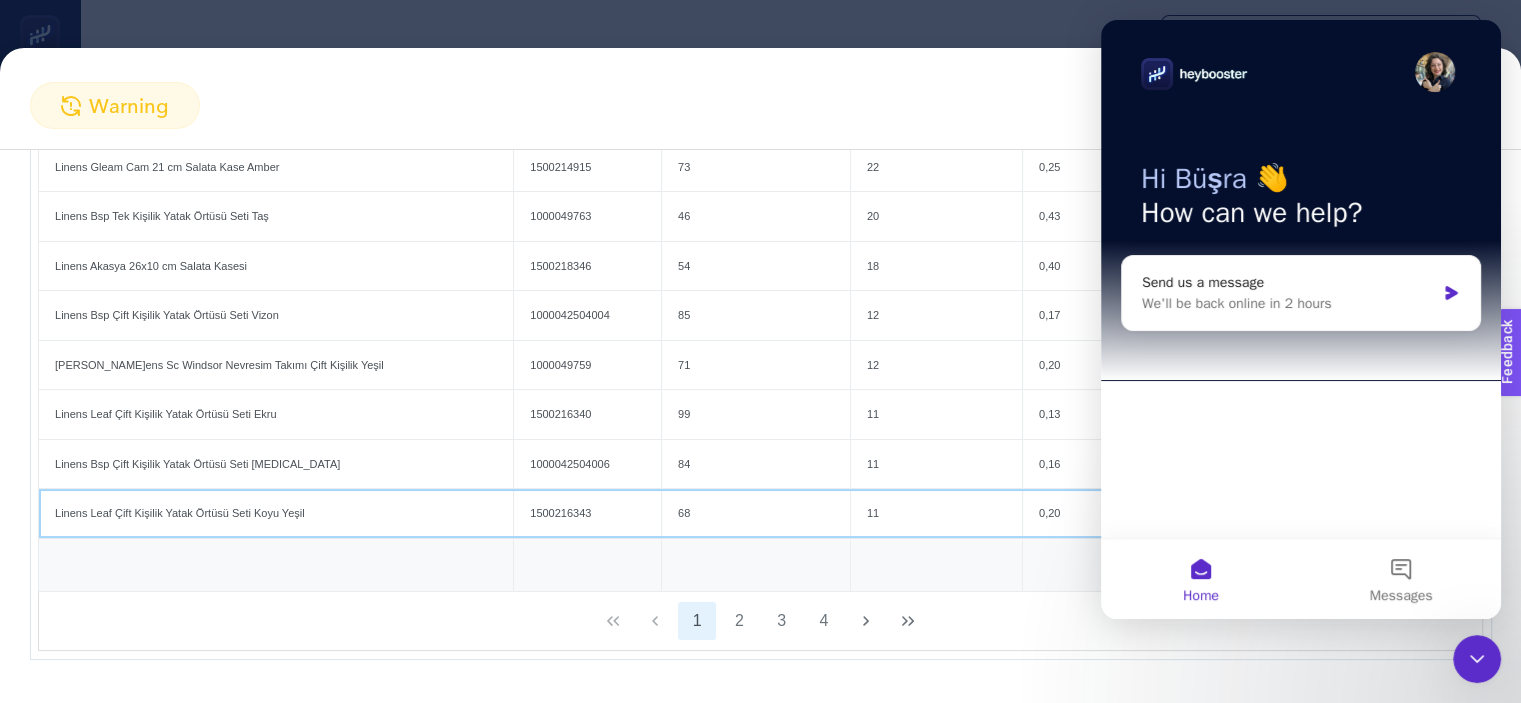 drag, startPoint x: 291, startPoint y: 508, endPoint x: 368, endPoint y: 503, distance: 77.16217 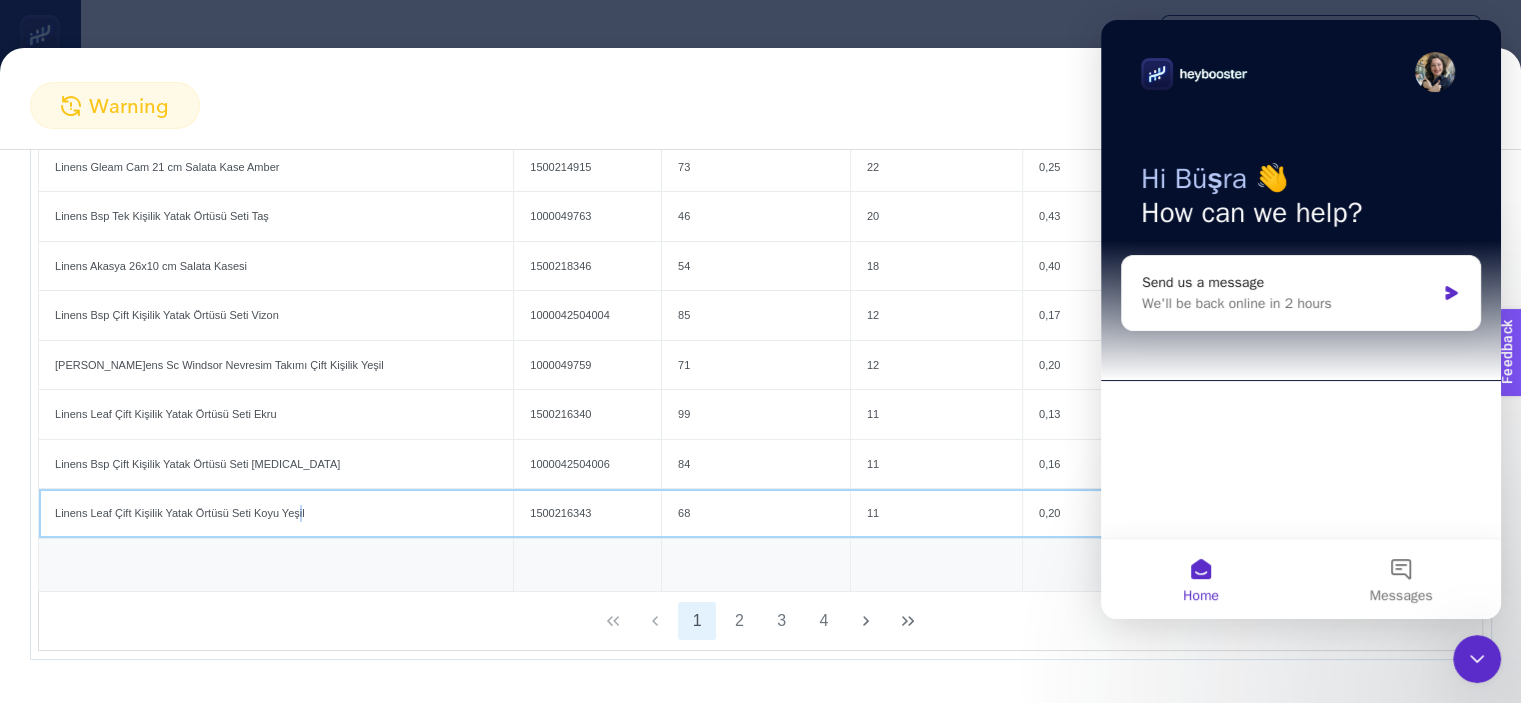 scroll, scrollTop: 0, scrollLeft: 0, axis: both 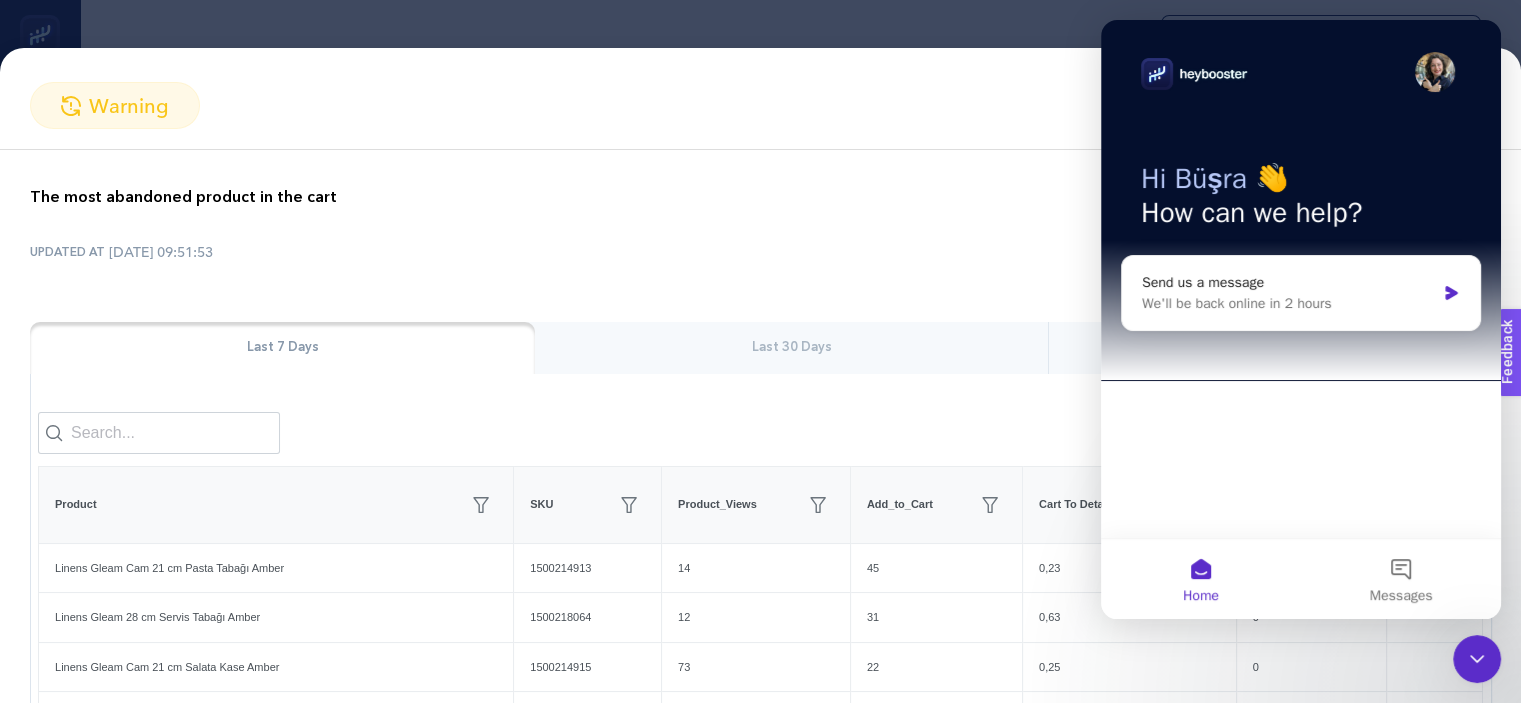 click 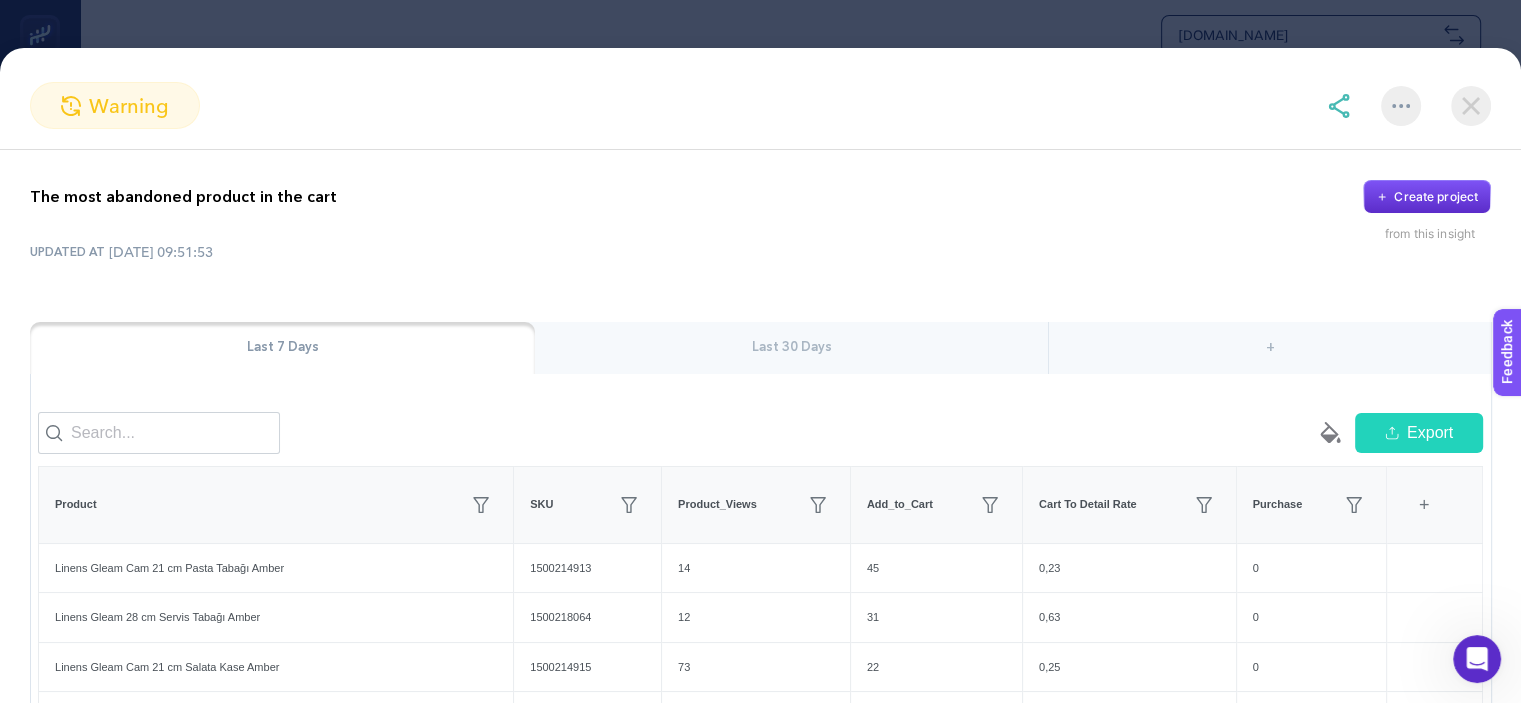 scroll, scrollTop: 0, scrollLeft: 0, axis: both 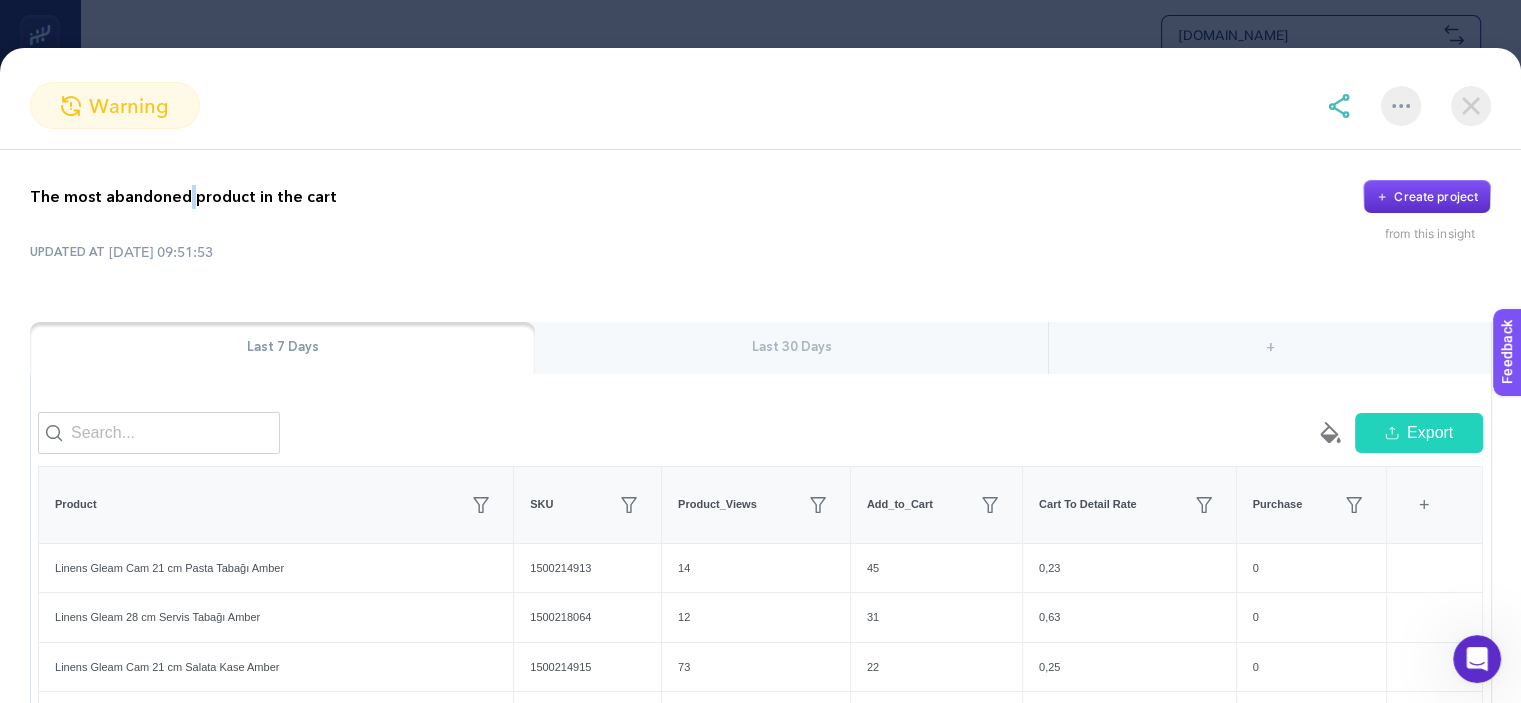click on "The most abandoned product in the cart" at bounding box center [183, 197] 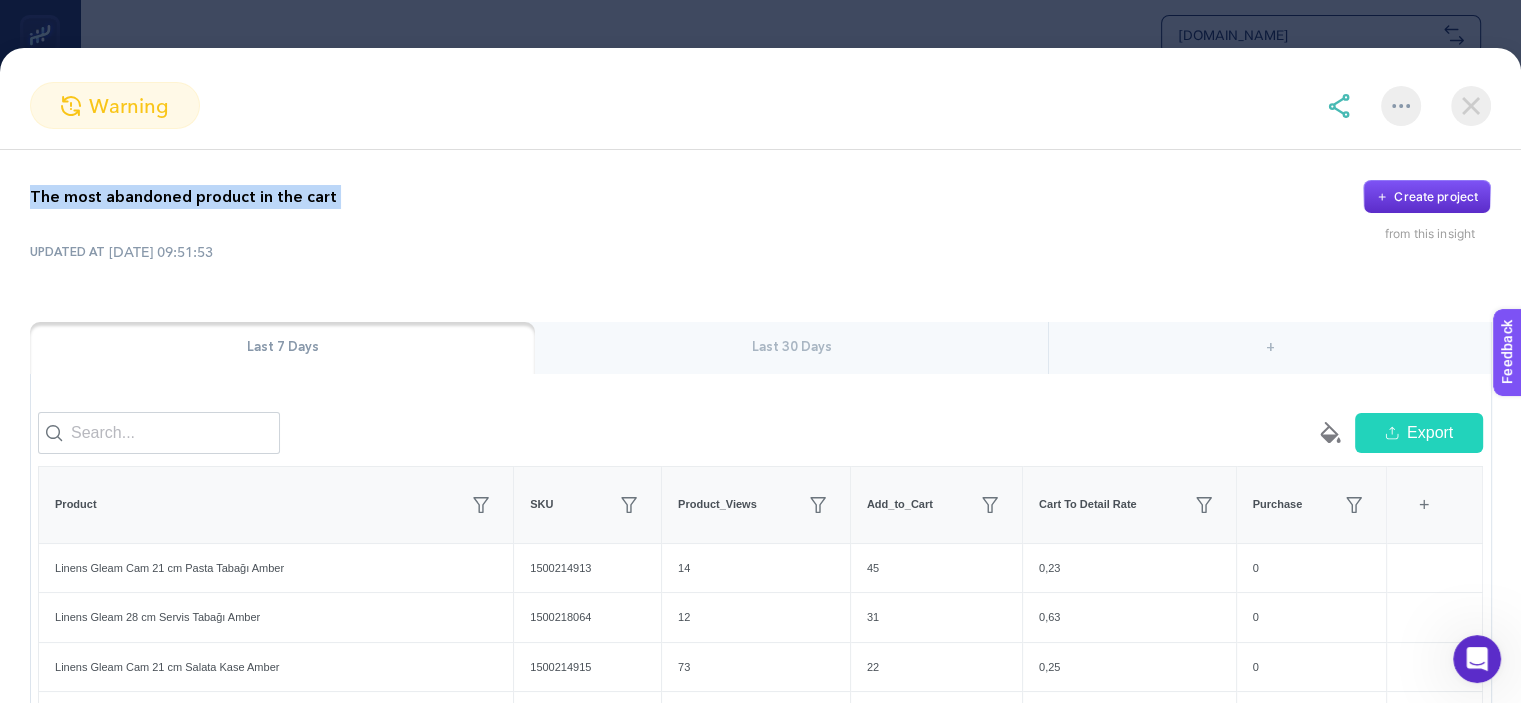 click on "The most abandoned product in the cart" at bounding box center (183, 197) 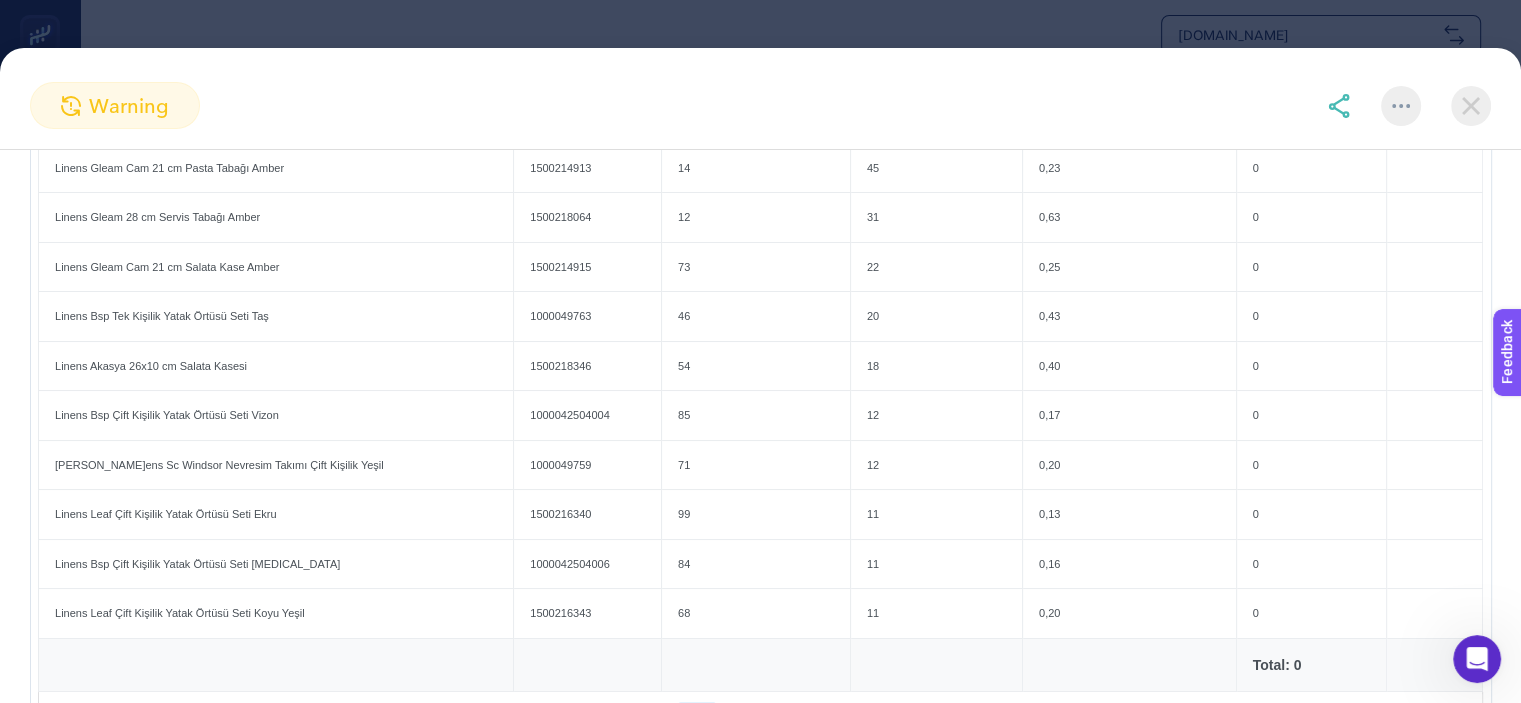 scroll, scrollTop: 0, scrollLeft: 0, axis: both 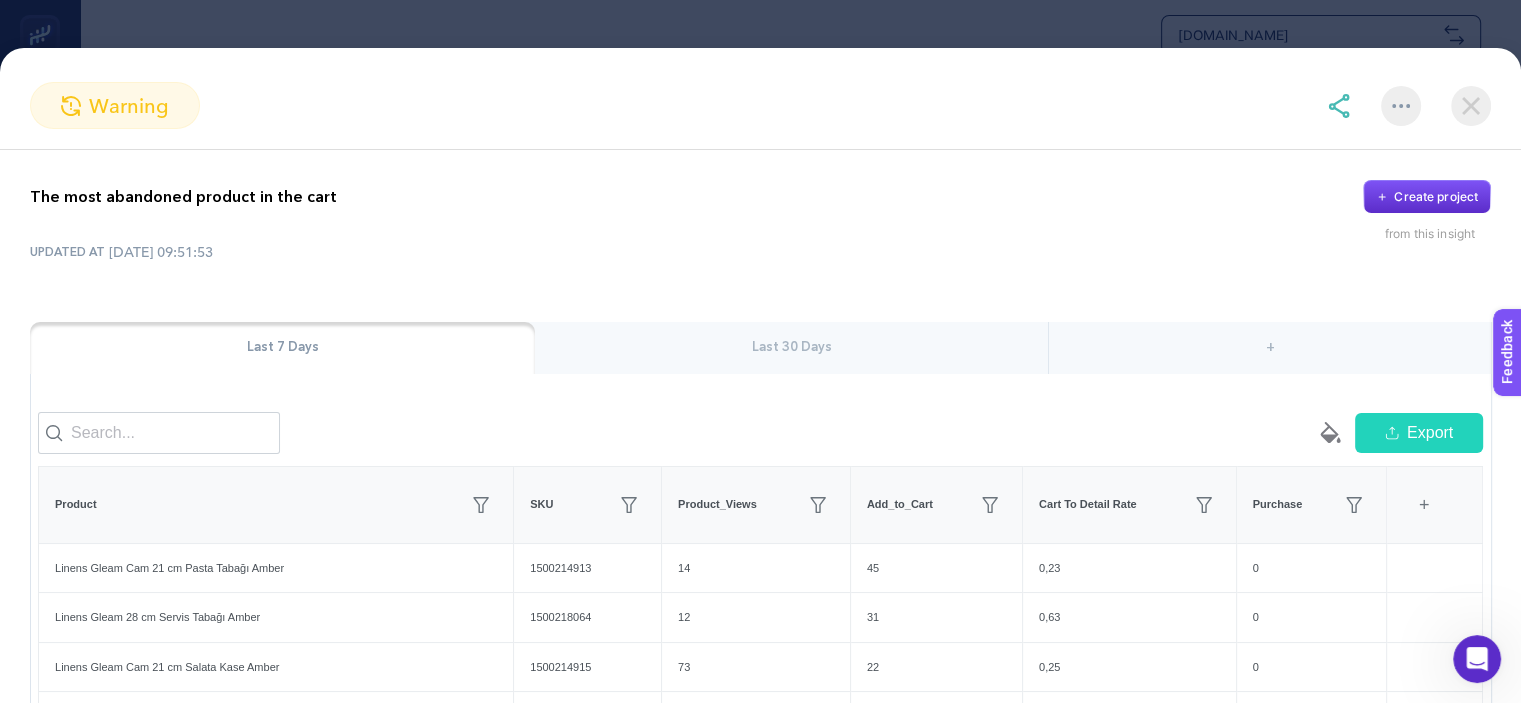 click on "Last 30 Days" at bounding box center [791, 348] 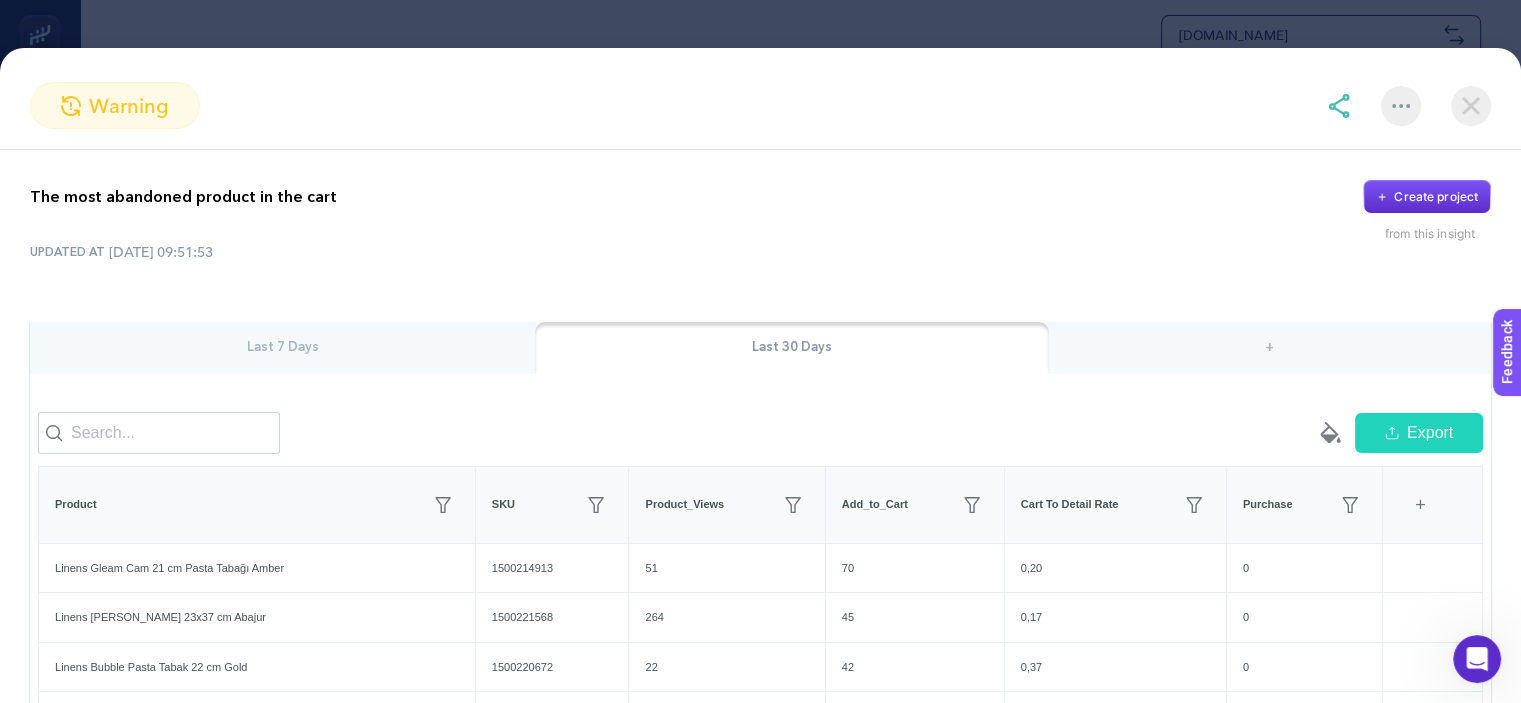 click on "Last 30 Days" at bounding box center (791, 348) 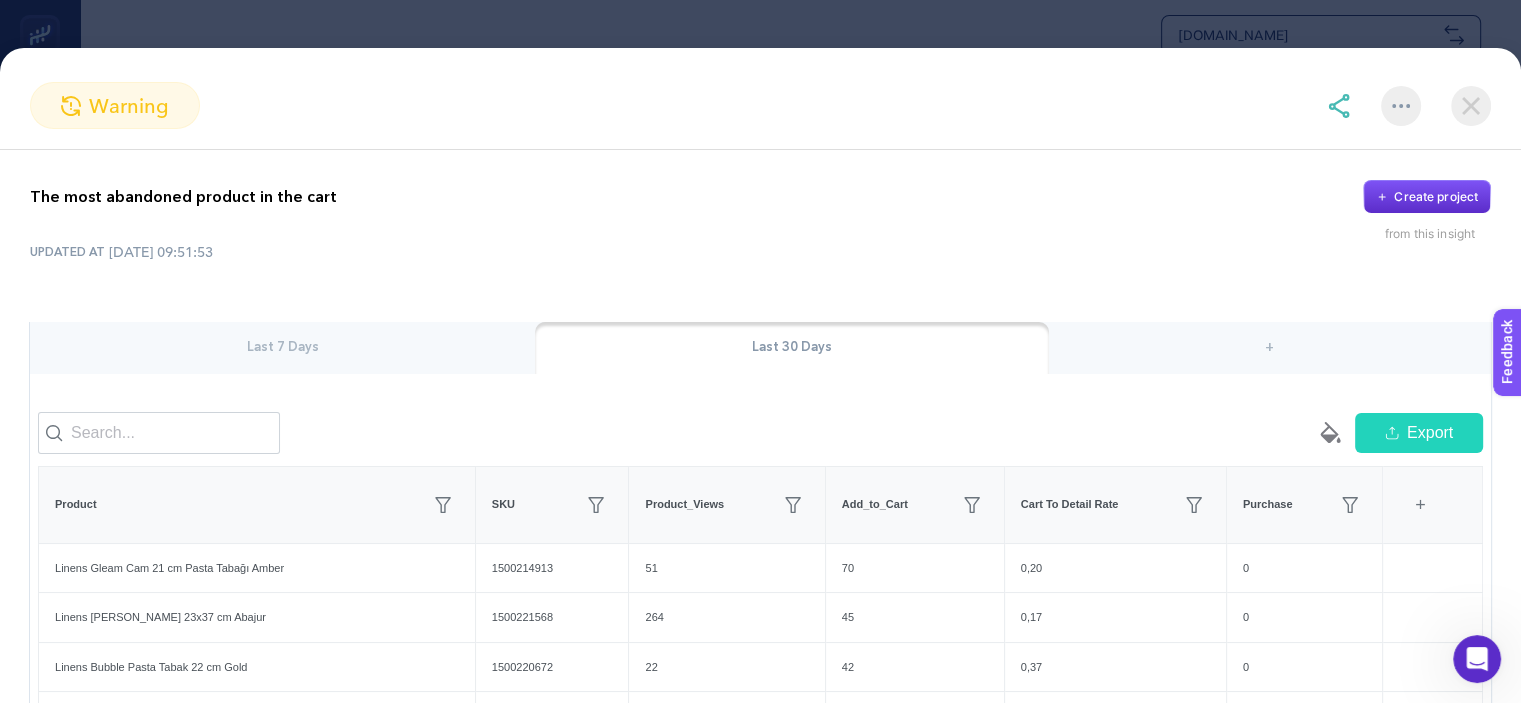 click on "Last 7 Days" at bounding box center (282, 348) 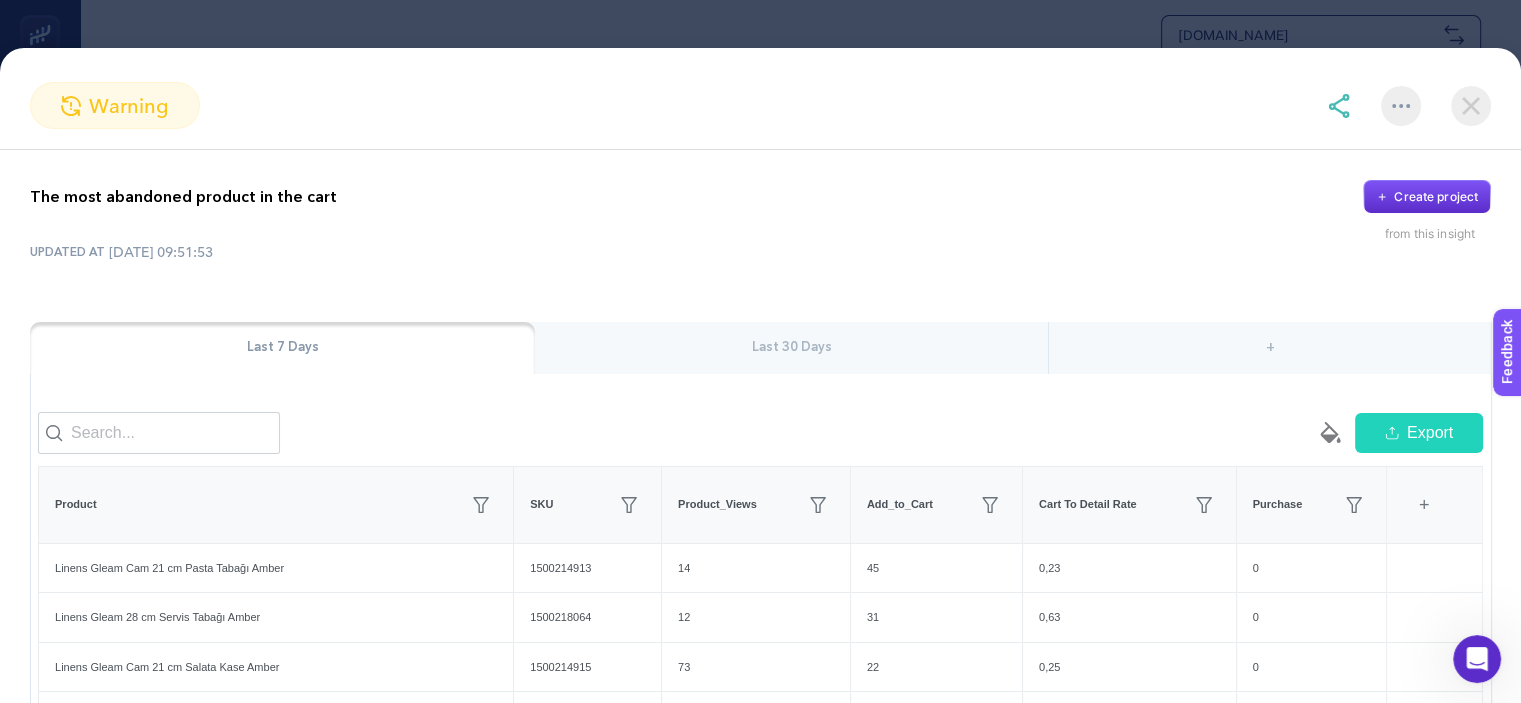 click on "Last 7 Days" at bounding box center (282, 348) 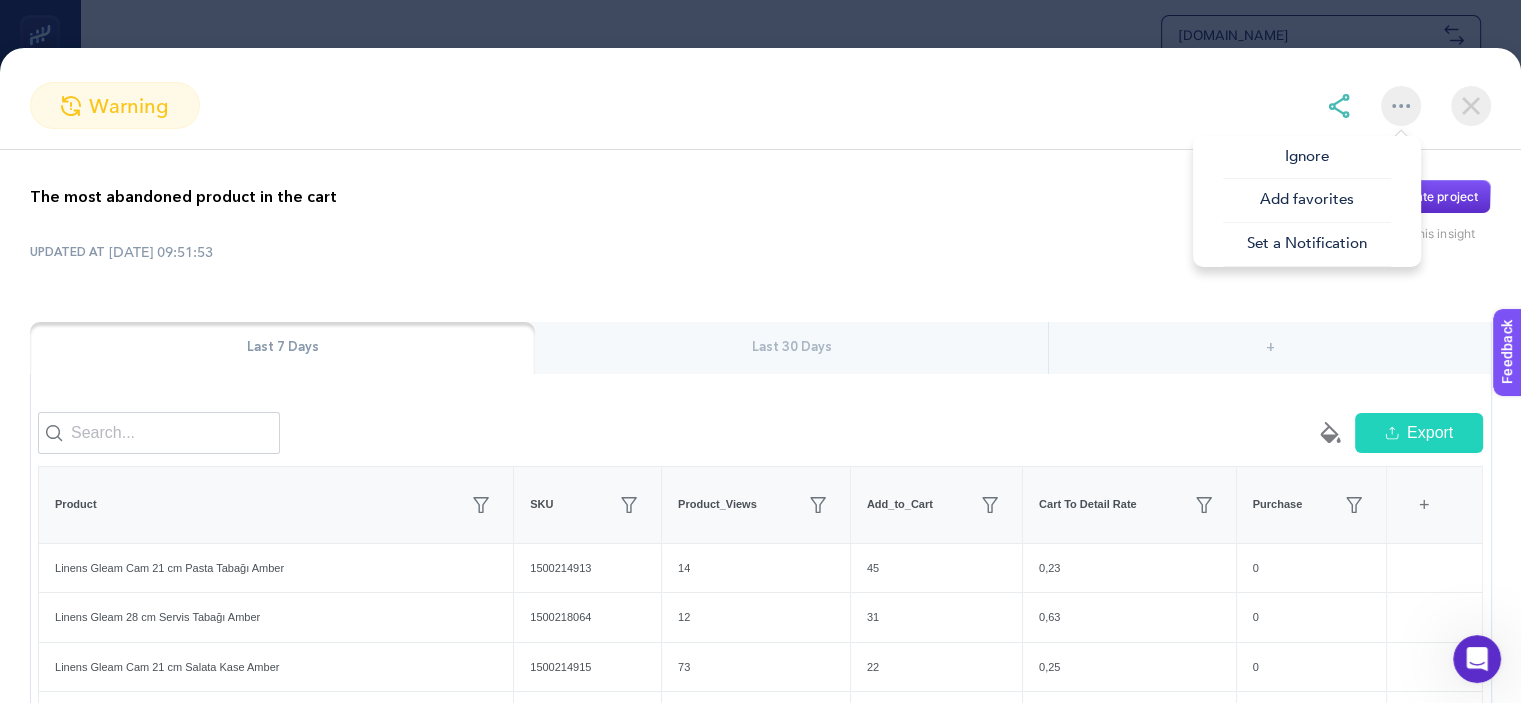 click on "Set a Notification" at bounding box center [1307, 245] 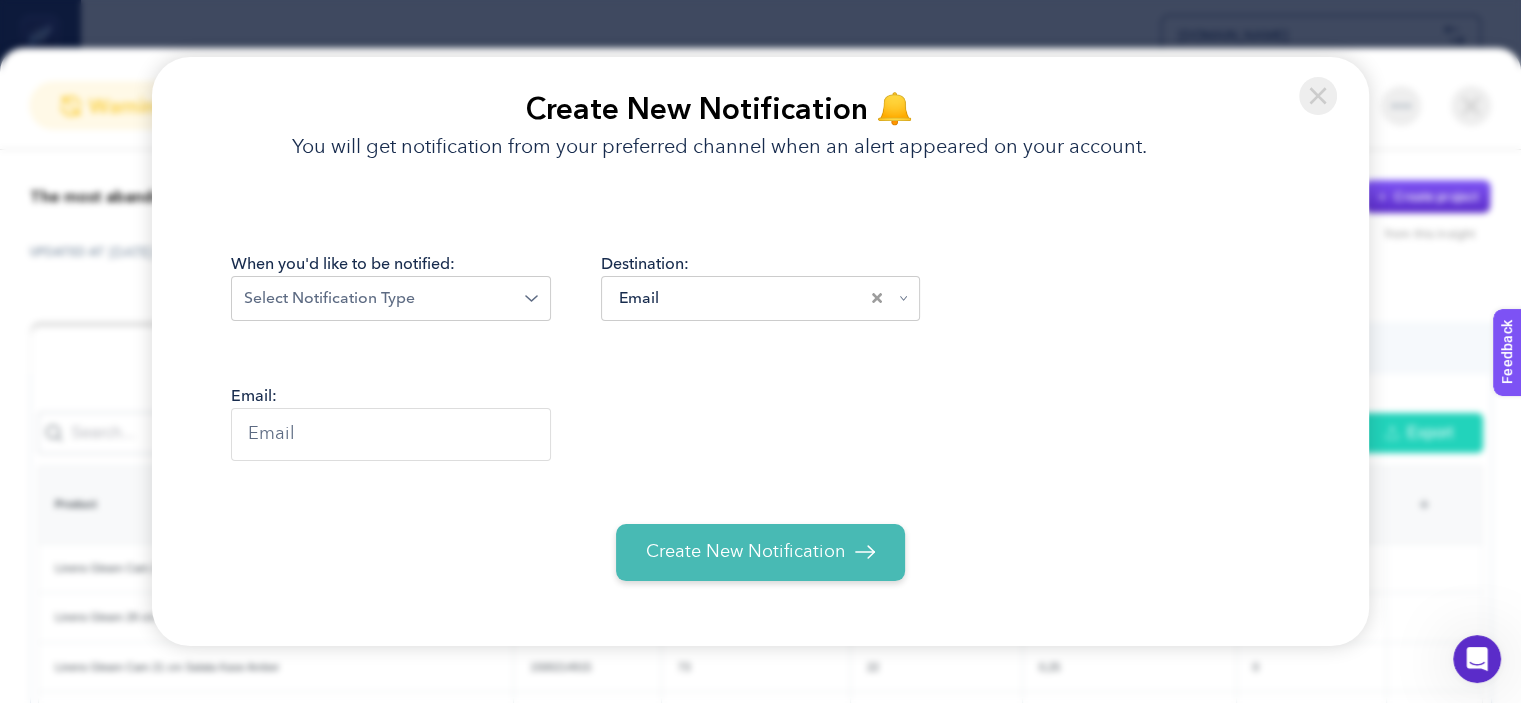 click on "Email:" at bounding box center (760, 434) 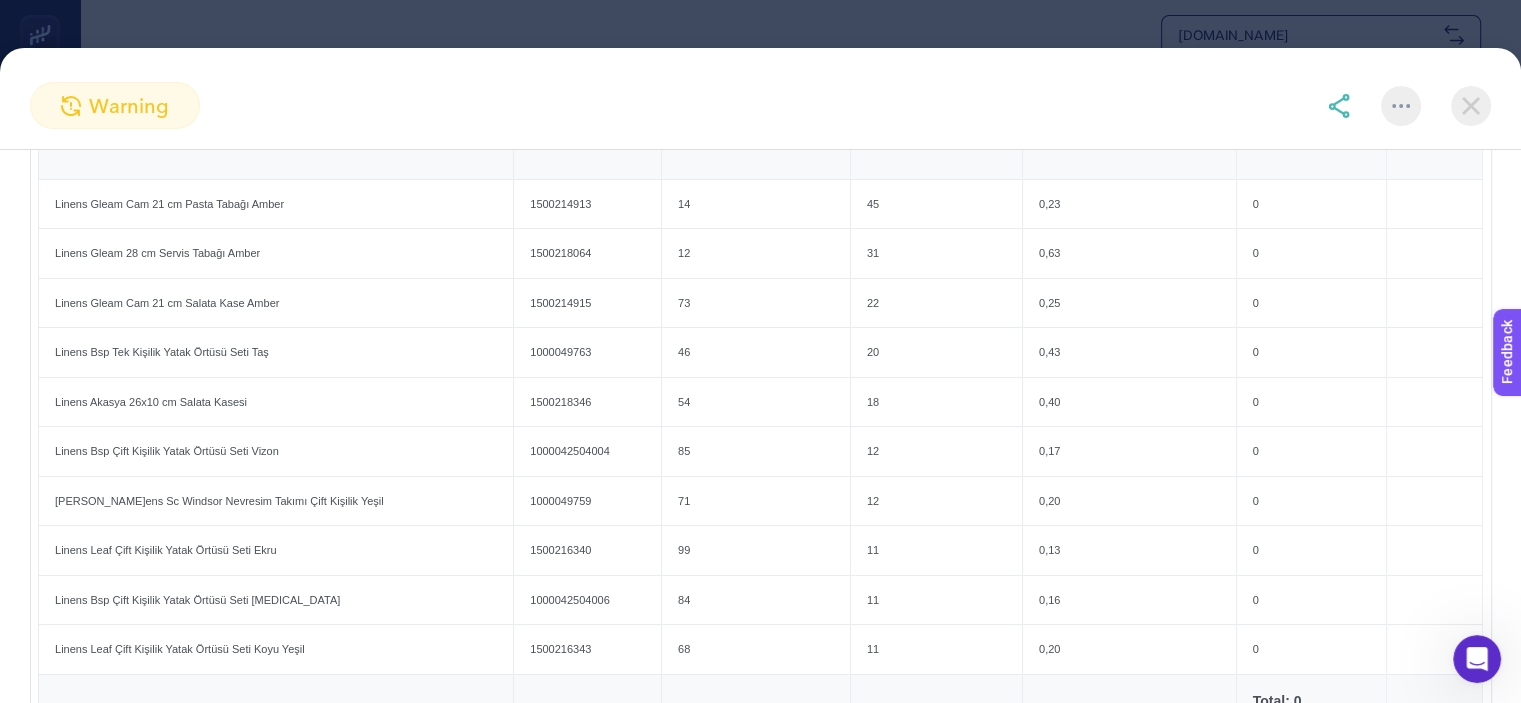 scroll, scrollTop: 561, scrollLeft: 0, axis: vertical 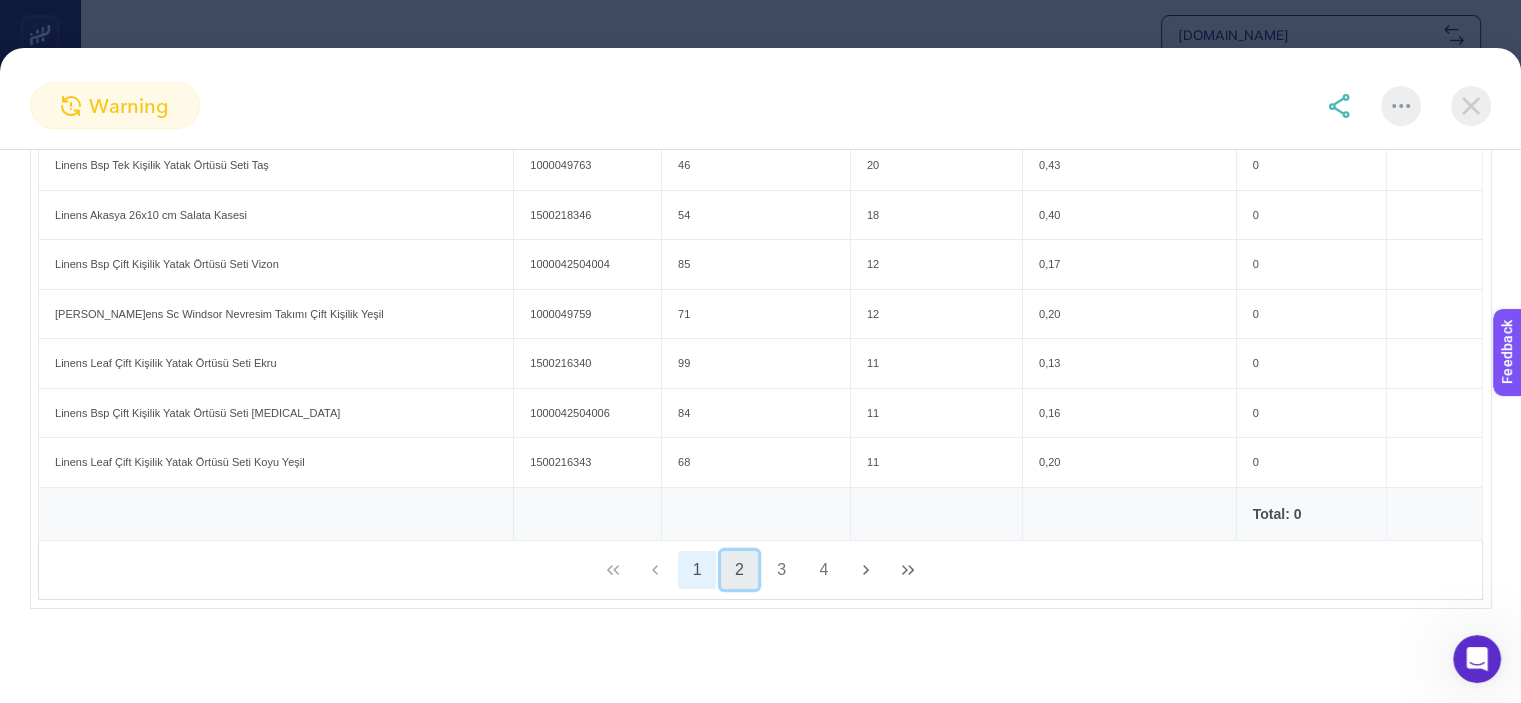 click on "2" 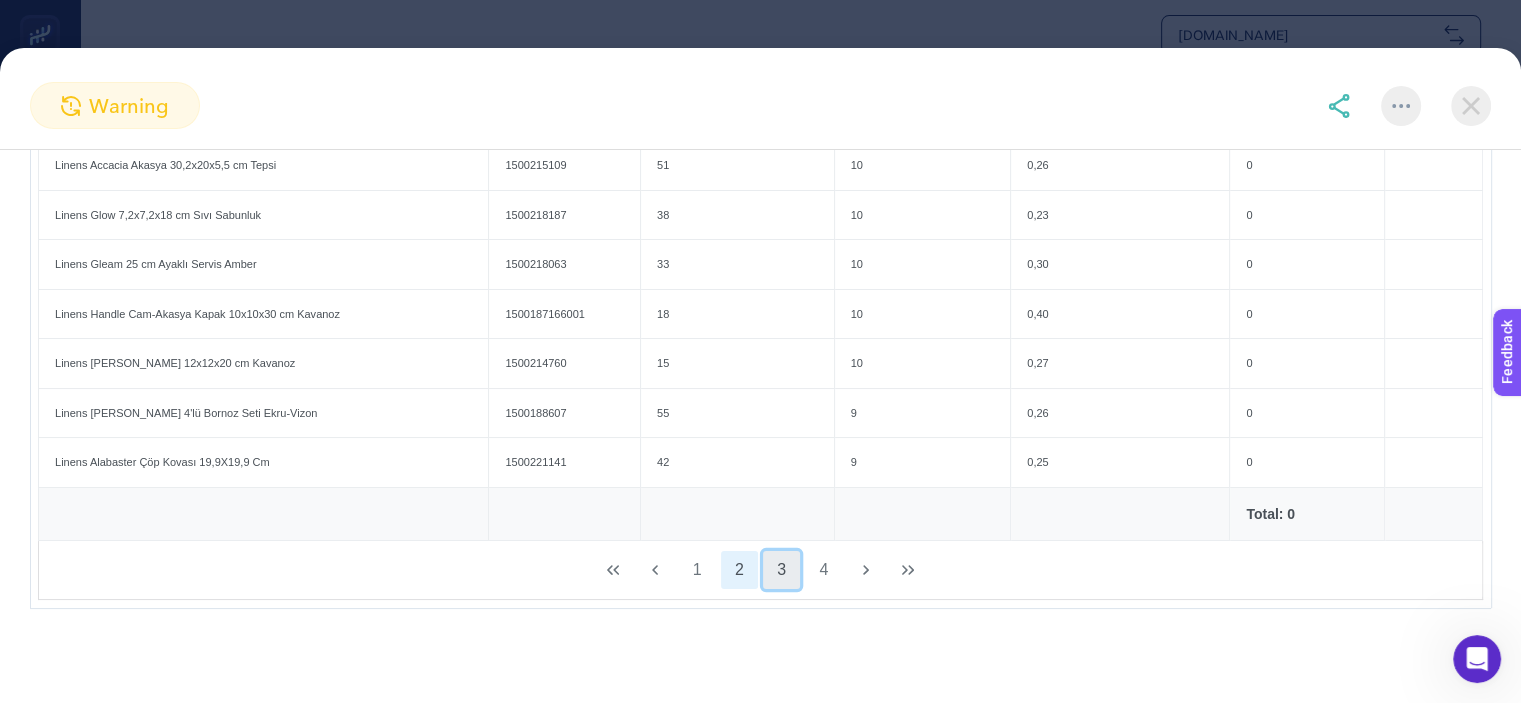 click on "3" 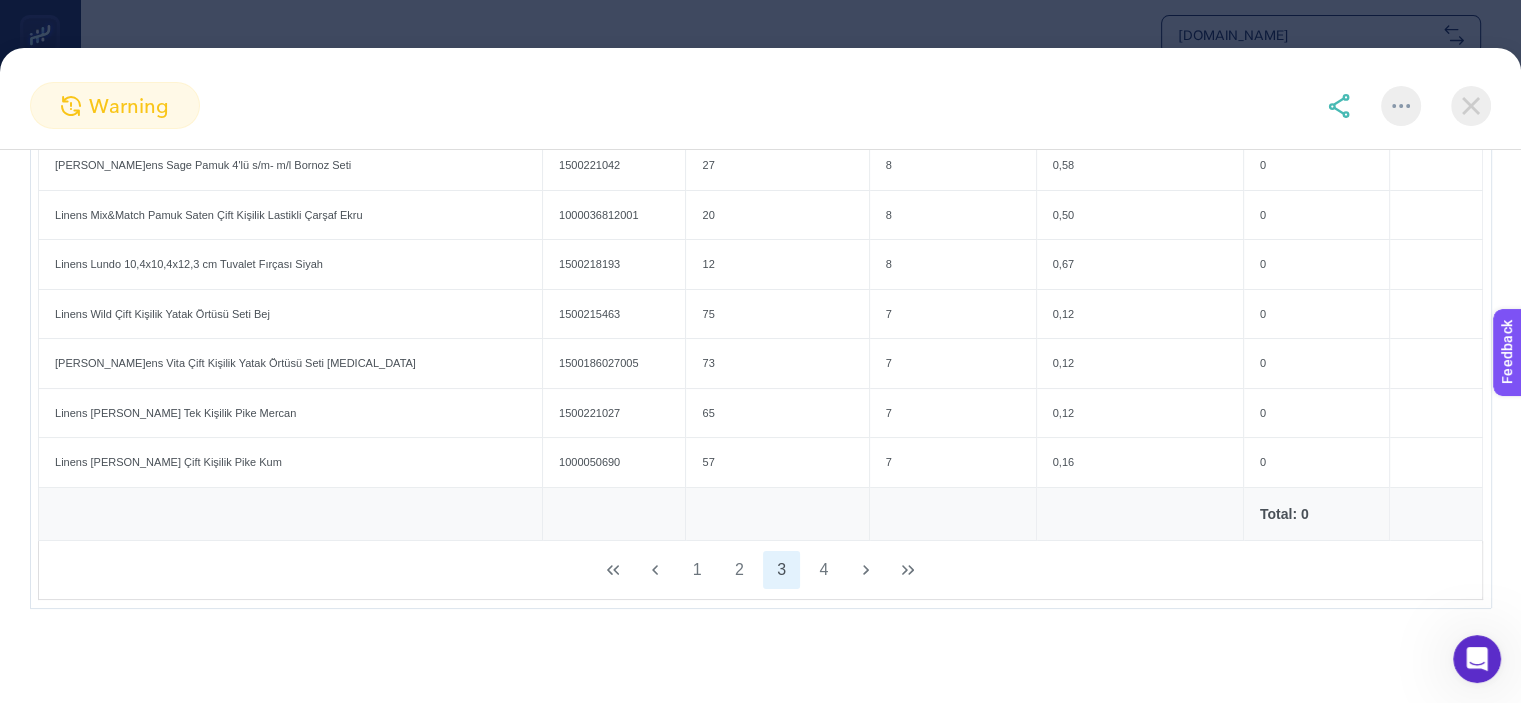 click on "1 2 3 4" 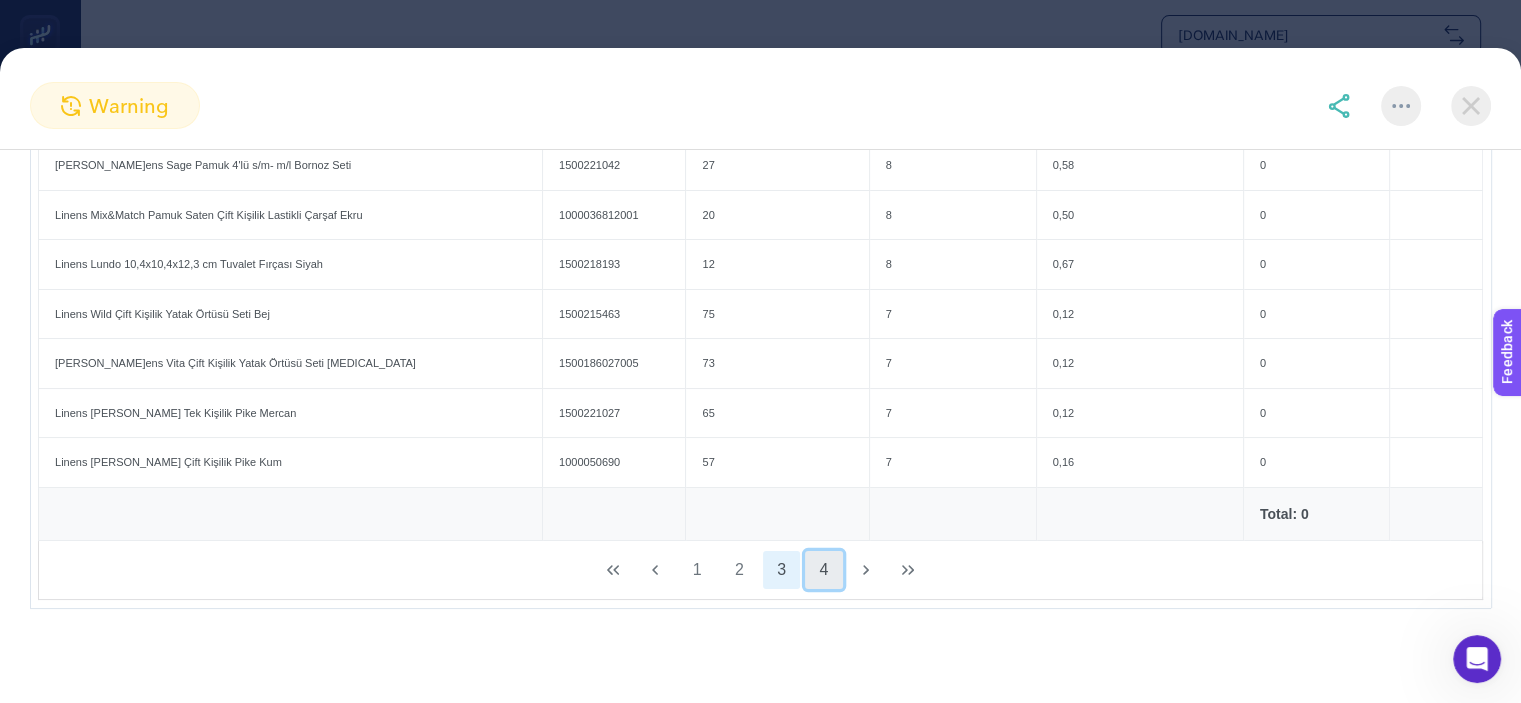 click on "4" 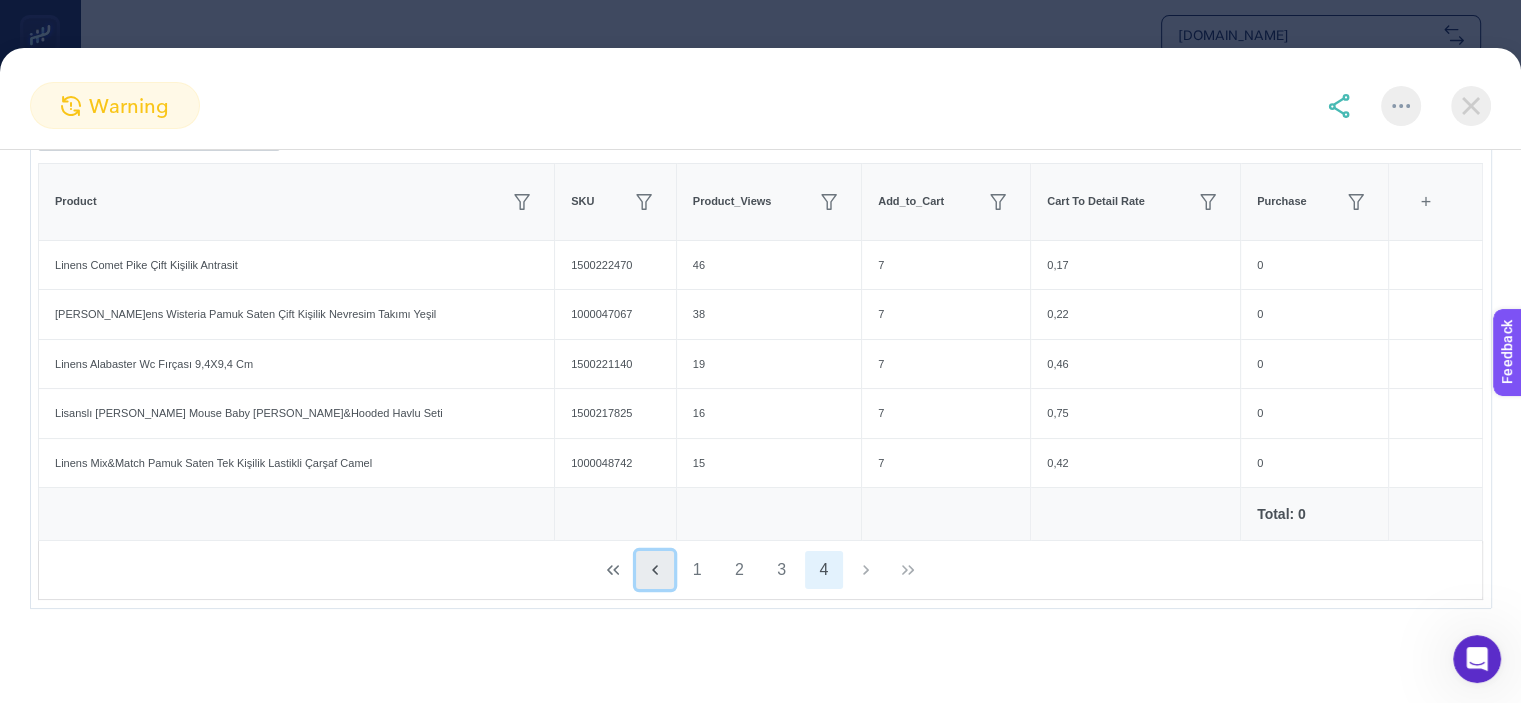 click 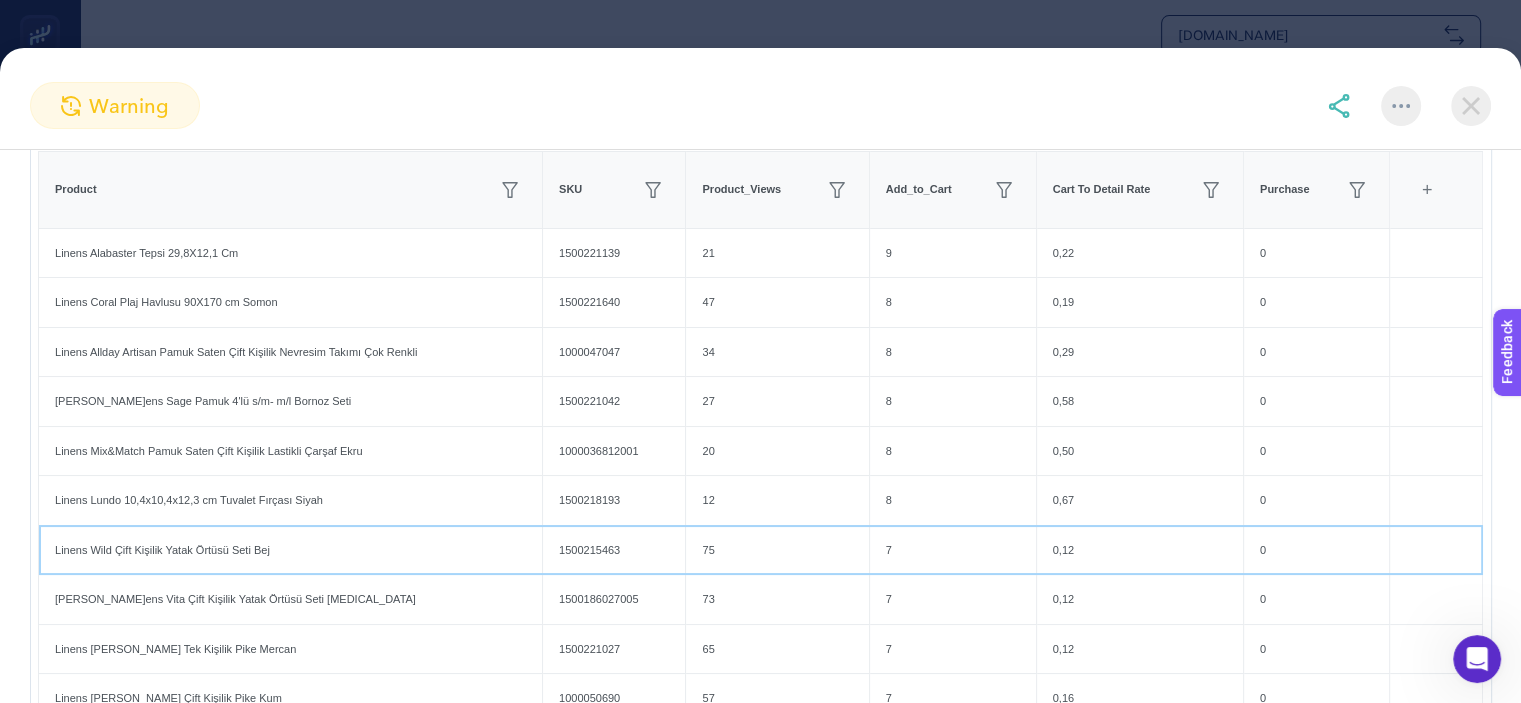 click on "75" 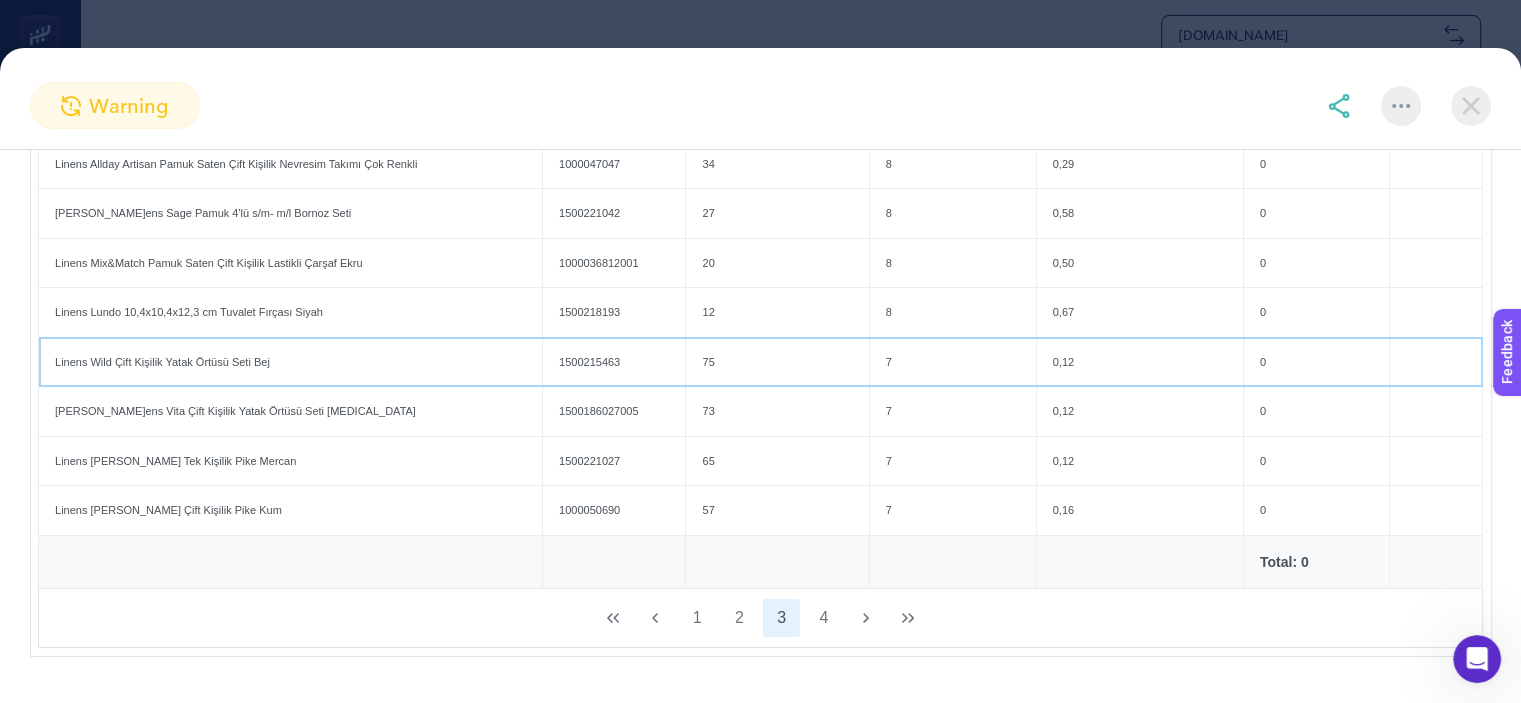 scroll, scrollTop: 561, scrollLeft: 0, axis: vertical 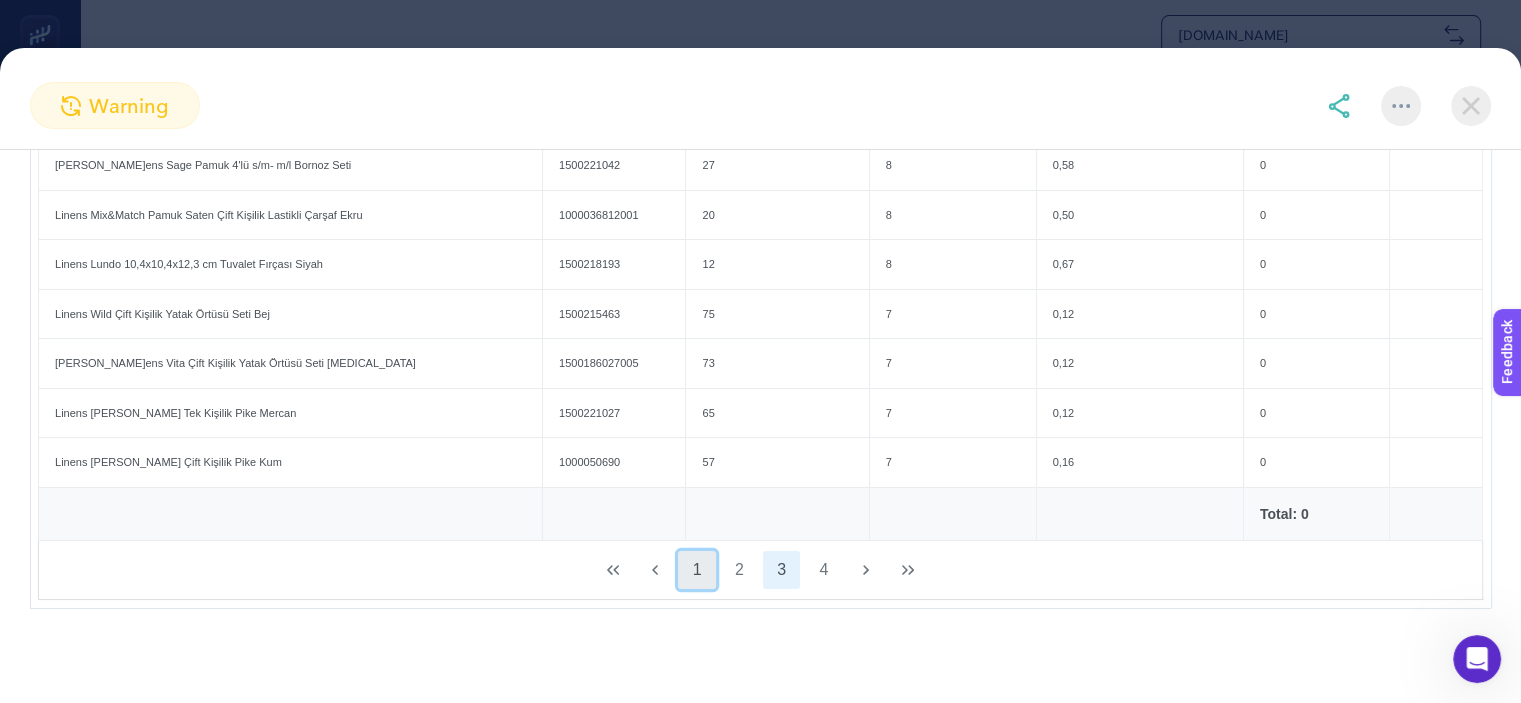 click on "1" 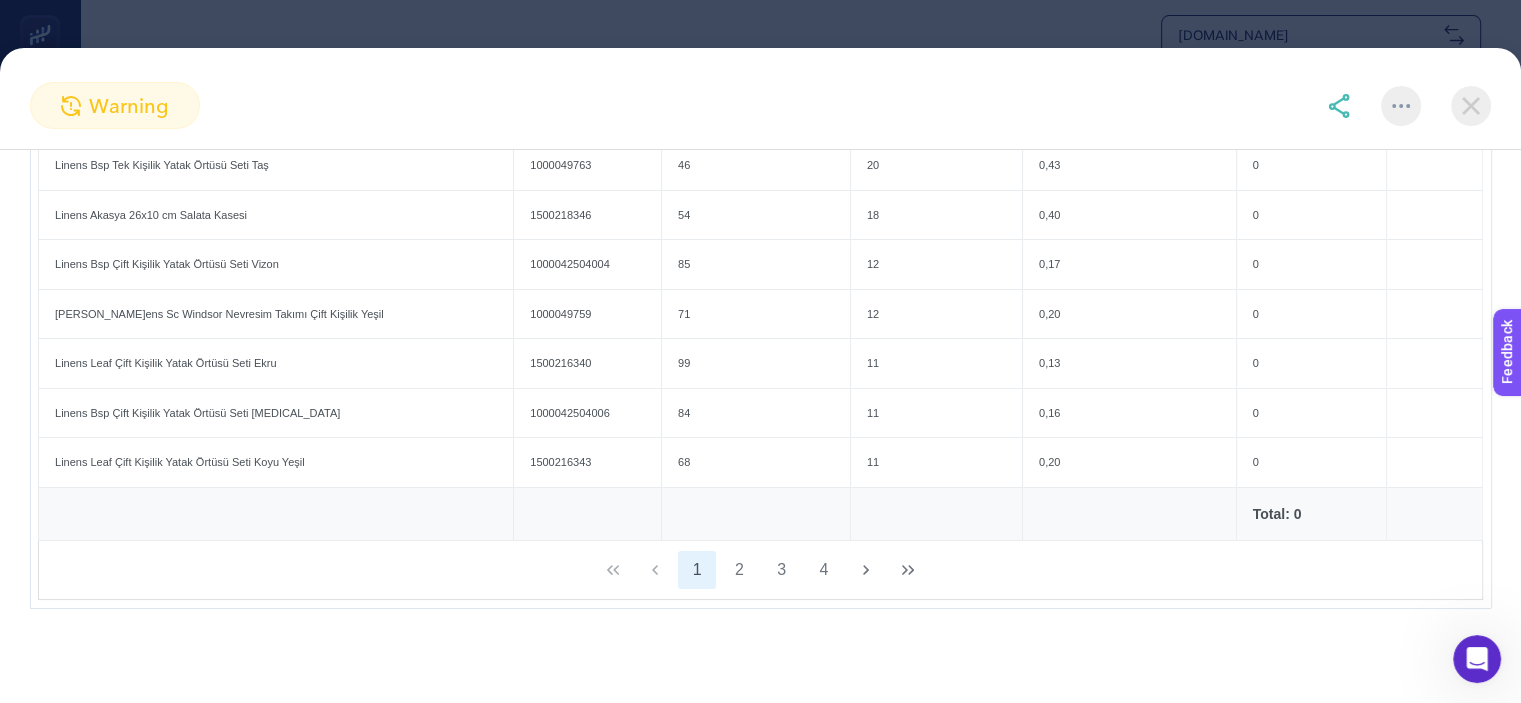 click on "1 2 3 4" 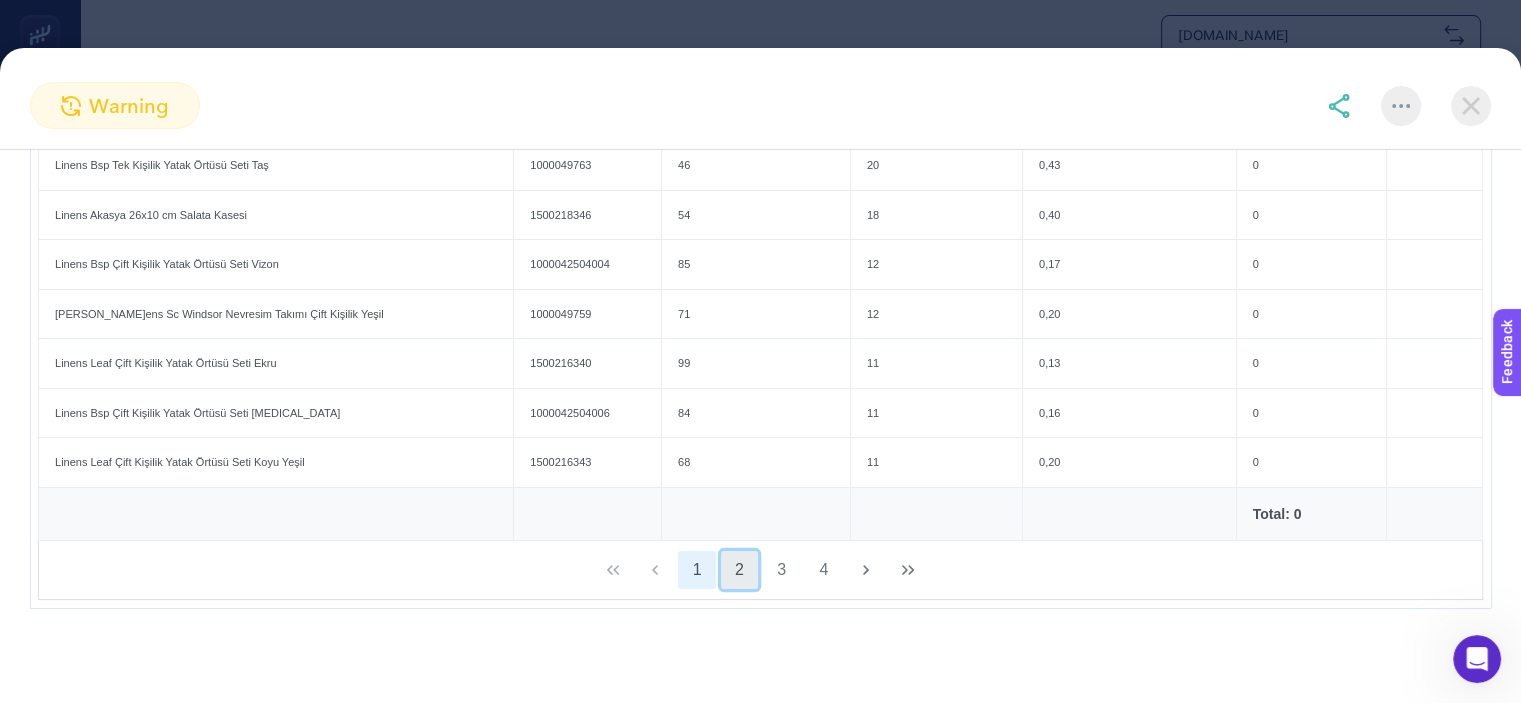 click on "2" 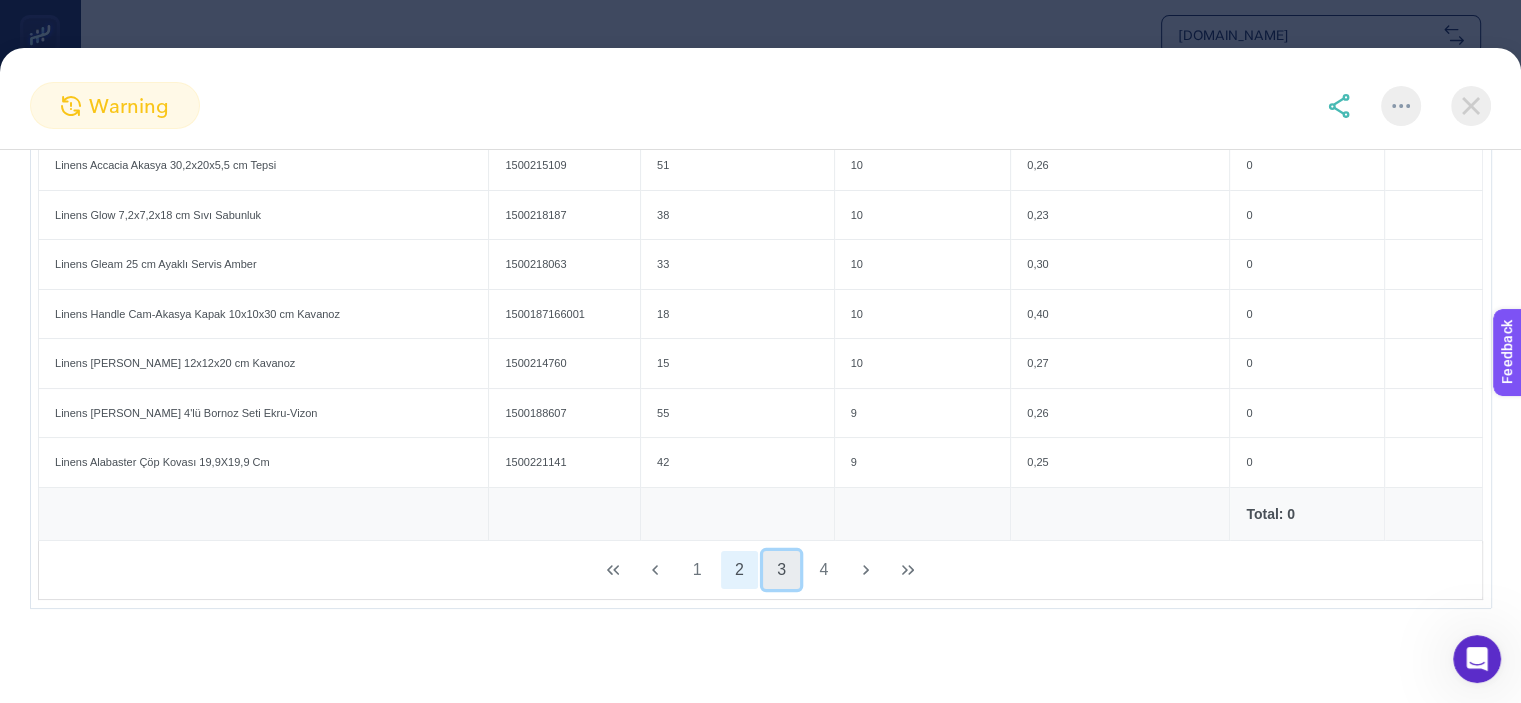 click on "3" 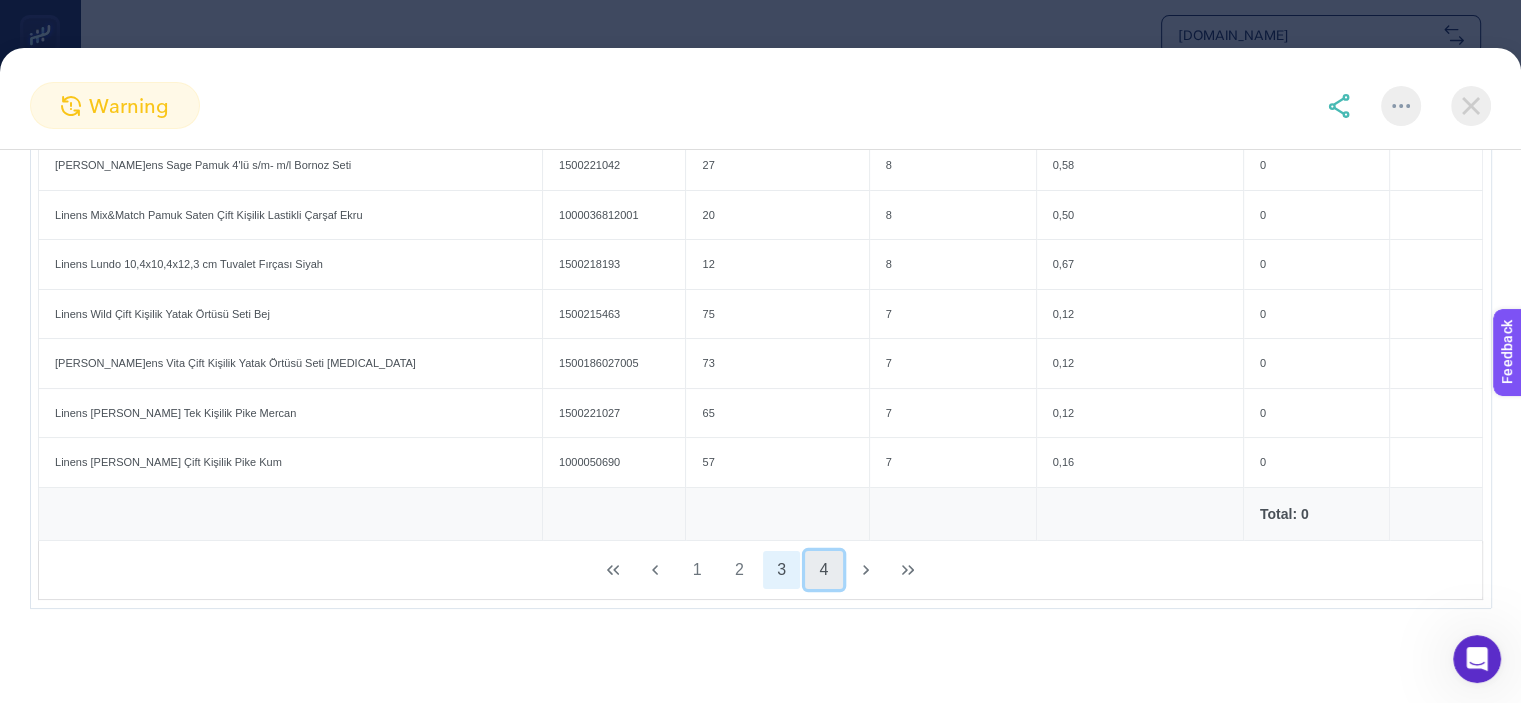 click on "4" 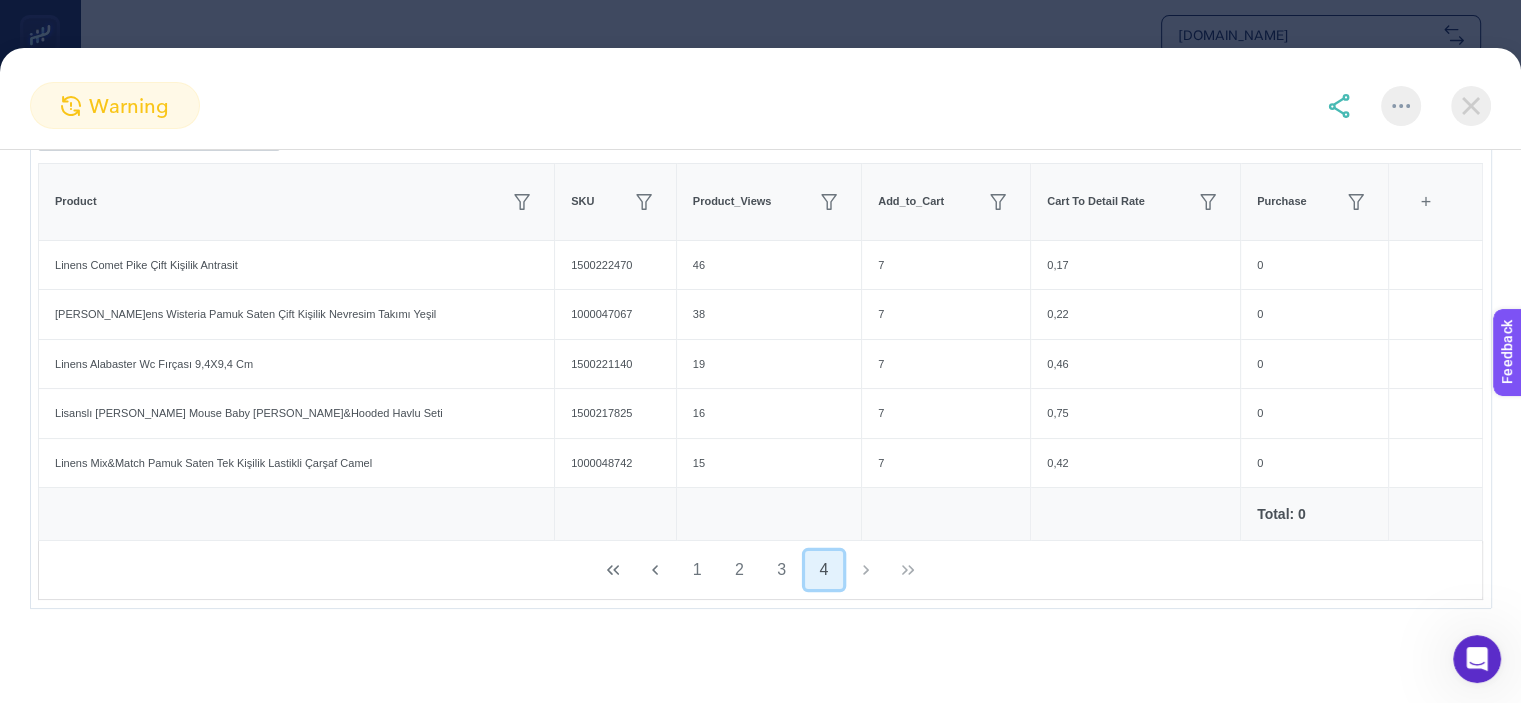 scroll, scrollTop: 315, scrollLeft: 0, axis: vertical 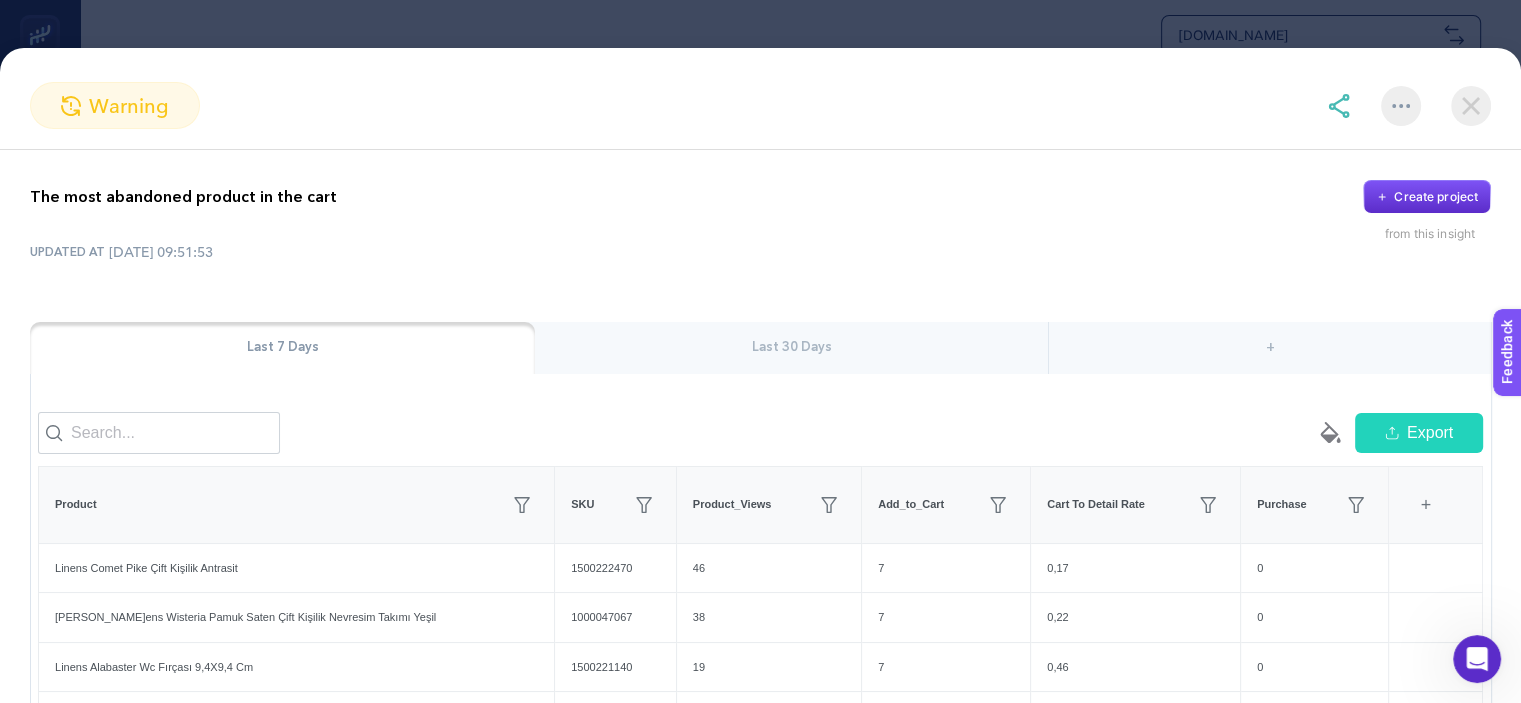 click at bounding box center (1471, 106) 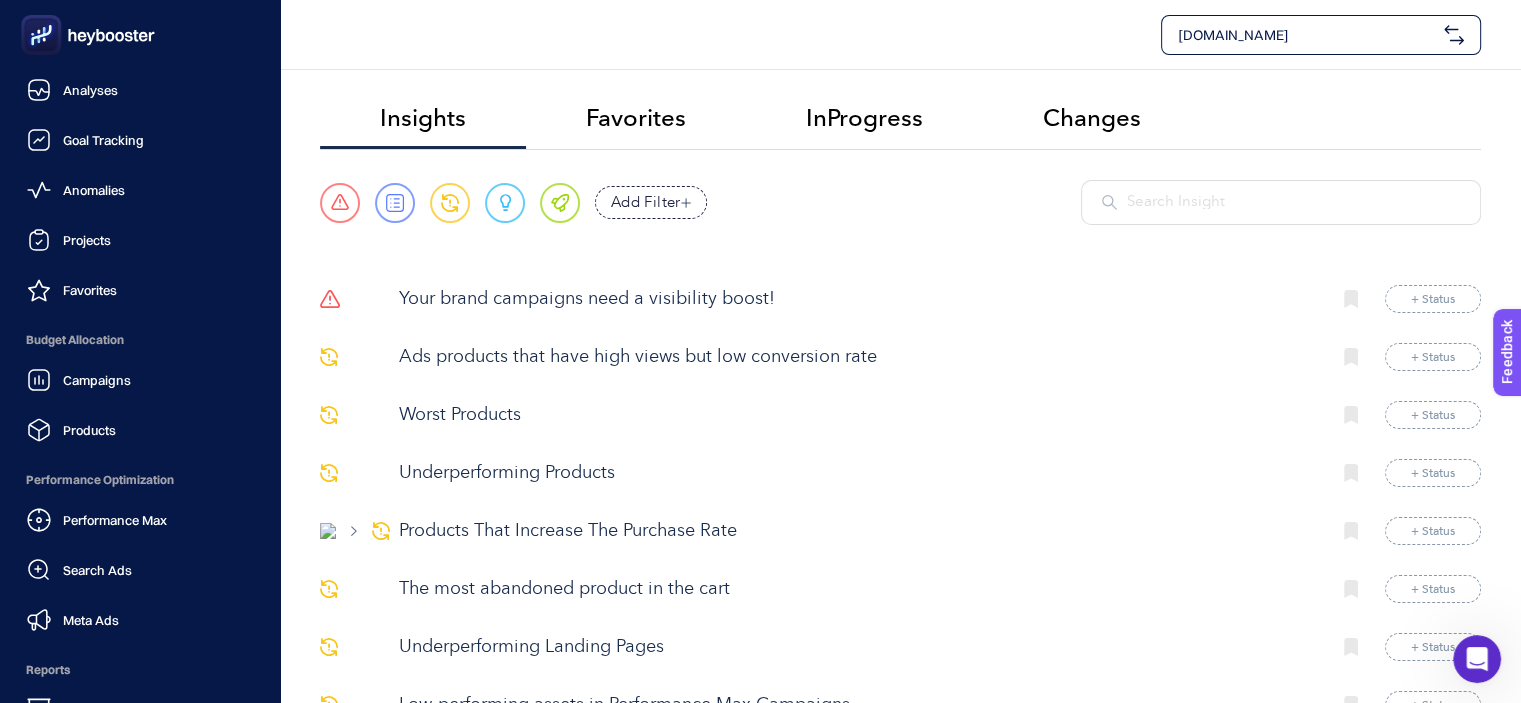 scroll, scrollTop: 66, scrollLeft: 0, axis: vertical 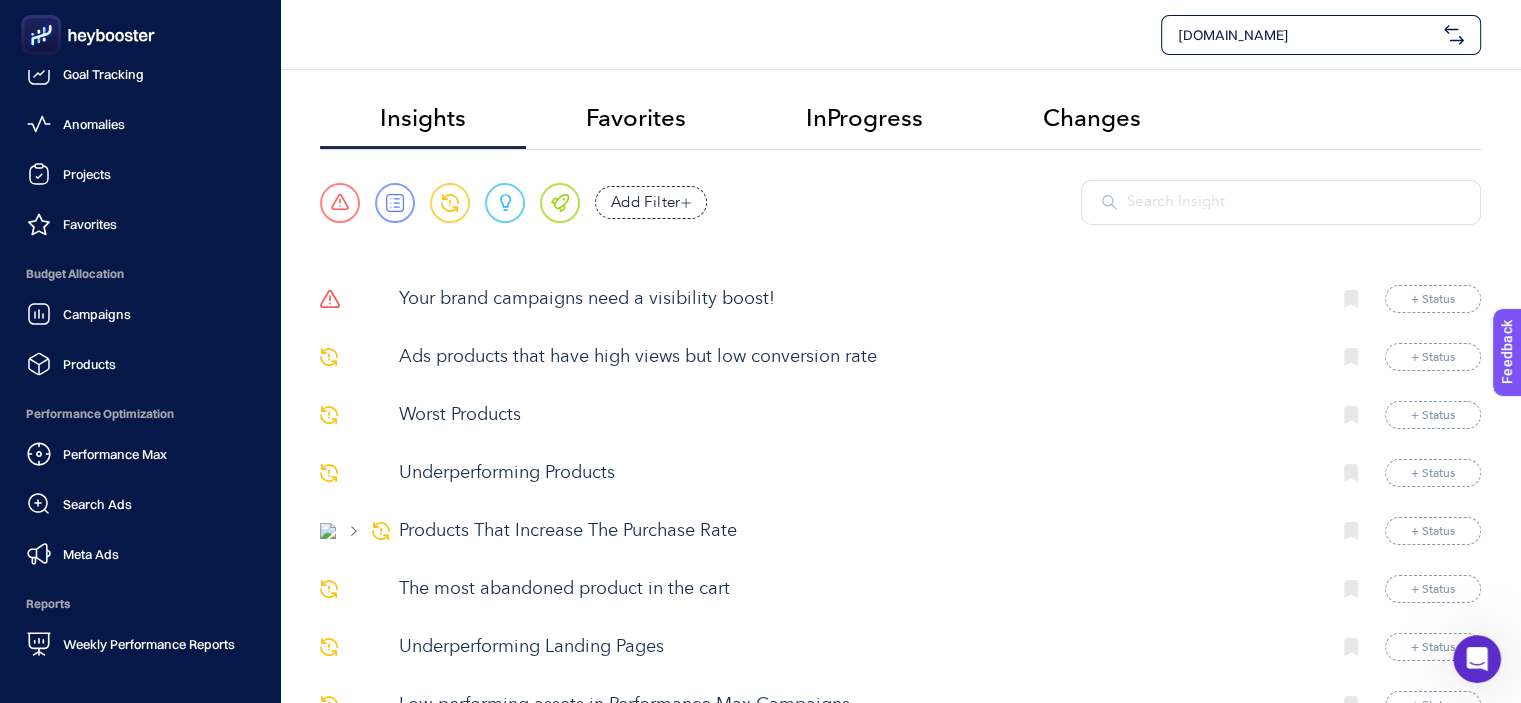 click on "Analyses Goal Tracking Anomalies Projects Favorites Budget Allocation Campaigns Products Performance Optimization Performance Max Search Ads Meta Ads Reports Weekly Performance Reports My Insights [PERSON_NAME] [EMAIL_ADDRESS][DOMAIN_NAME]" at bounding box center [140, 386] 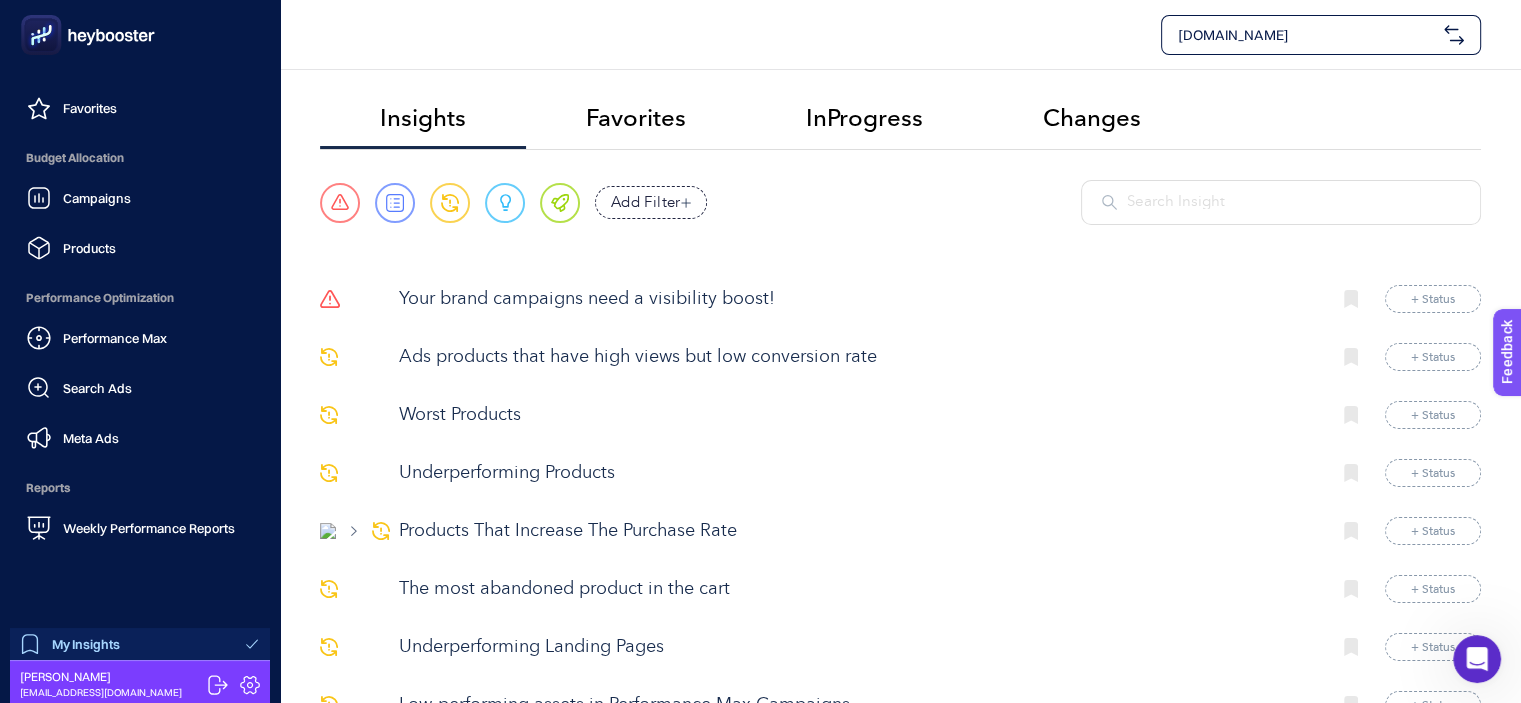 scroll, scrollTop: 186, scrollLeft: 0, axis: vertical 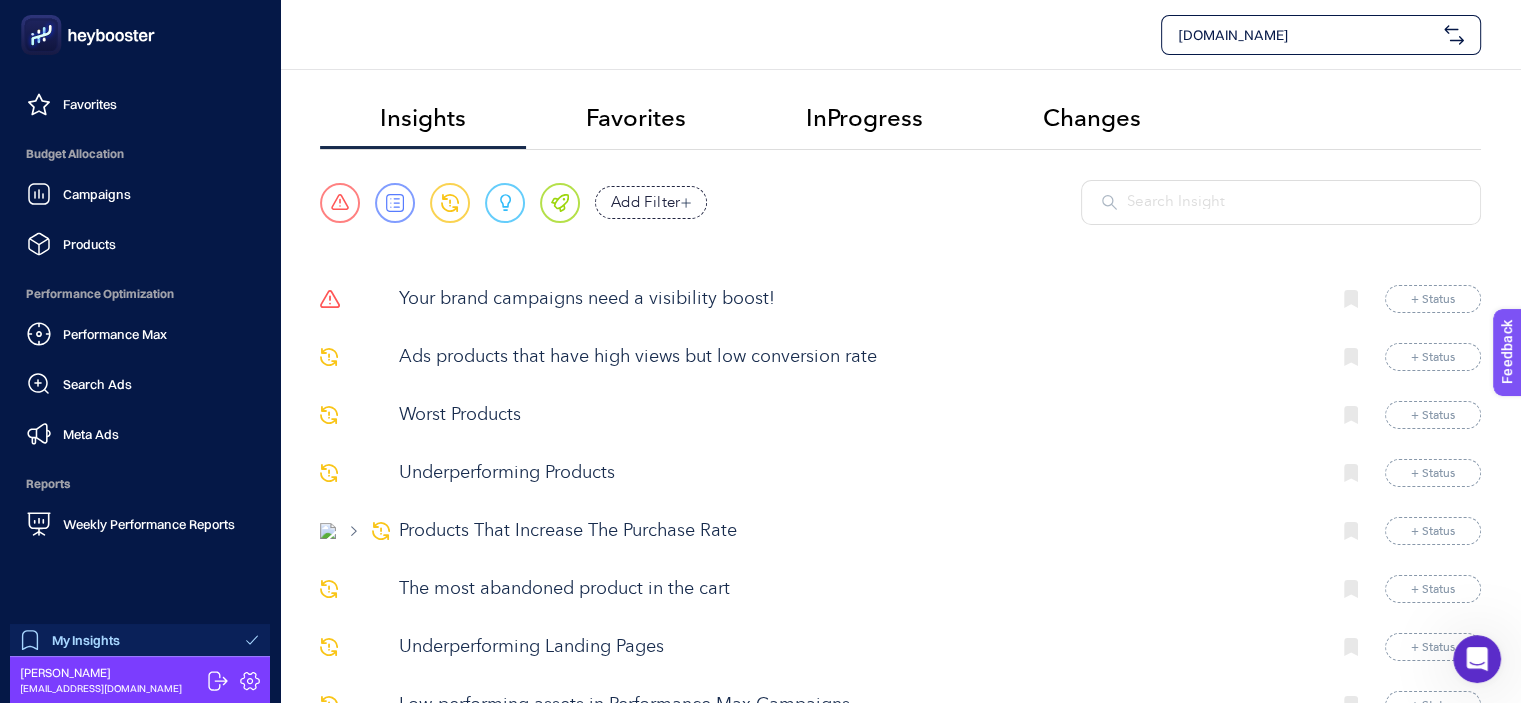 click 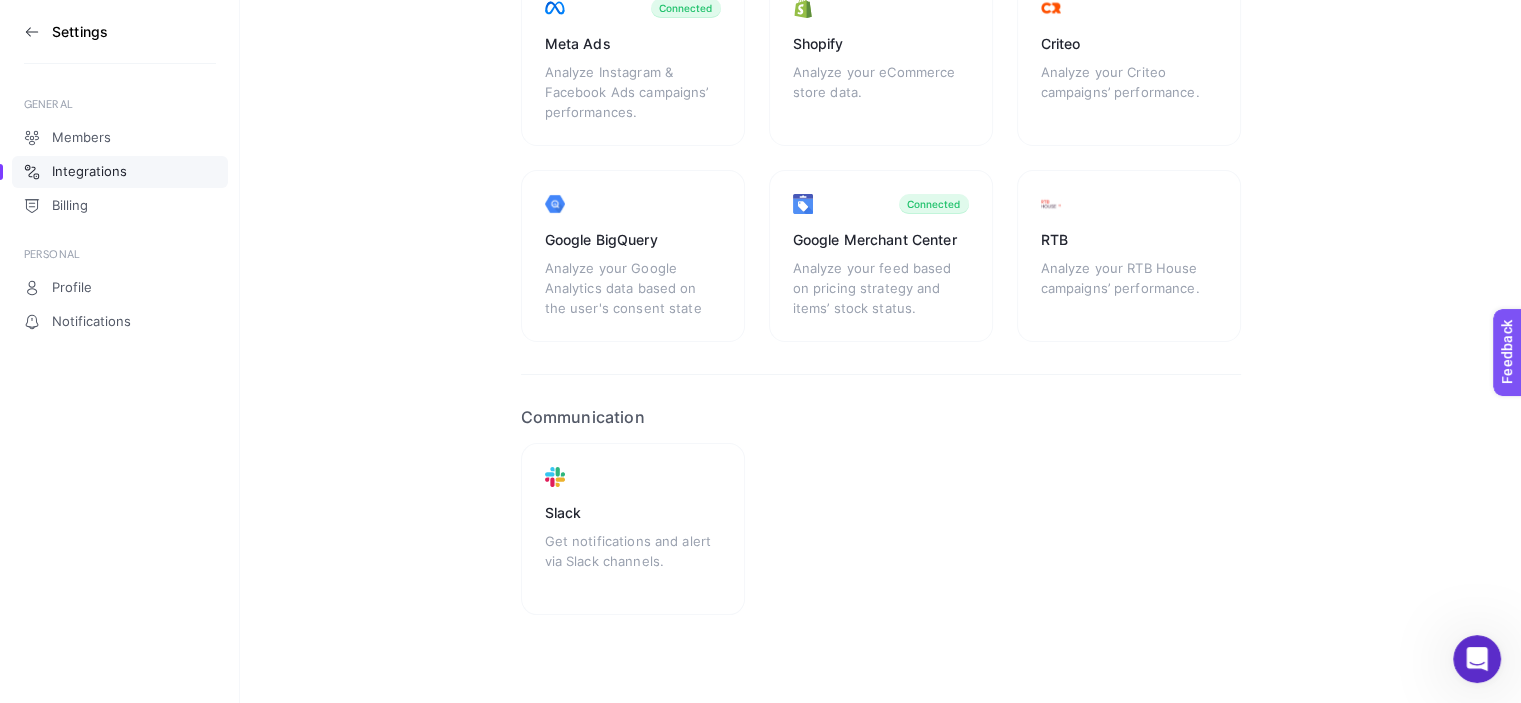 scroll, scrollTop: 437, scrollLeft: 0, axis: vertical 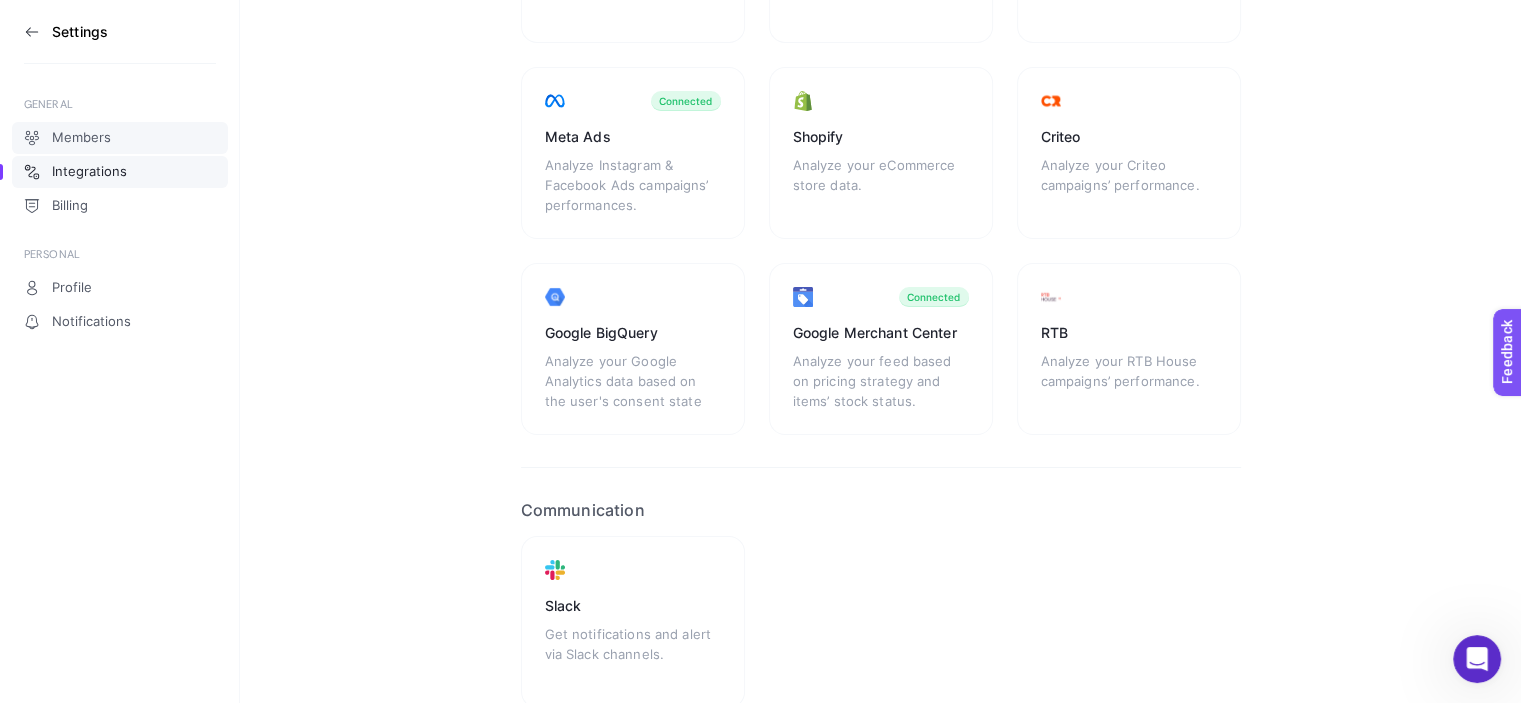 click on "Members" at bounding box center [81, 138] 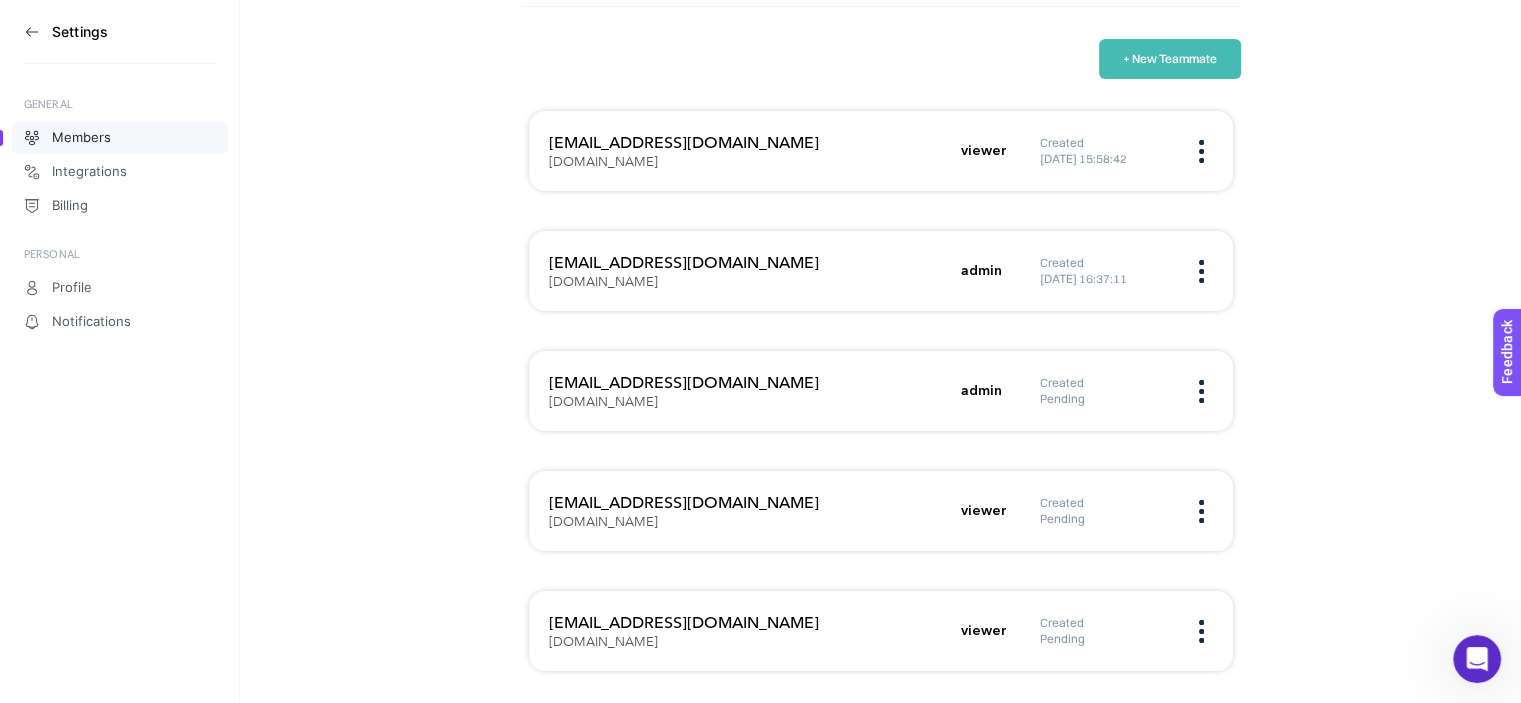 scroll, scrollTop: 116, scrollLeft: 0, axis: vertical 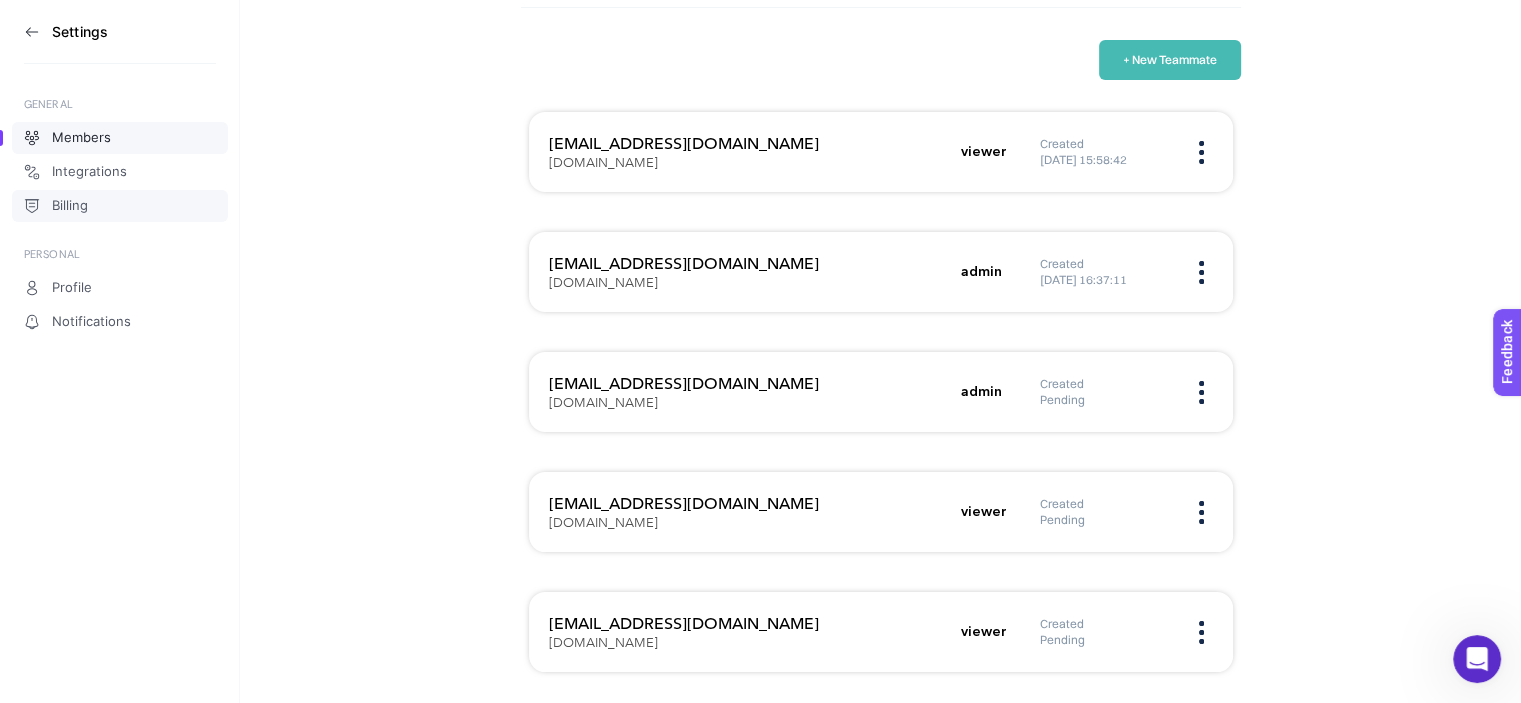 click on "Billing" 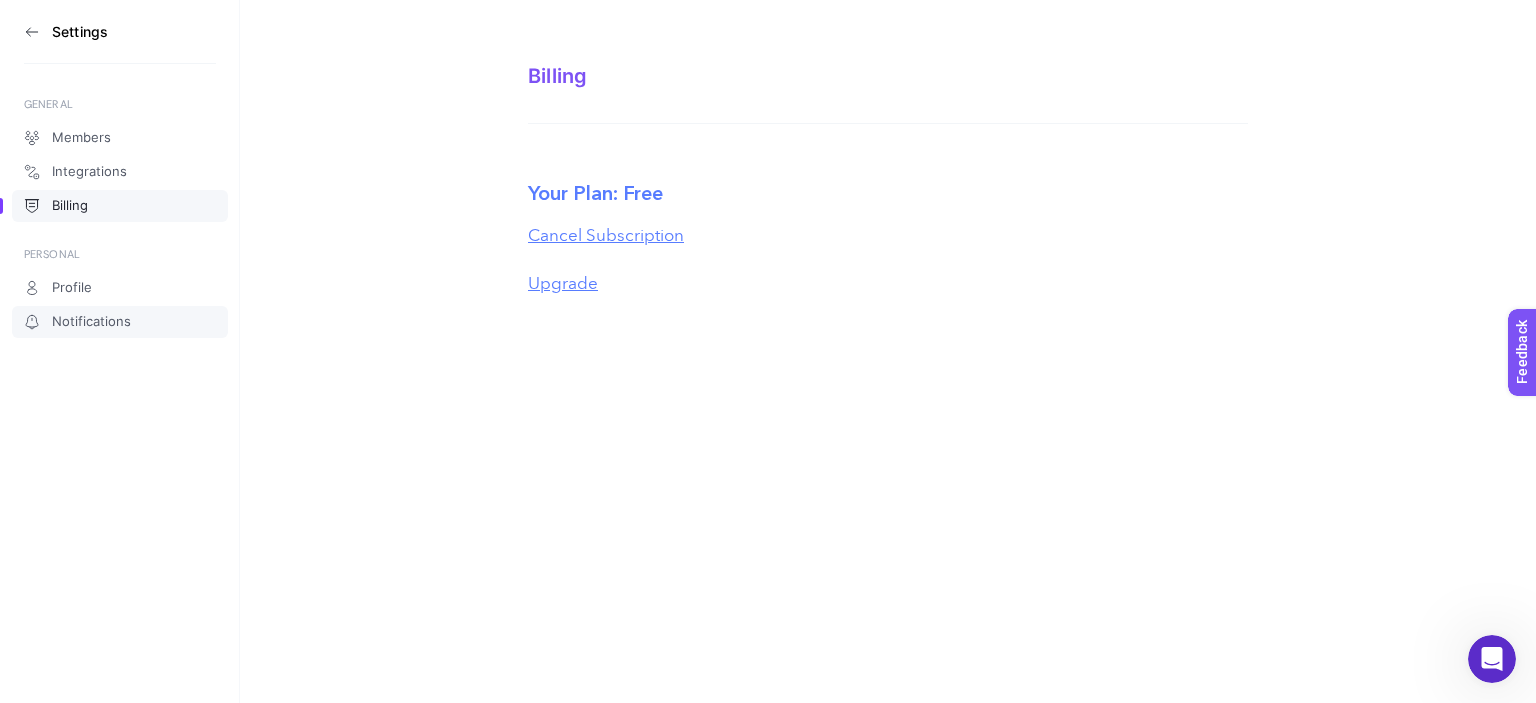 click on "Notifications" at bounding box center [91, 322] 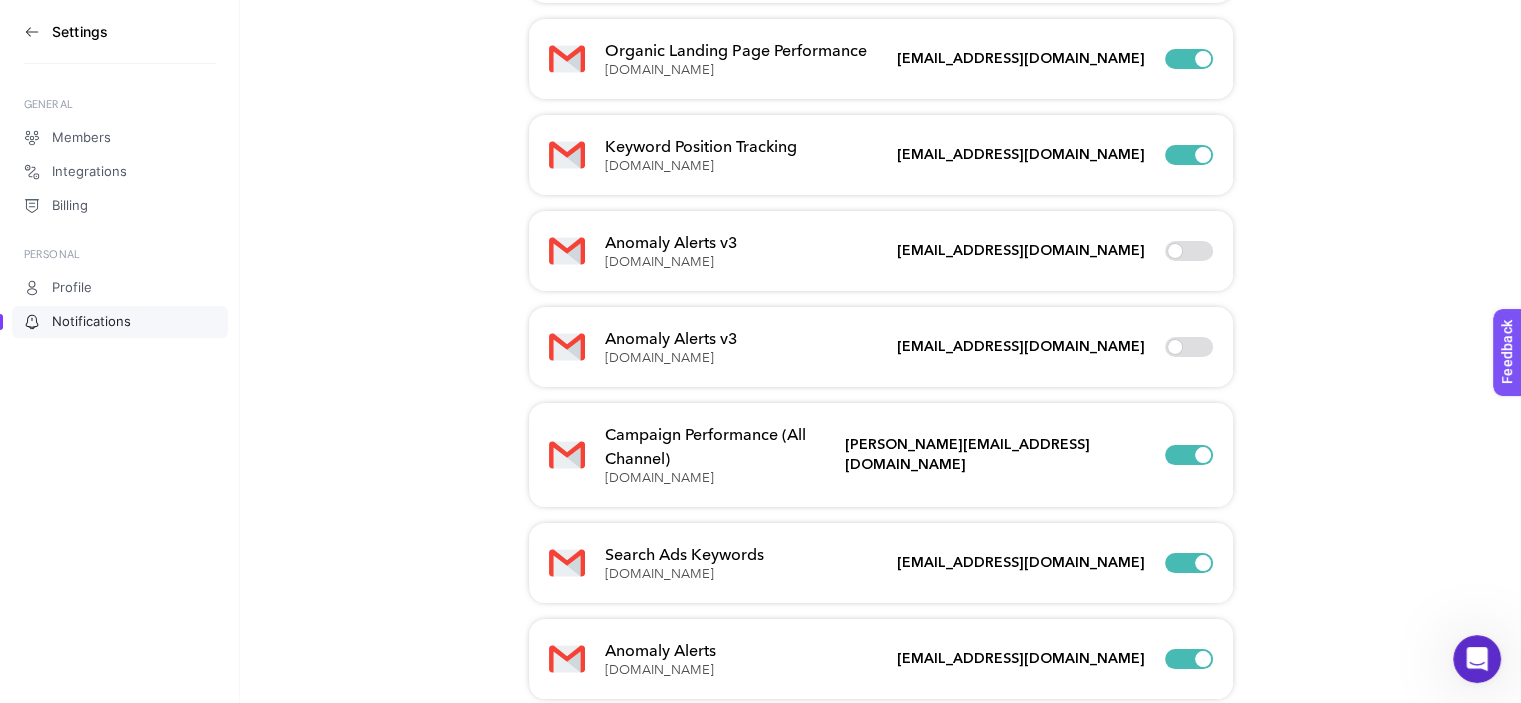 scroll, scrollTop: 1484, scrollLeft: 0, axis: vertical 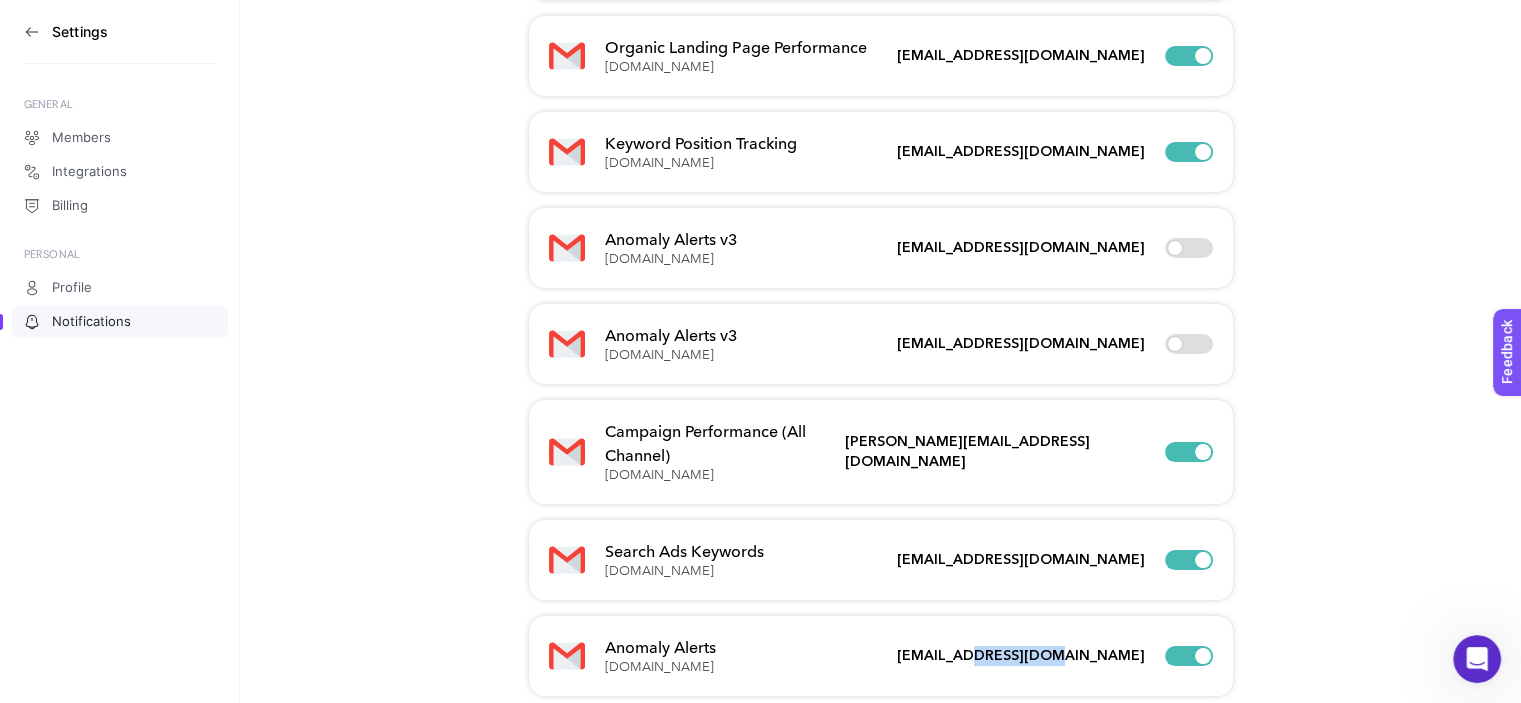 drag, startPoint x: 1031, startPoint y: 631, endPoint x: 1093, endPoint y: 634, distance: 62.072536 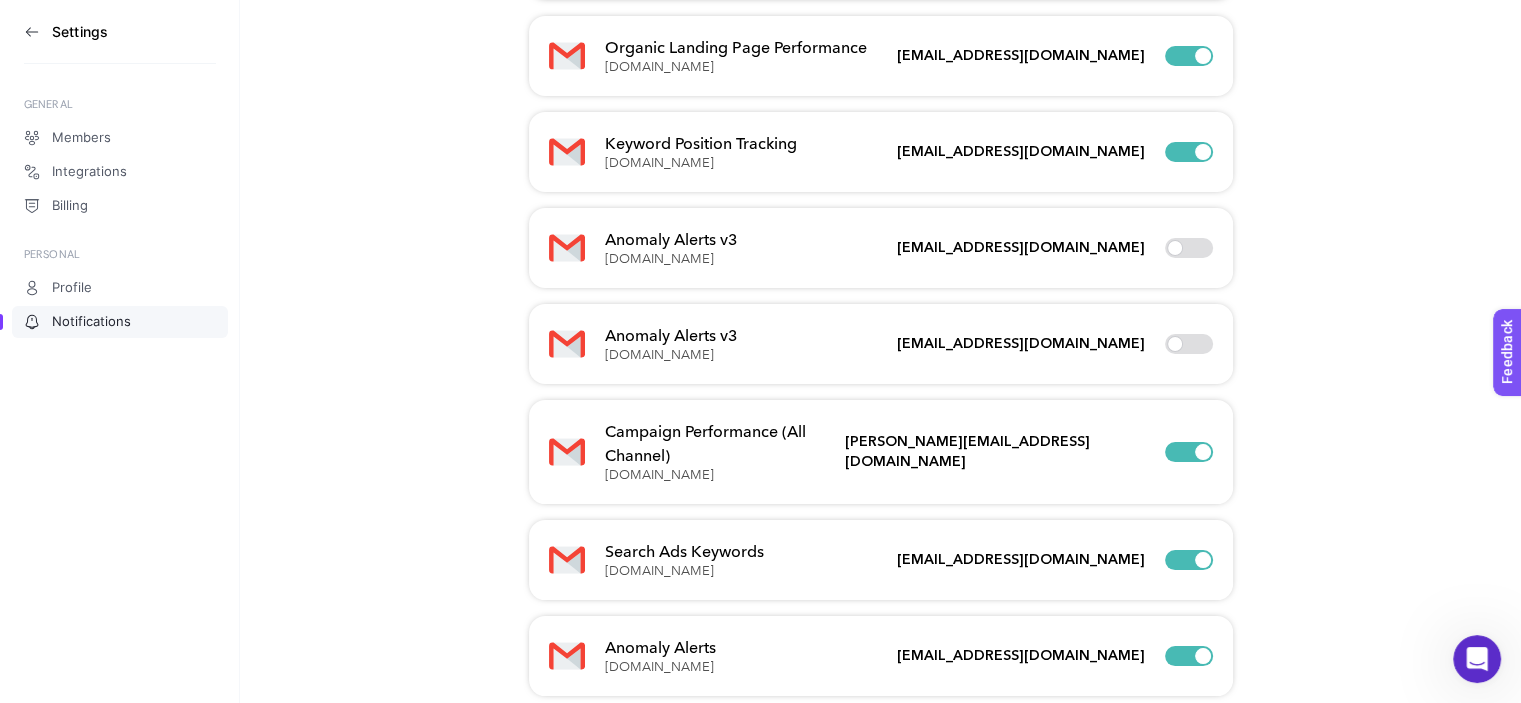 click on "[EMAIL_ADDRESS][DOMAIN_NAME]" at bounding box center (1021, 560) 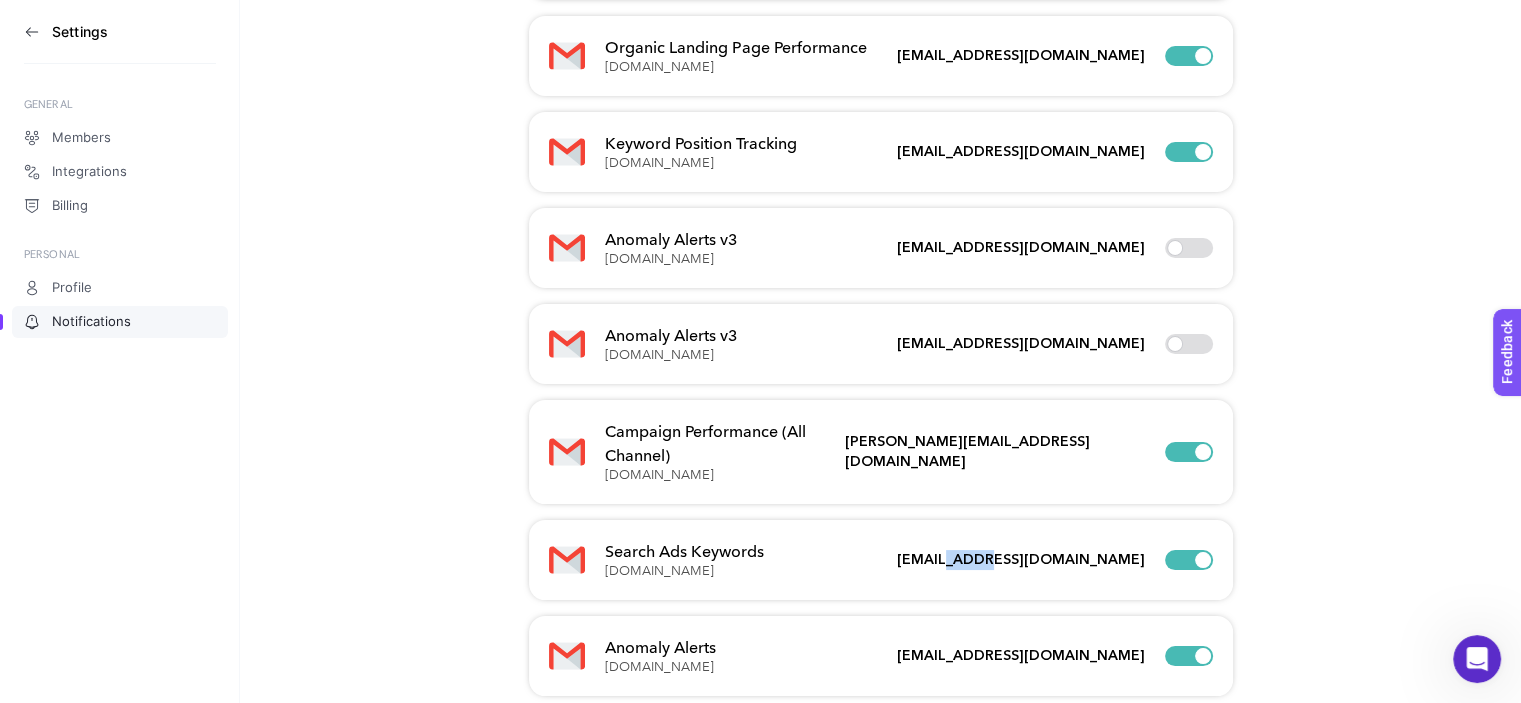 click on "[EMAIL_ADDRESS][DOMAIN_NAME]" at bounding box center [1021, 560] 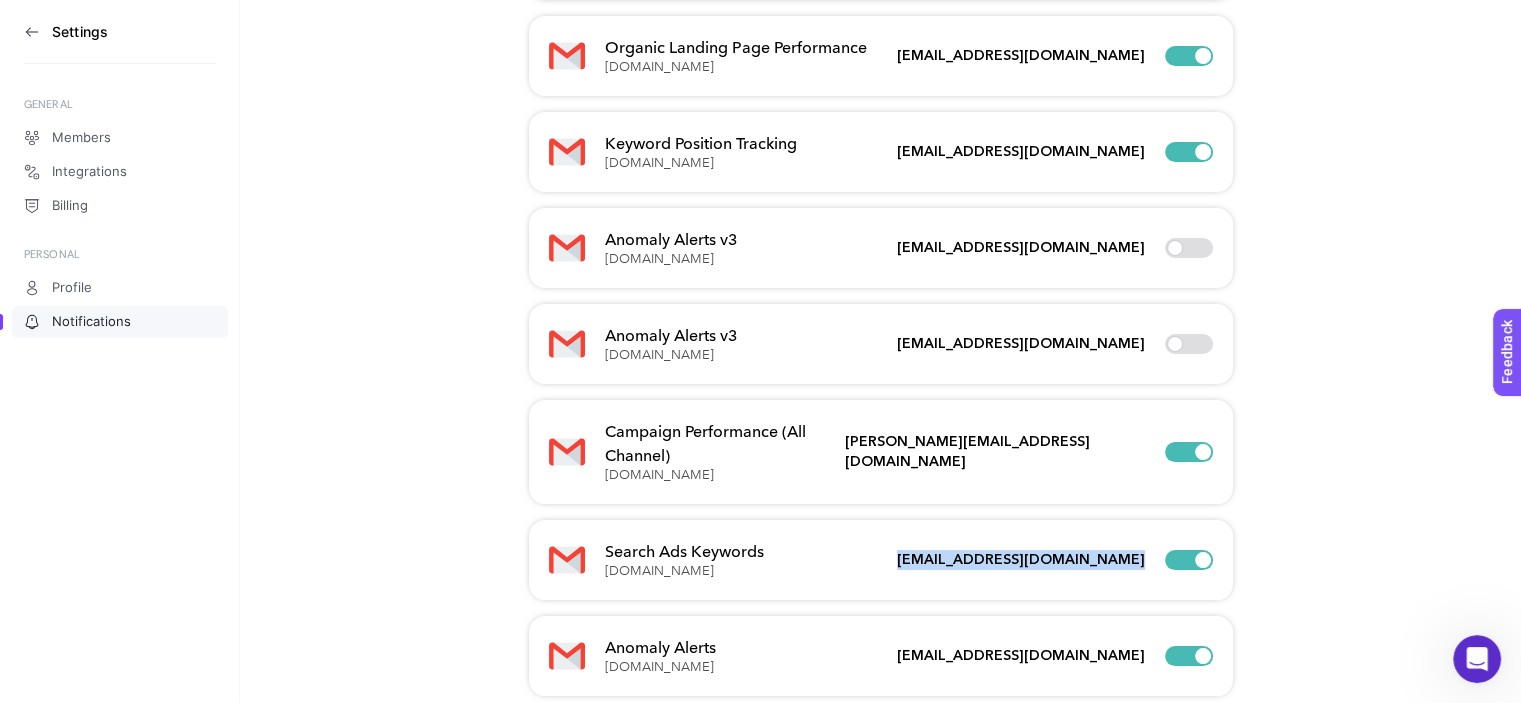 click on "[EMAIL_ADDRESS][DOMAIN_NAME]" at bounding box center [1021, 560] 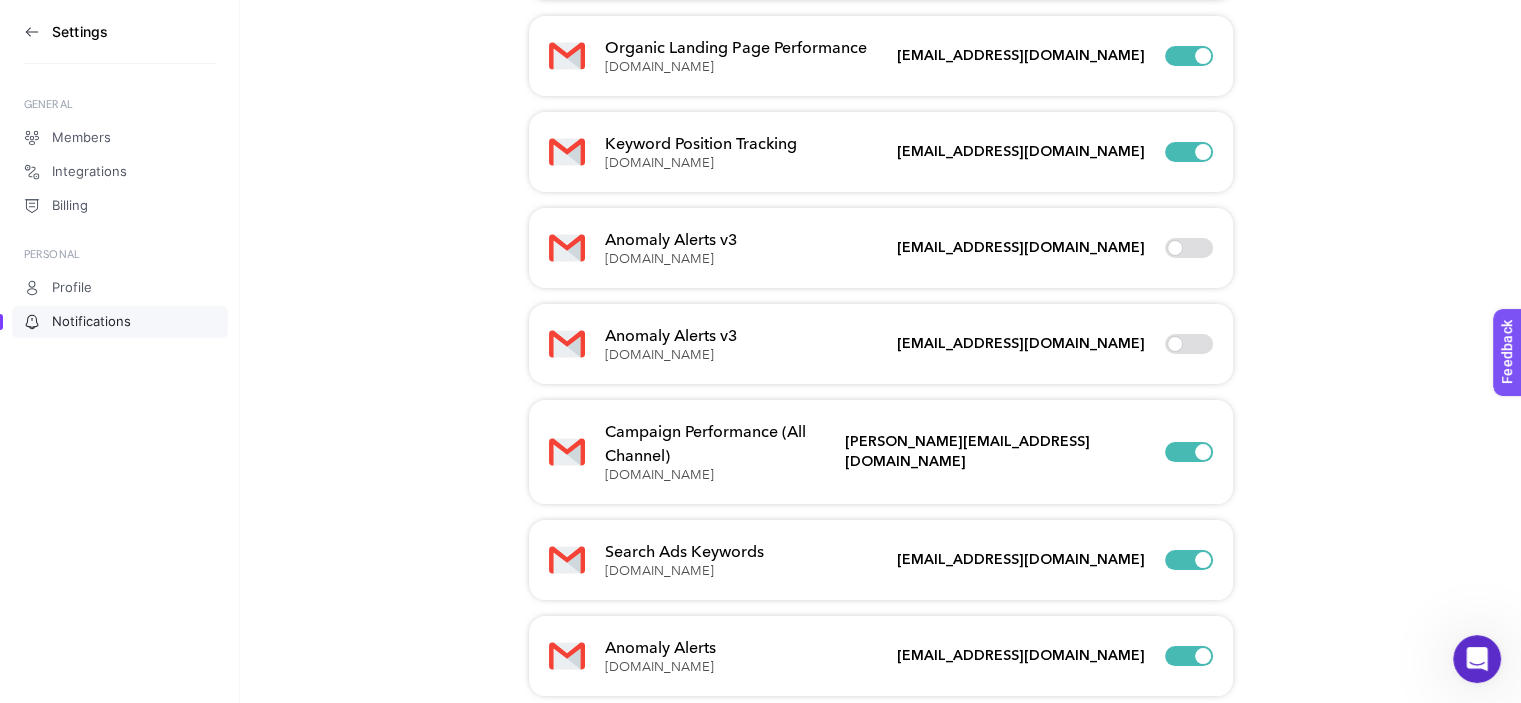 click on "Campaign Performance (All Channel) [DOMAIN_NAME] [PERSON_NAME][DOMAIN_NAME][EMAIL_ADDRESS][DOMAIN_NAME]" 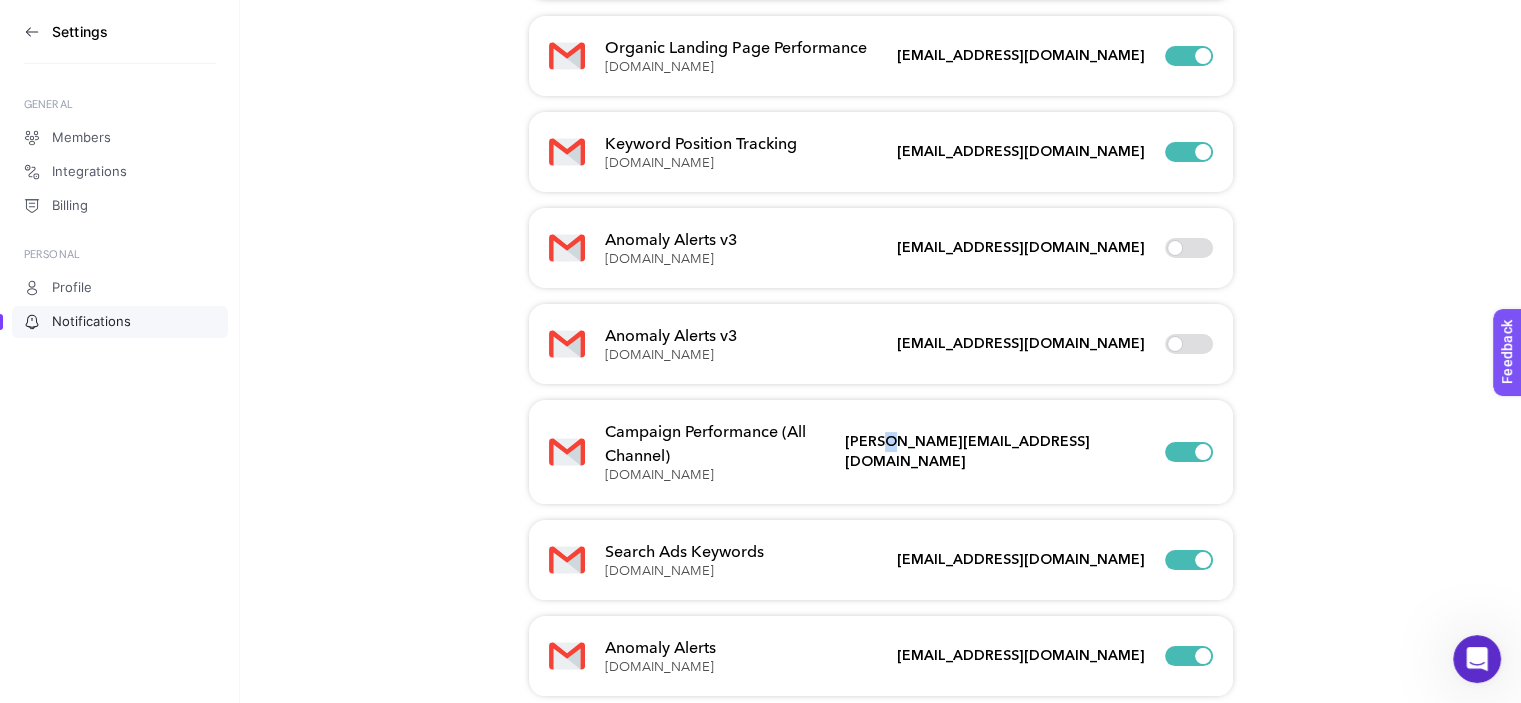 click on "Campaign Performance (All Channel) [DOMAIN_NAME] [PERSON_NAME][DOMAIN_NAME][EMAIL_ADDRESS][DOMAIN_NAME]" 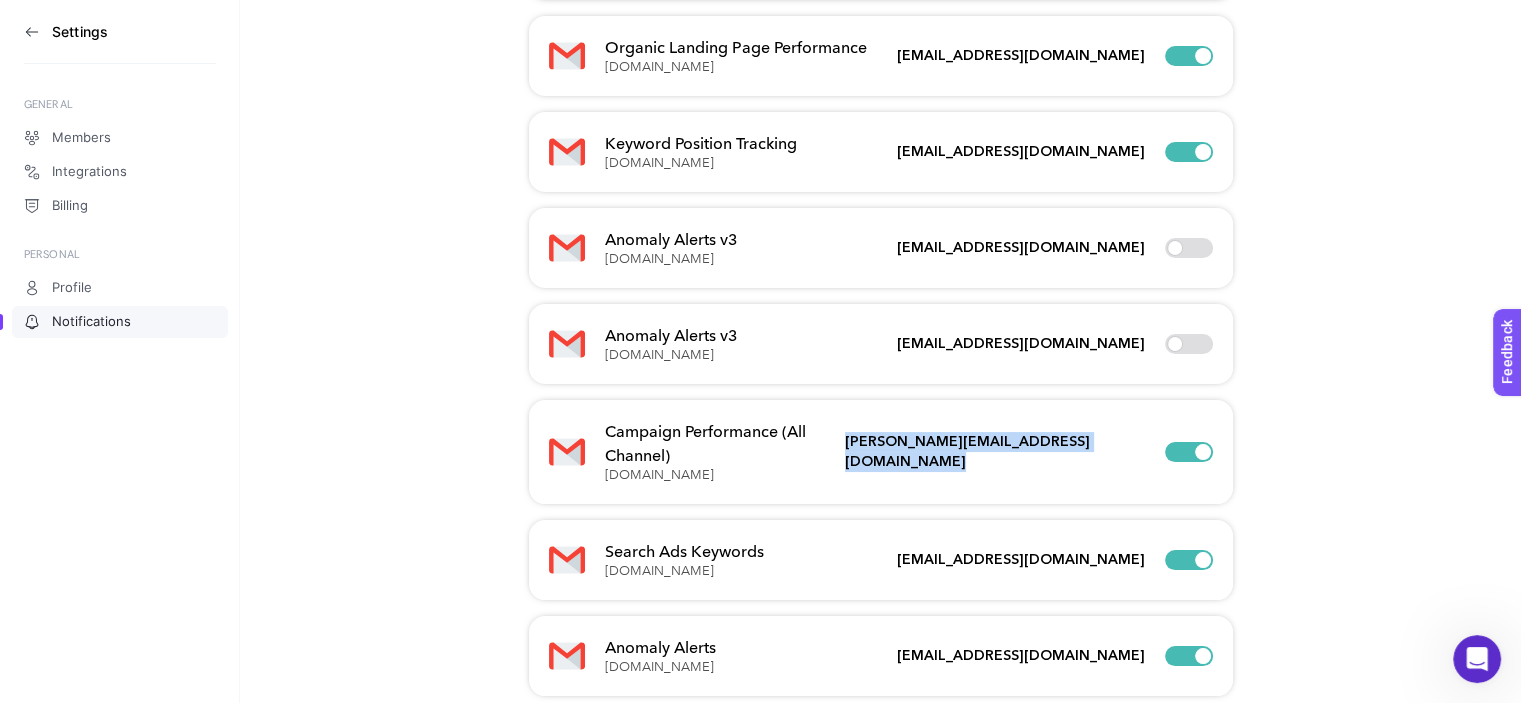 click on "Campaign Performance (All Channel) [DOMAIN_NAME] [PERSON_NAME][DOMAIN_NAME][EMAIL_ADDRESS][DOMAIN_NAME]" 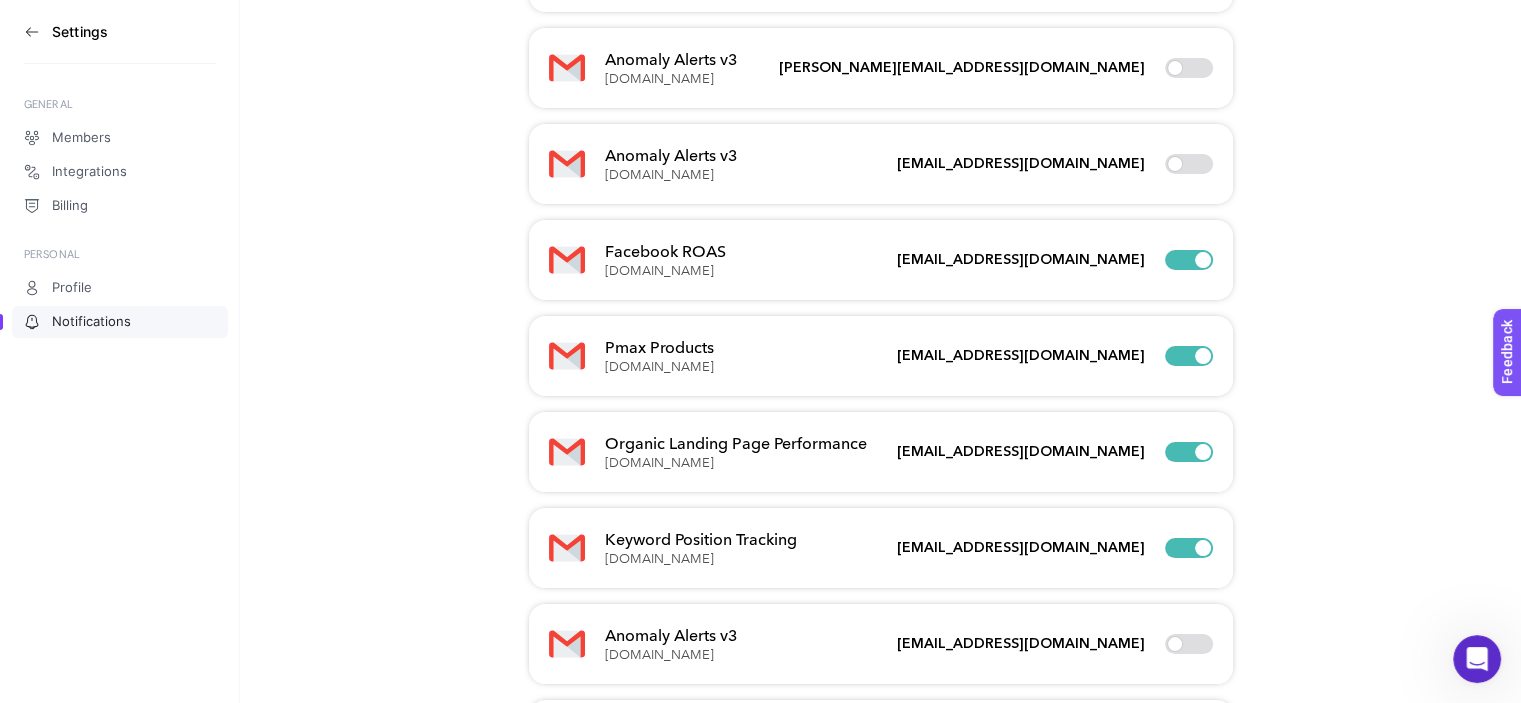 scroll, scrollTop: 884, scrollLeft: 0, axis: vertical 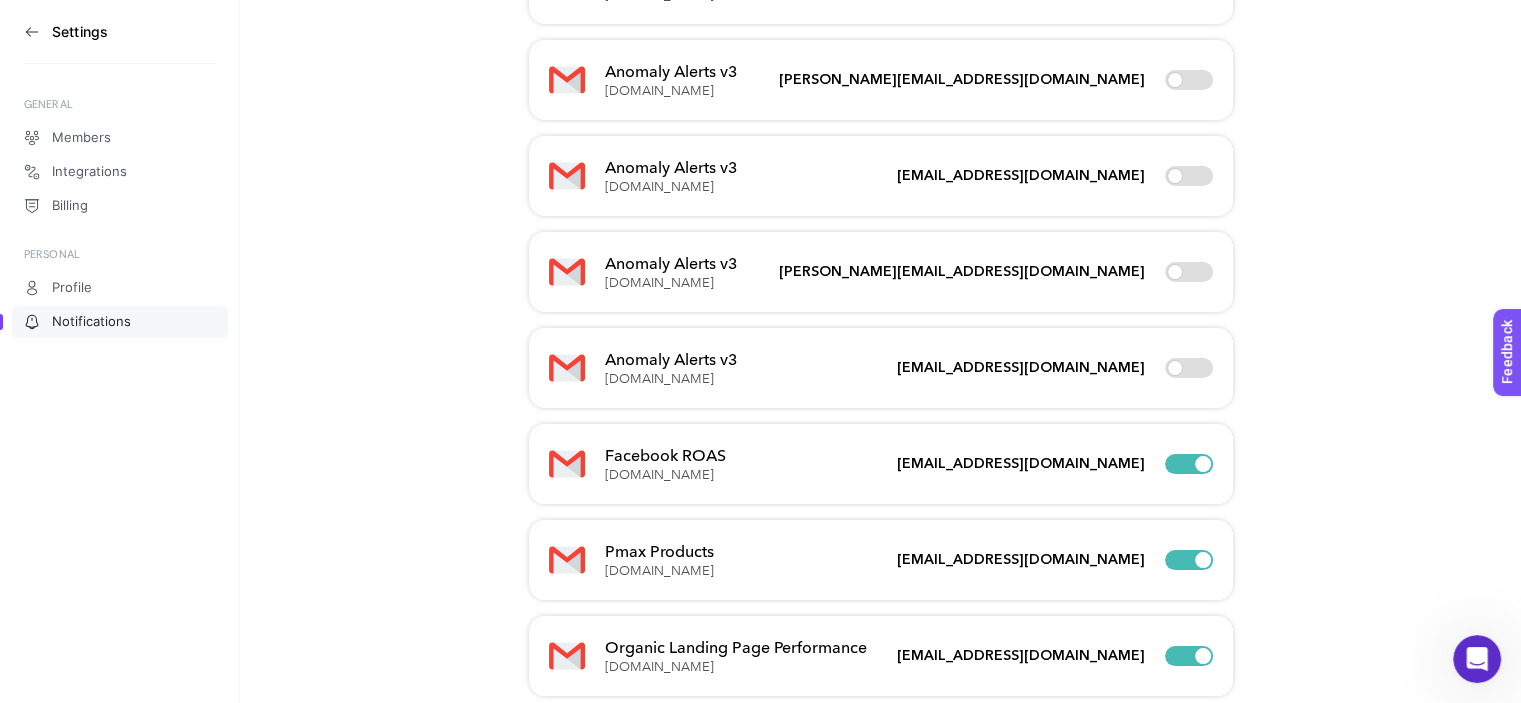 click on "[EMAIL_ADDRESS][DOMAIN_NAME]" at bounding box center (1021, 368) 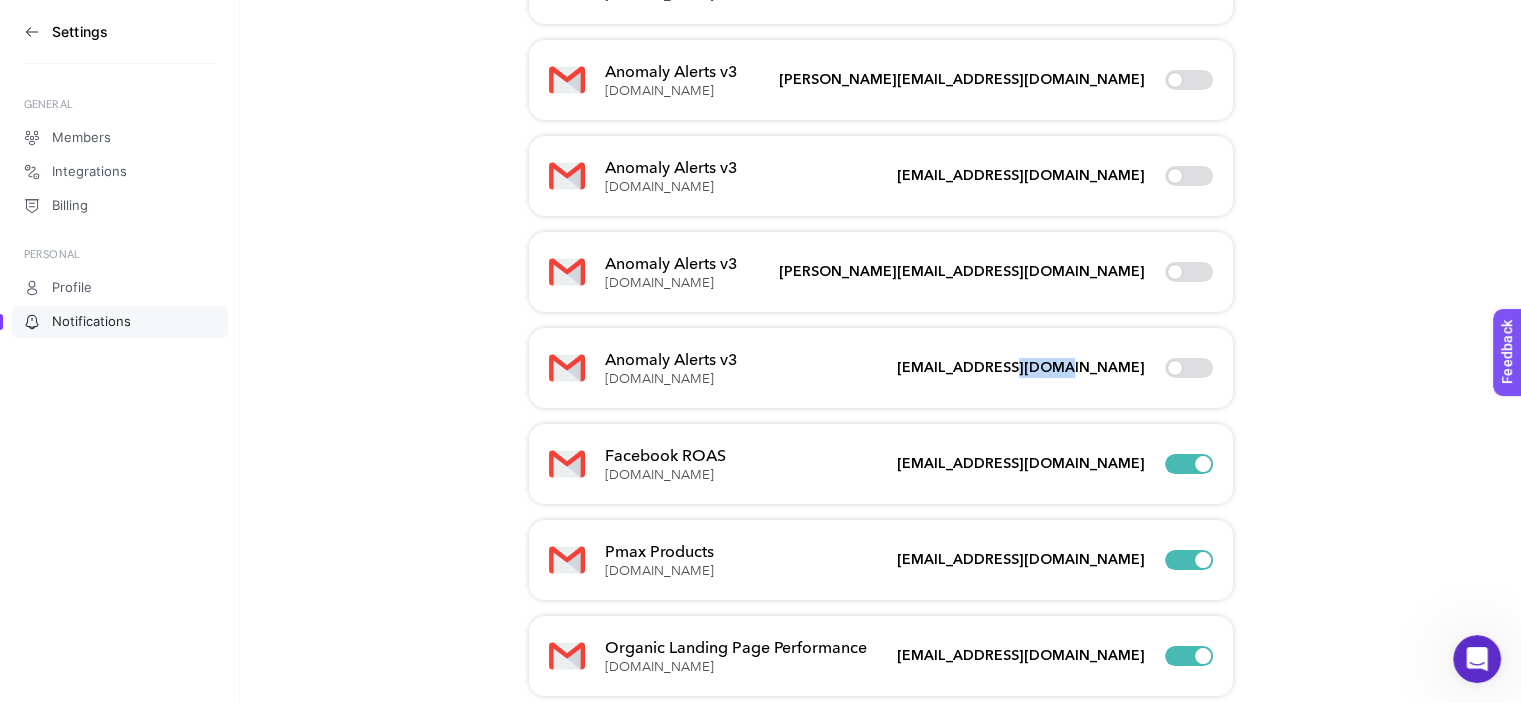 click on "[EMAIL_ADDRESS][DOMAIN_NAME]" at bounding box center [1021, 368] 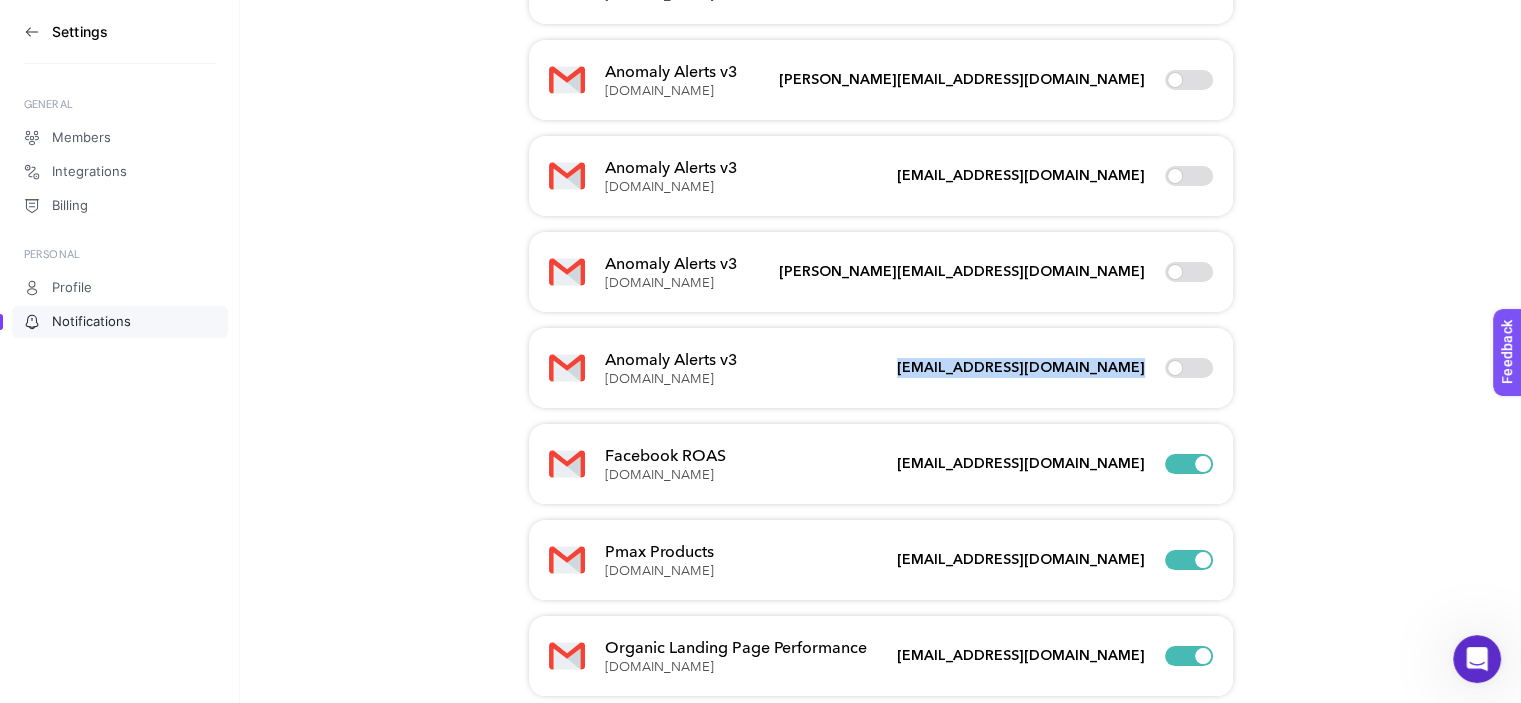 click on "[EMAIL_ADDRESS][DOMAIN_NAME]" at bounding box center (1021, 368) 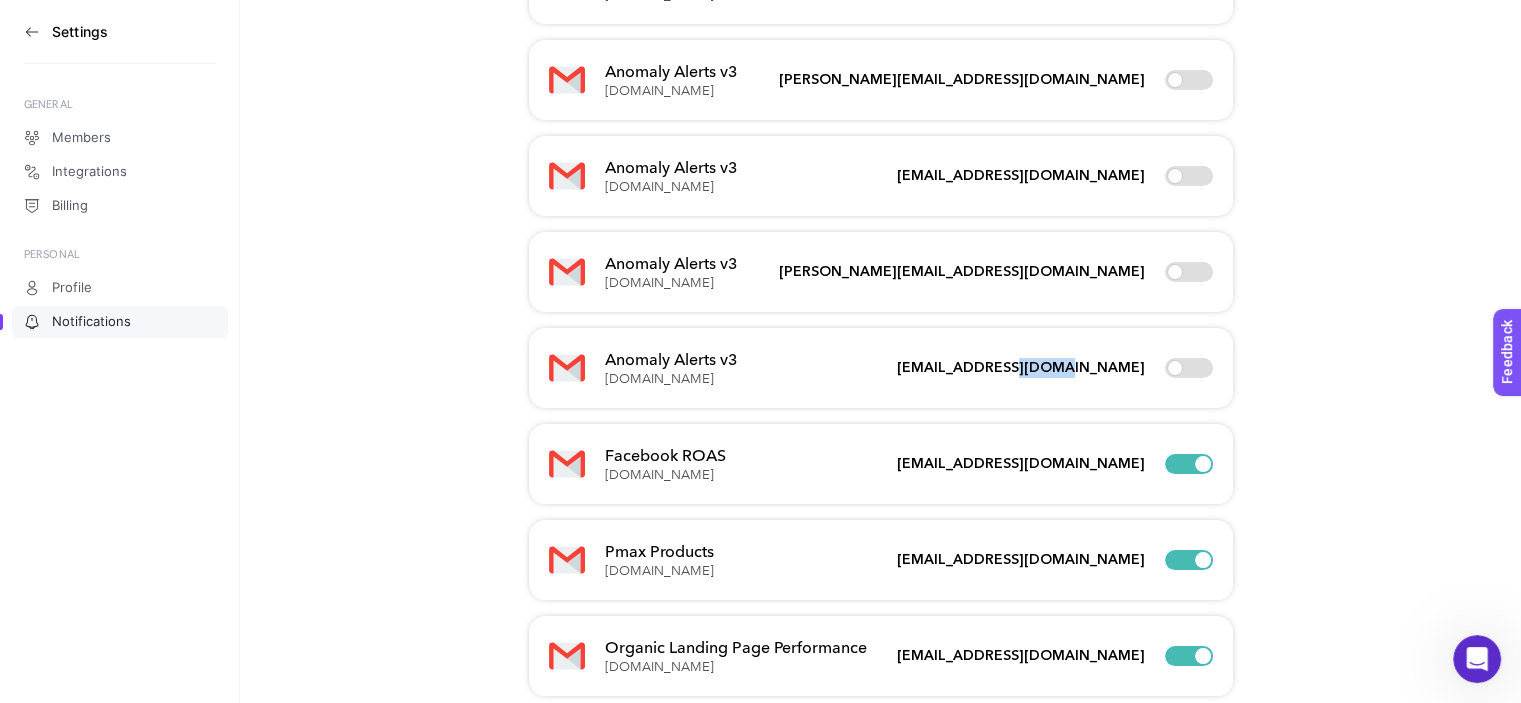 click on "[EMAIL_ADDRESS][DOMAIN_NAME]" at bounding box center [1021, 368] 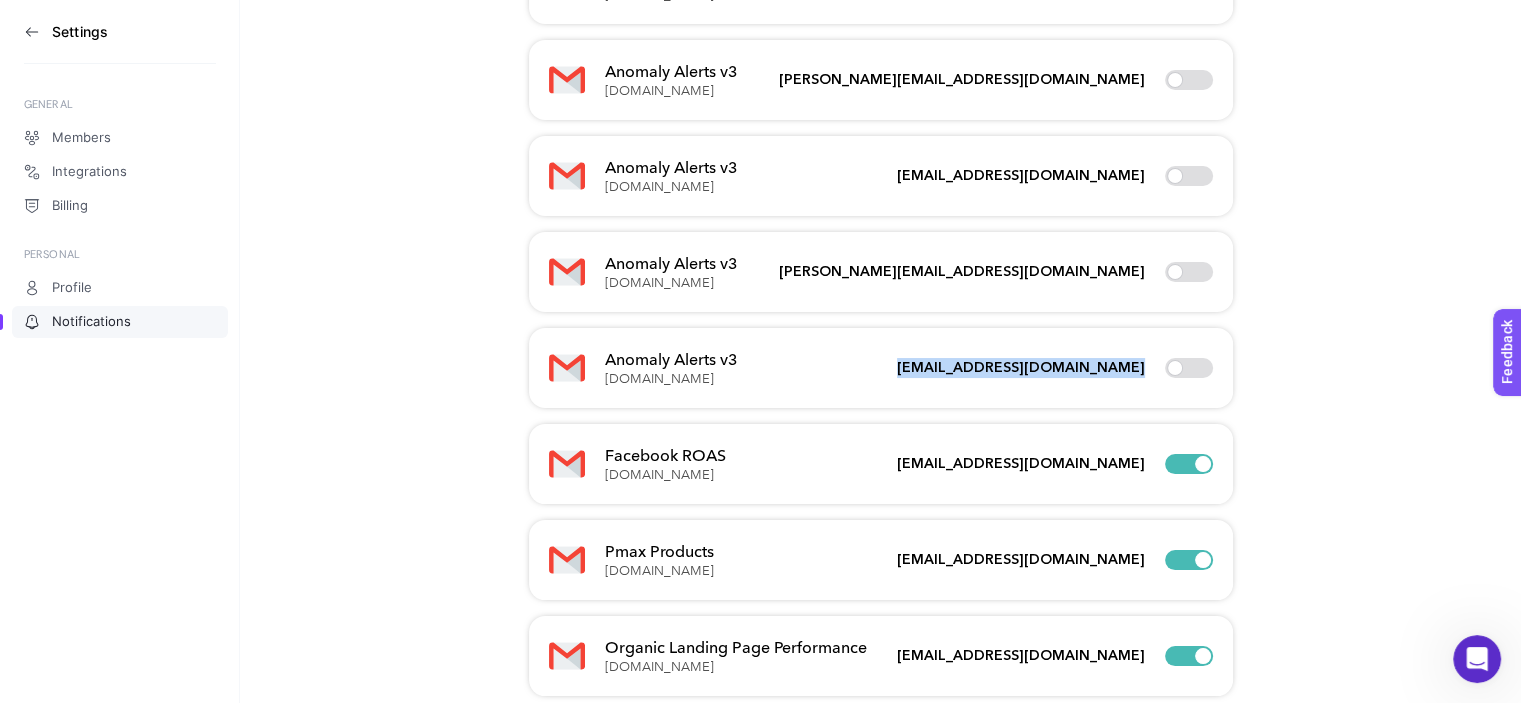 click on "[EMAIL_ADDRESS][DOMAIN_NAME]" at bounding box center (1021, 368) 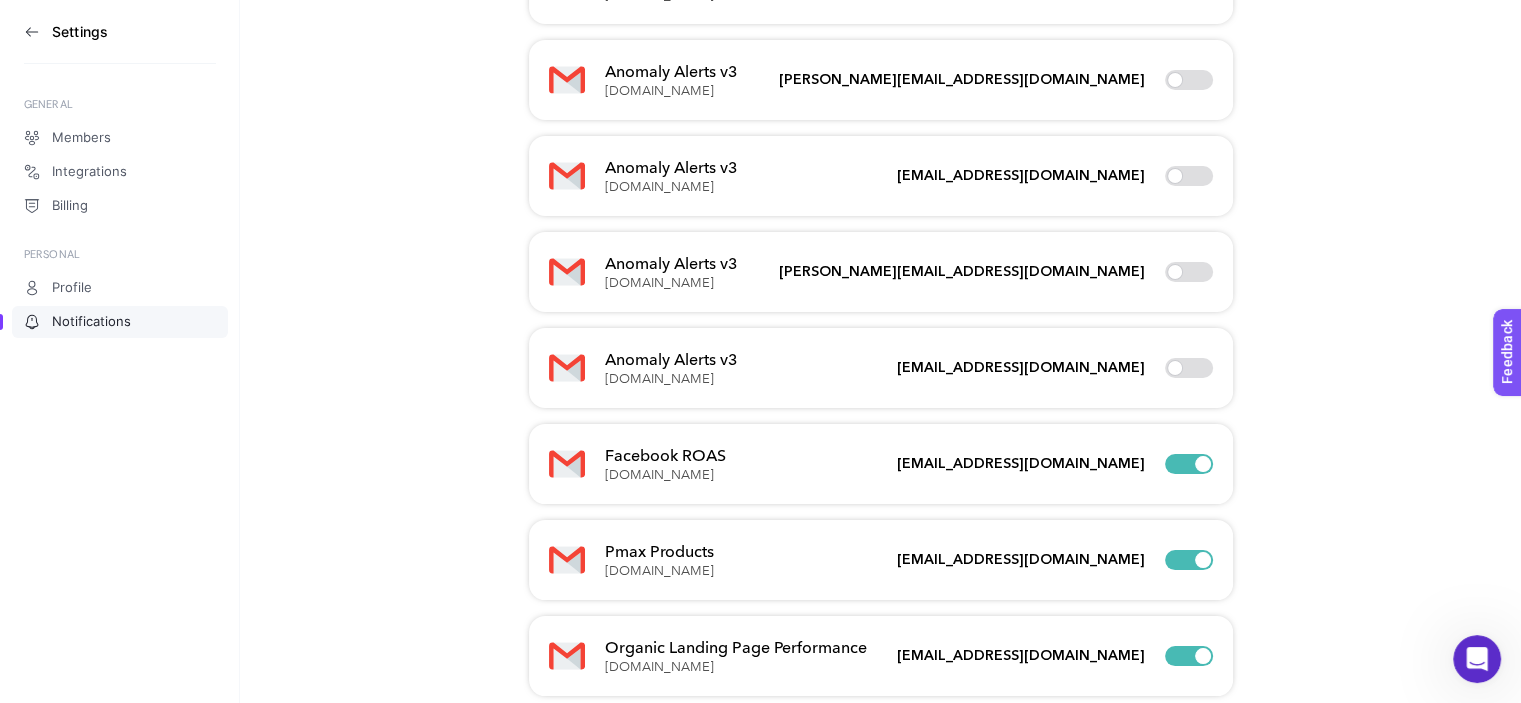 click at bounding box center [1189, 368] 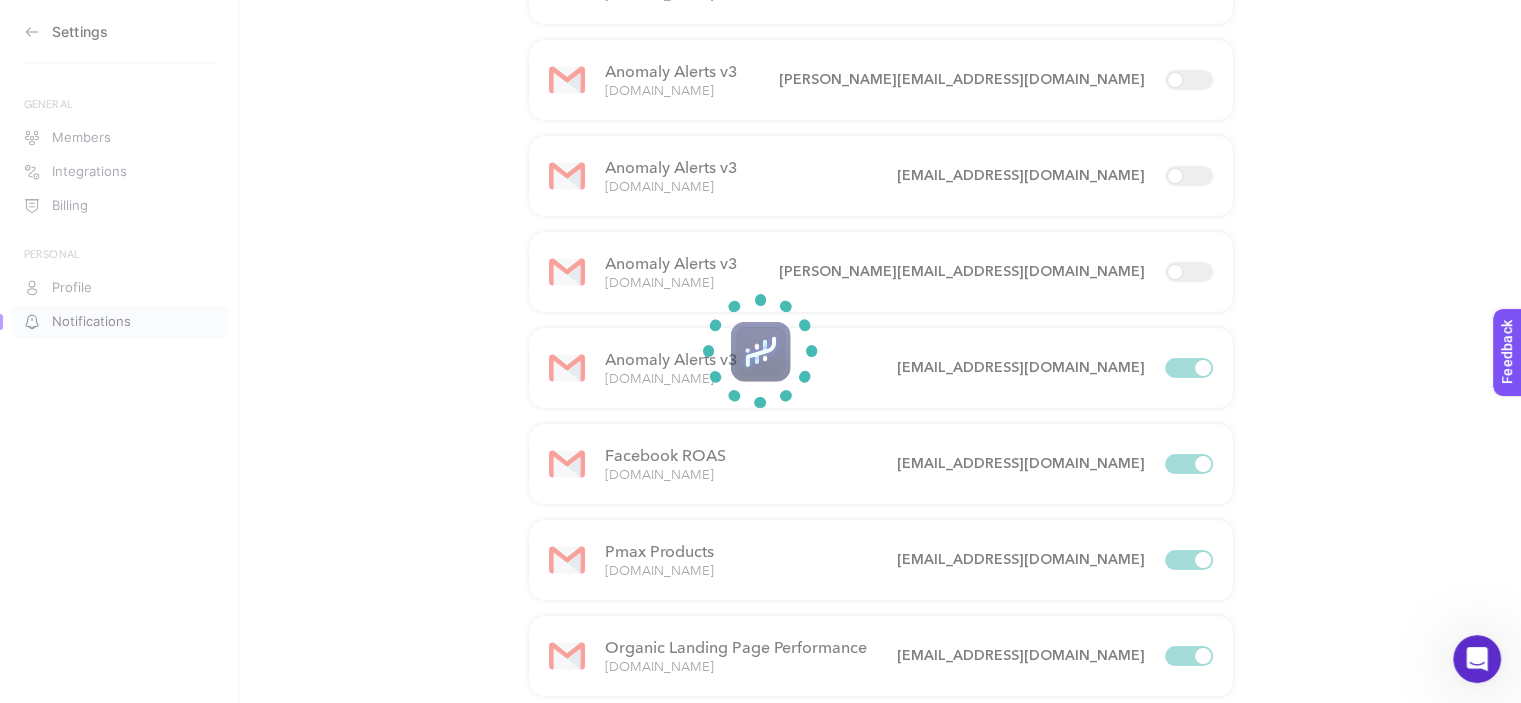 click 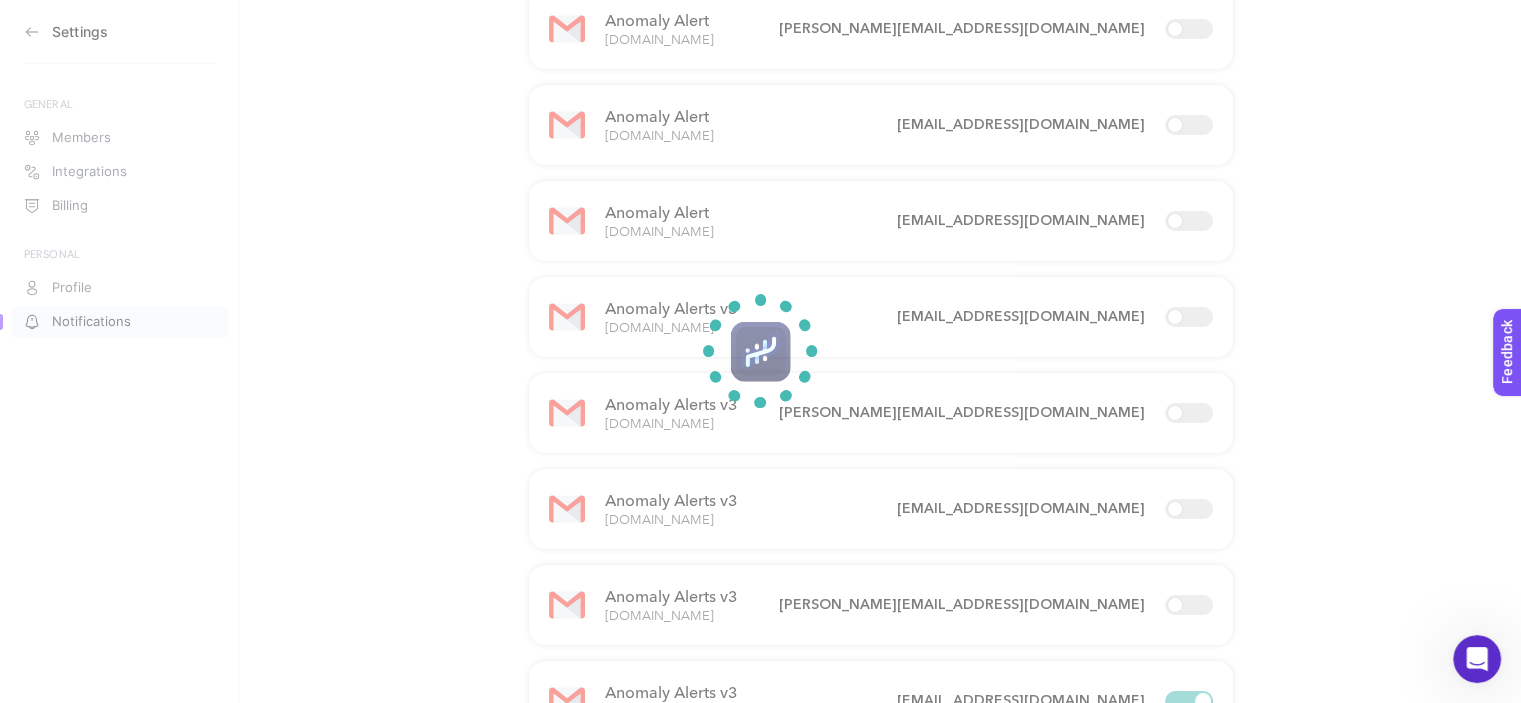 scroll, scrollTop: 884, scrollLeft: 0, axis: vertical 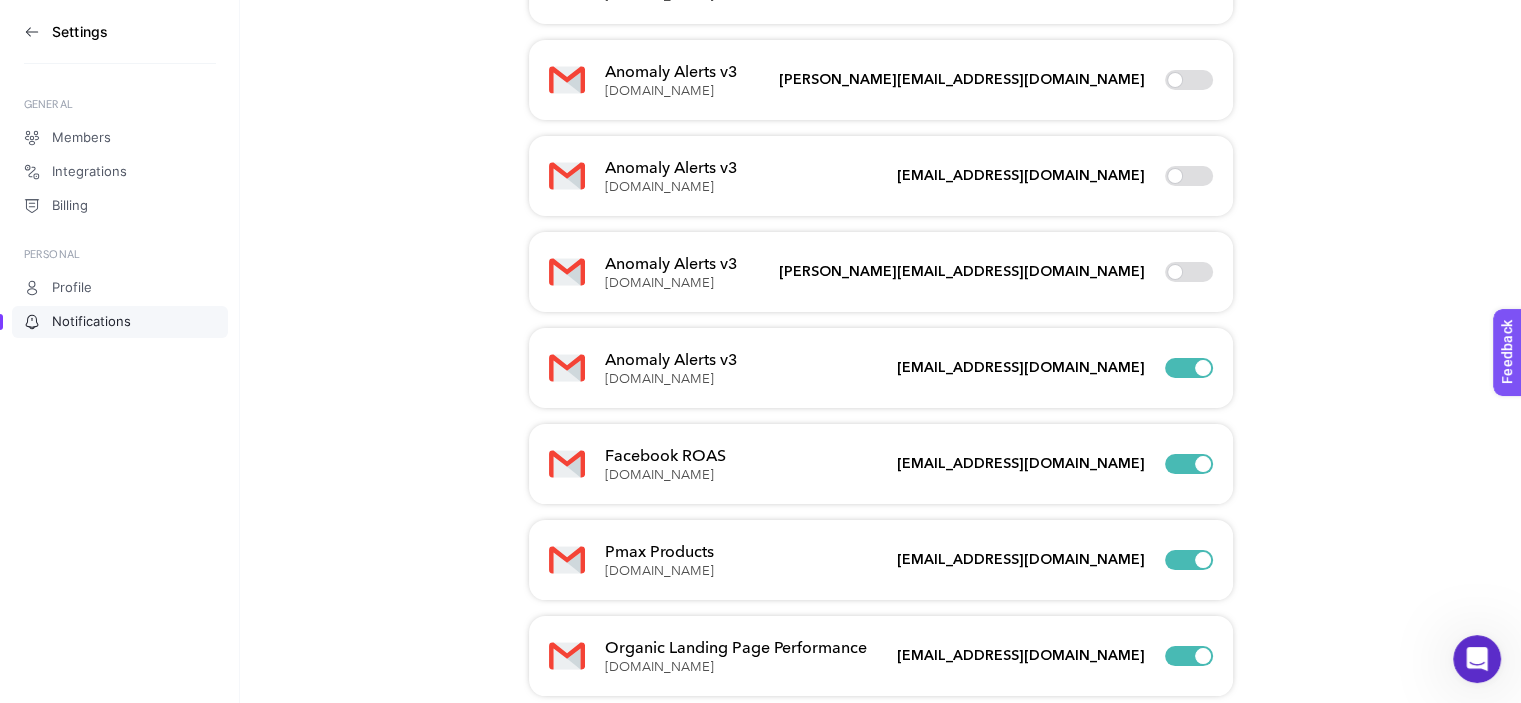 click at bounding box center [1189, 272] 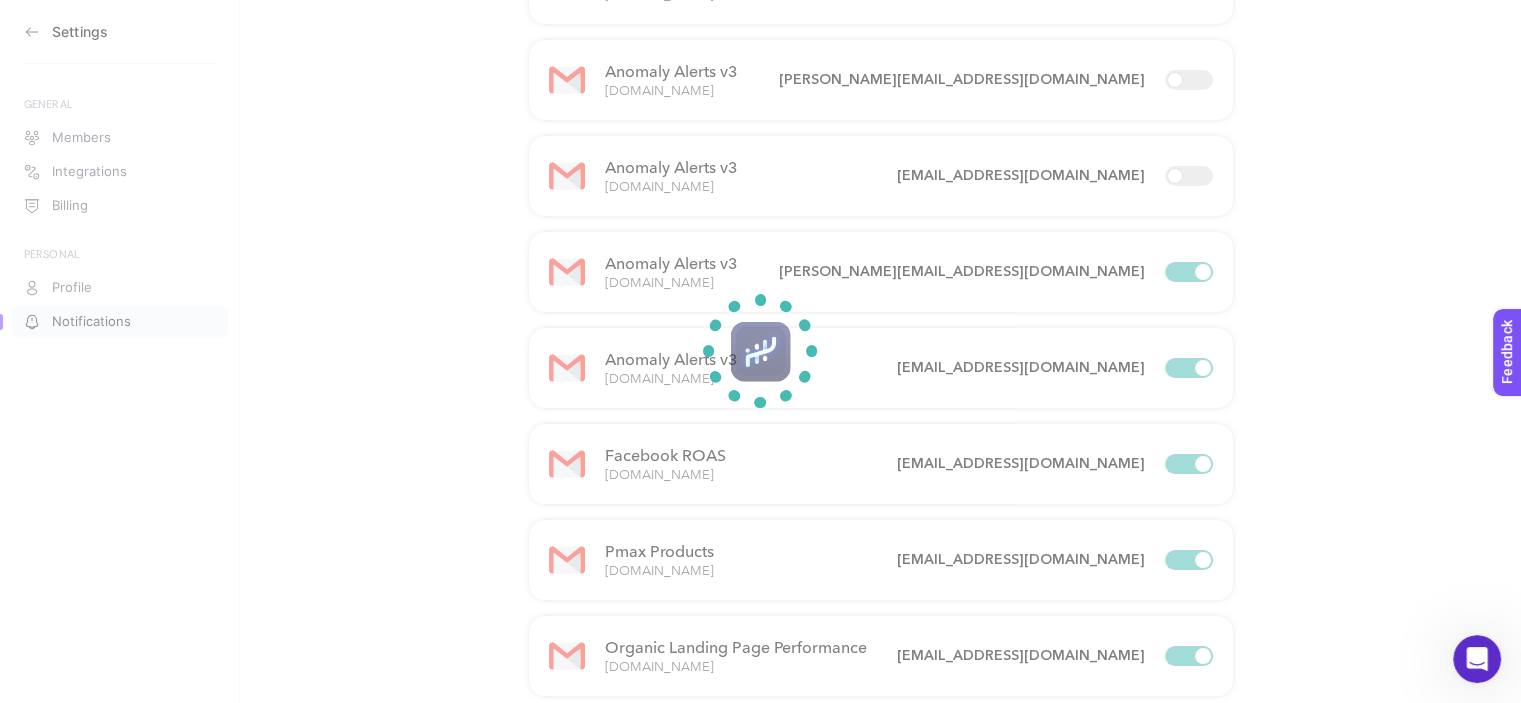click 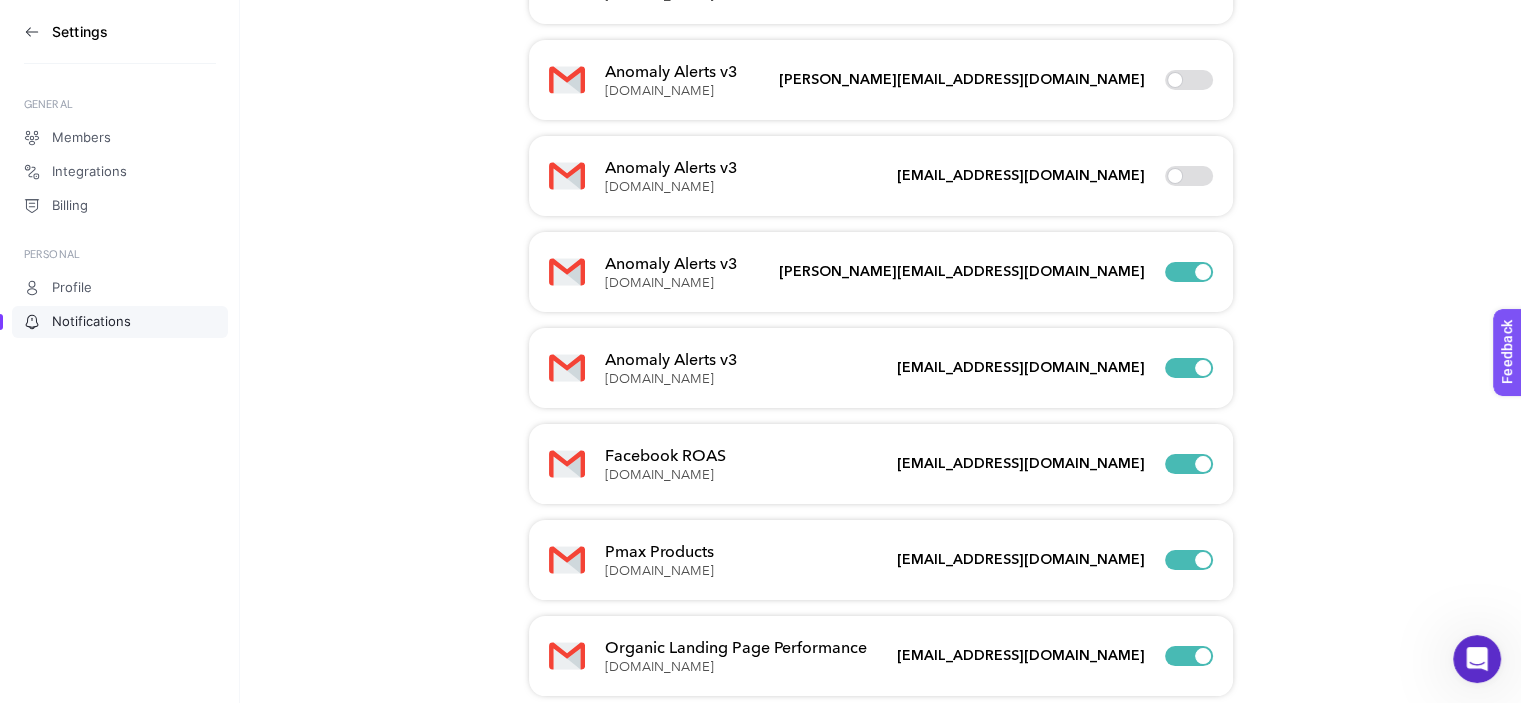 click at bounding box center [1189, 176] 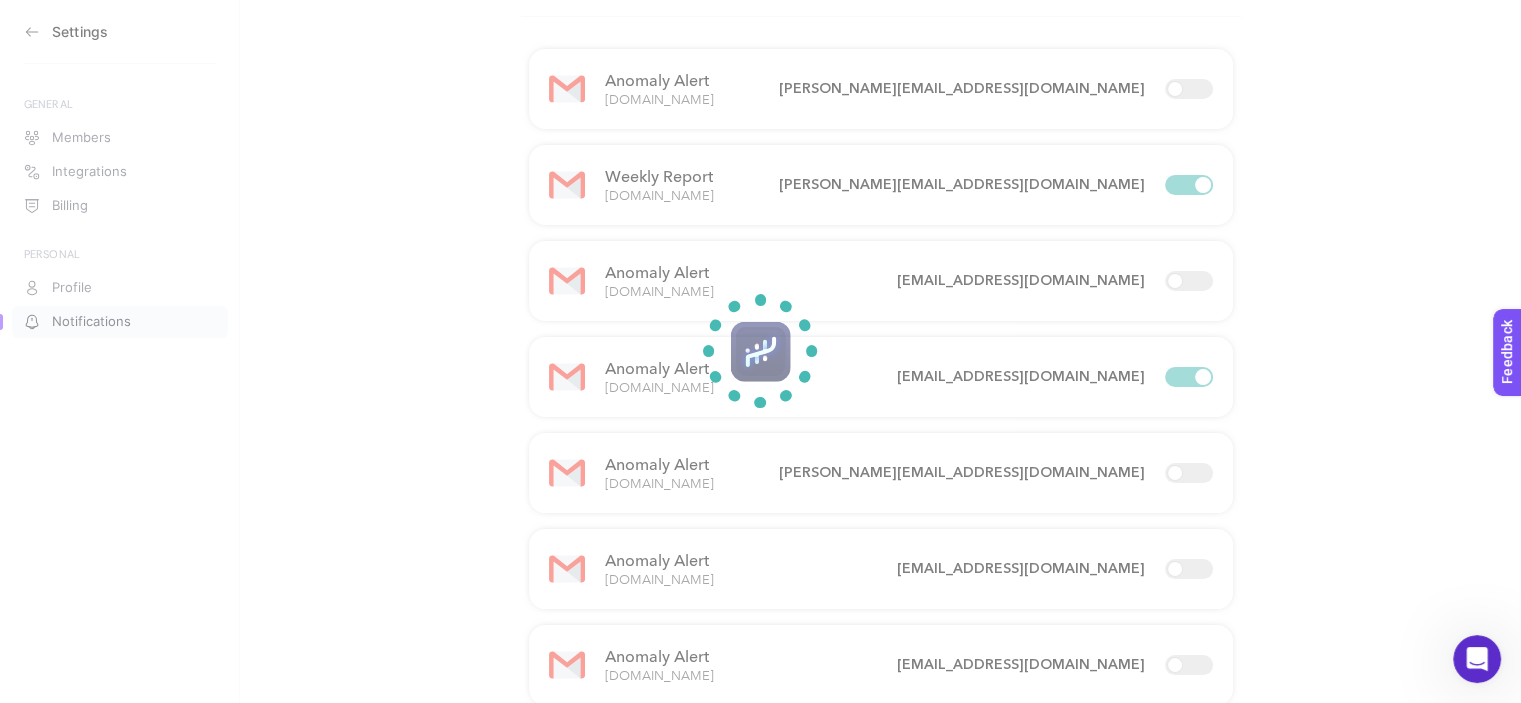 scroll, scrollTop: 0, scrollLeft: 0, axis: both 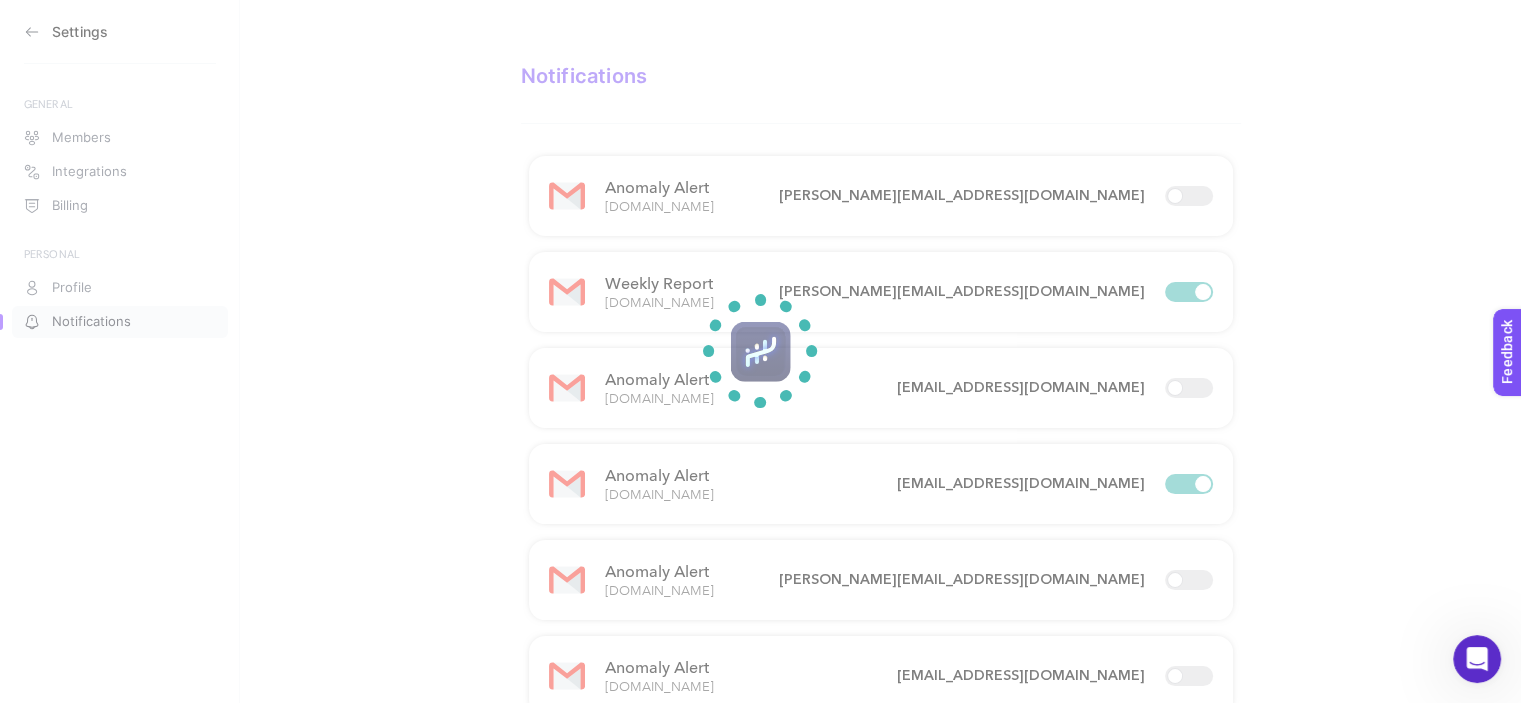 click 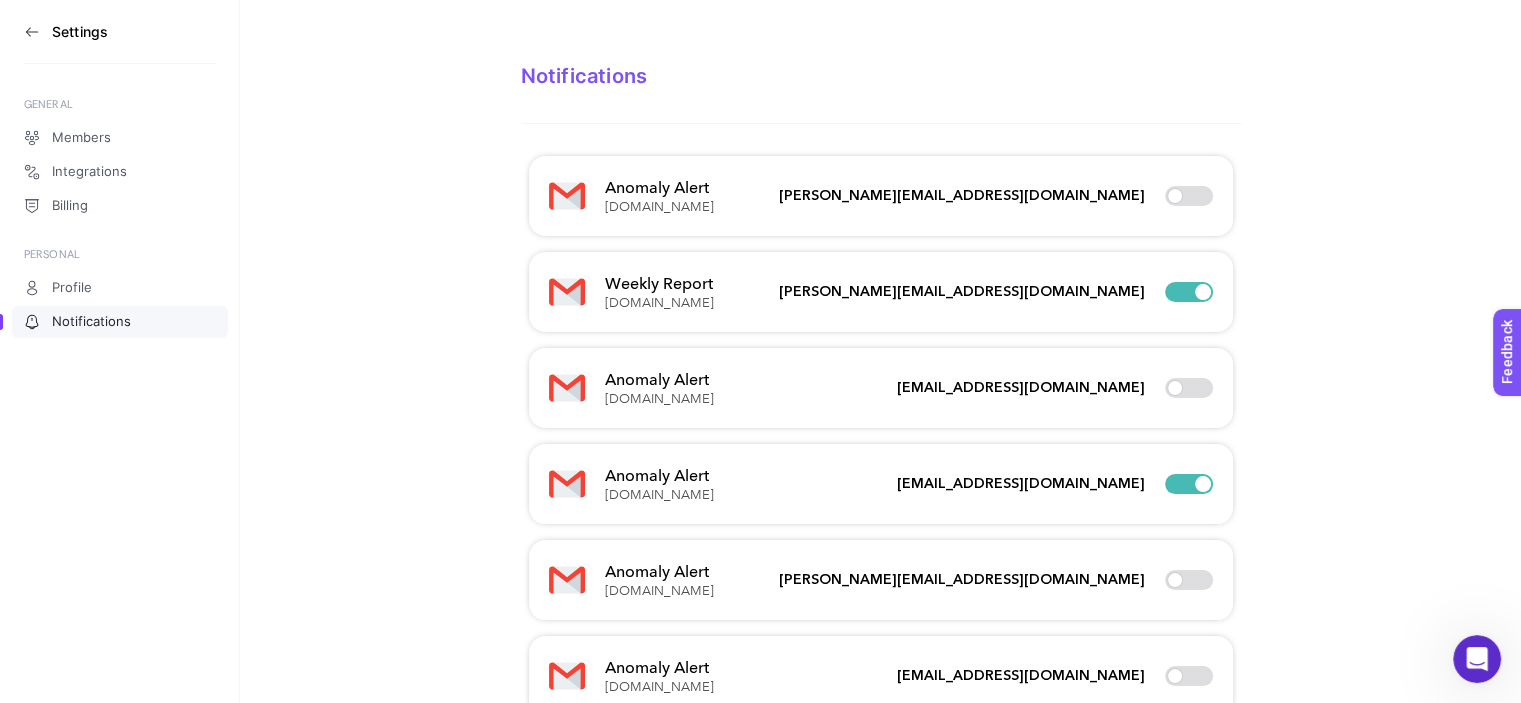 click at bounding box center (1189, 196) 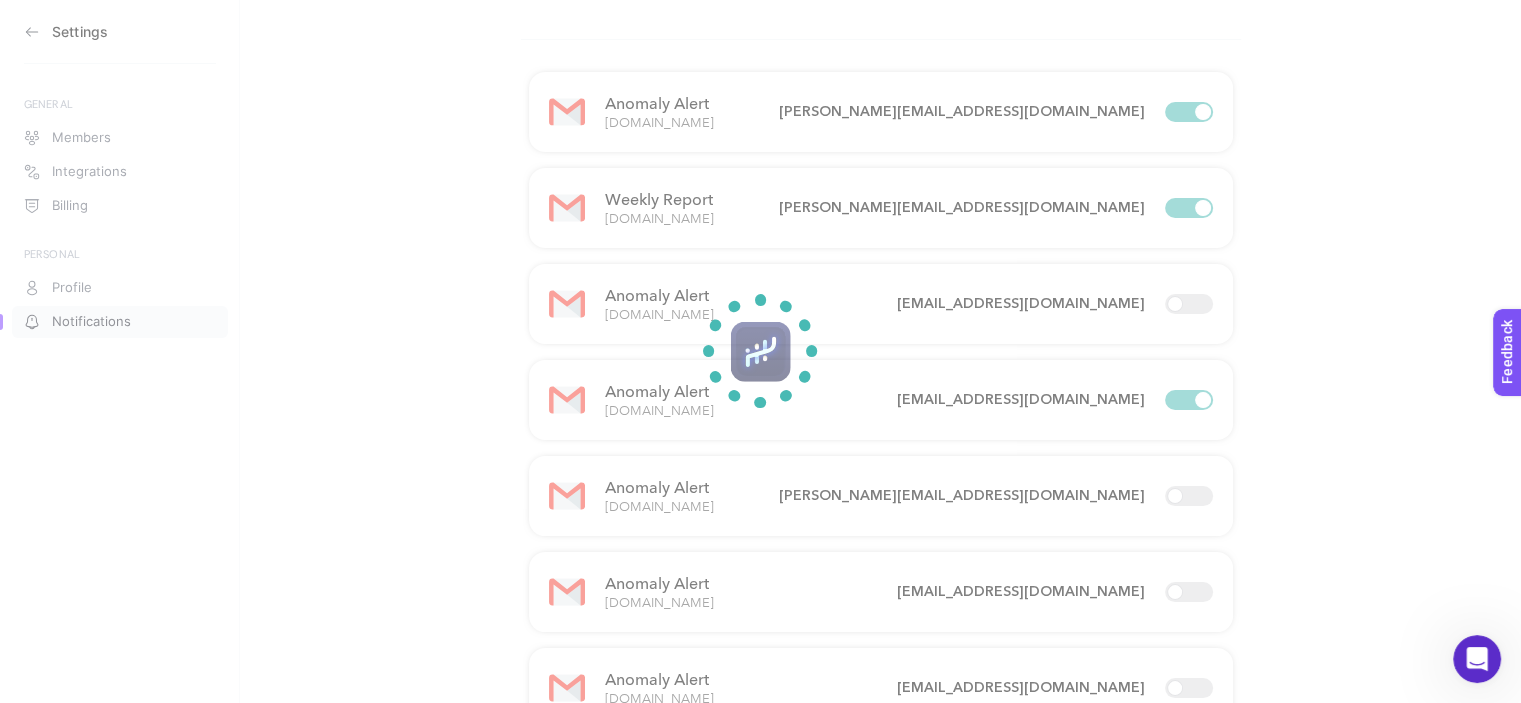 scroll, scrollTop: 0, scrollLeft: 0, axis: both 